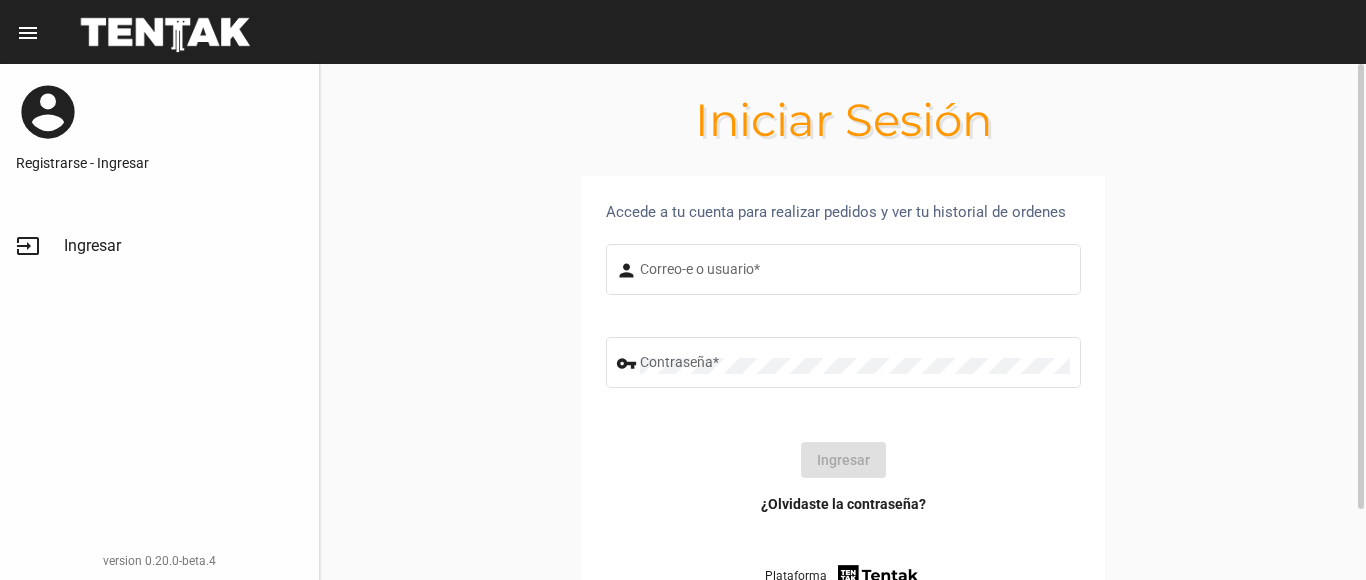 scroll, scrollTop: 0, scrollLeft: 0, axis: both 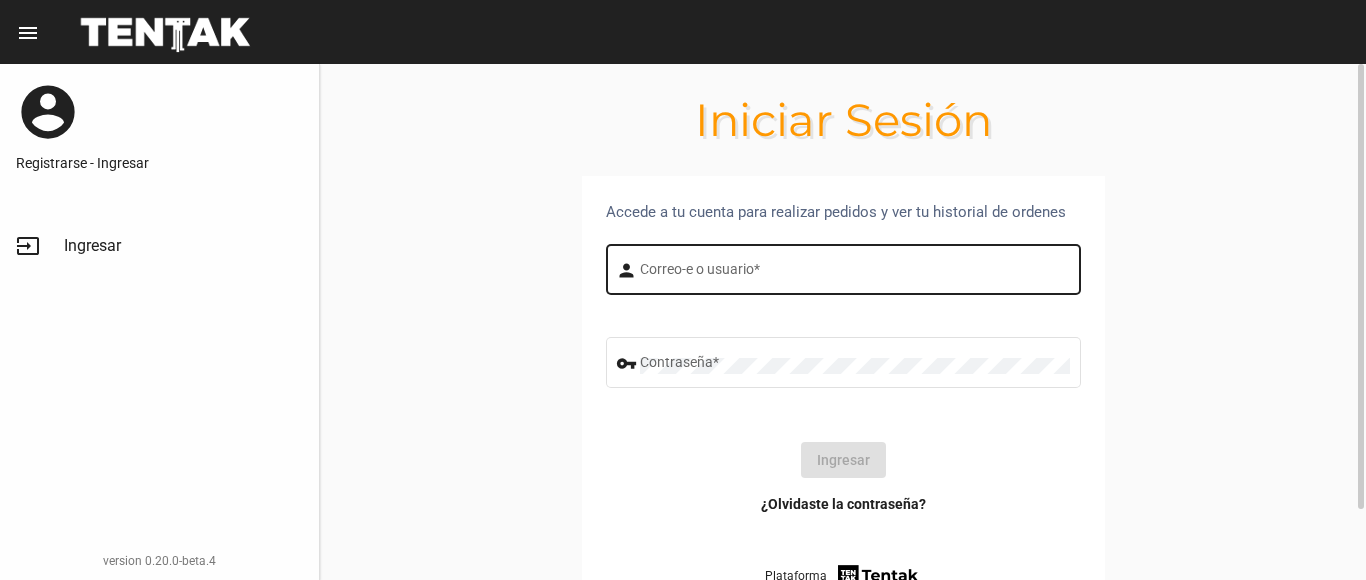 click on "Correo-e o usuario  *" at bounding box center [855, 273] 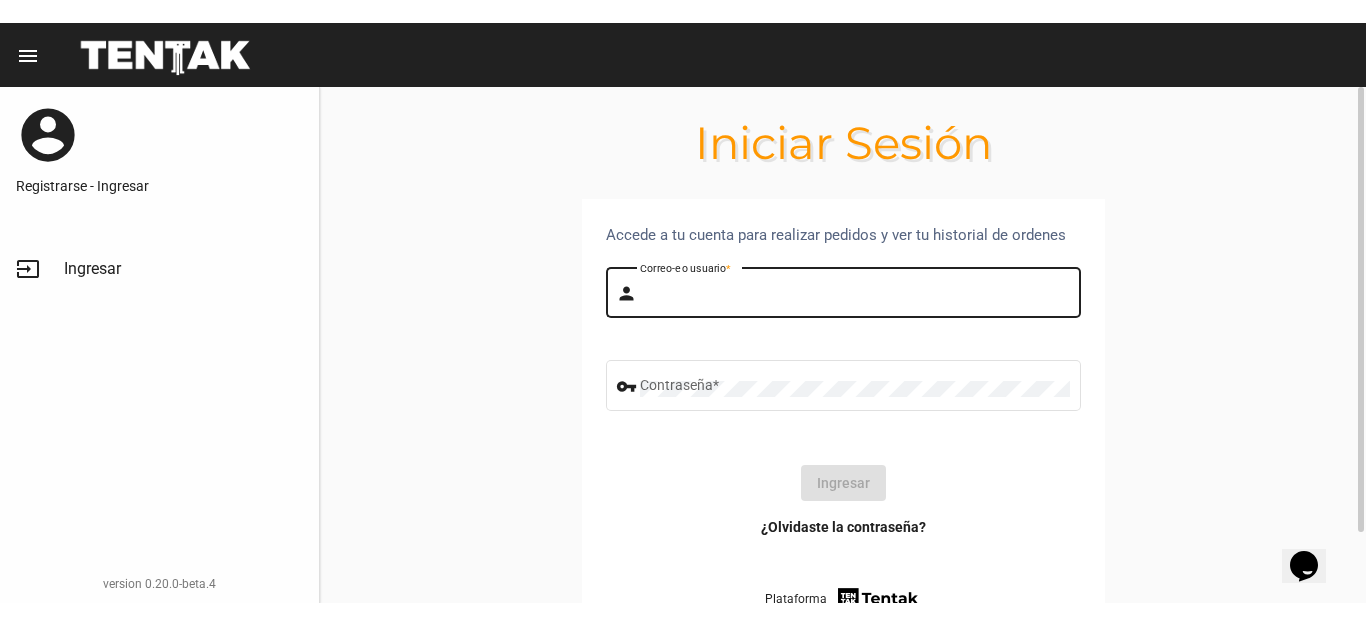 scroll, scrollTop: 0, scrollLeft: 0, axis: both 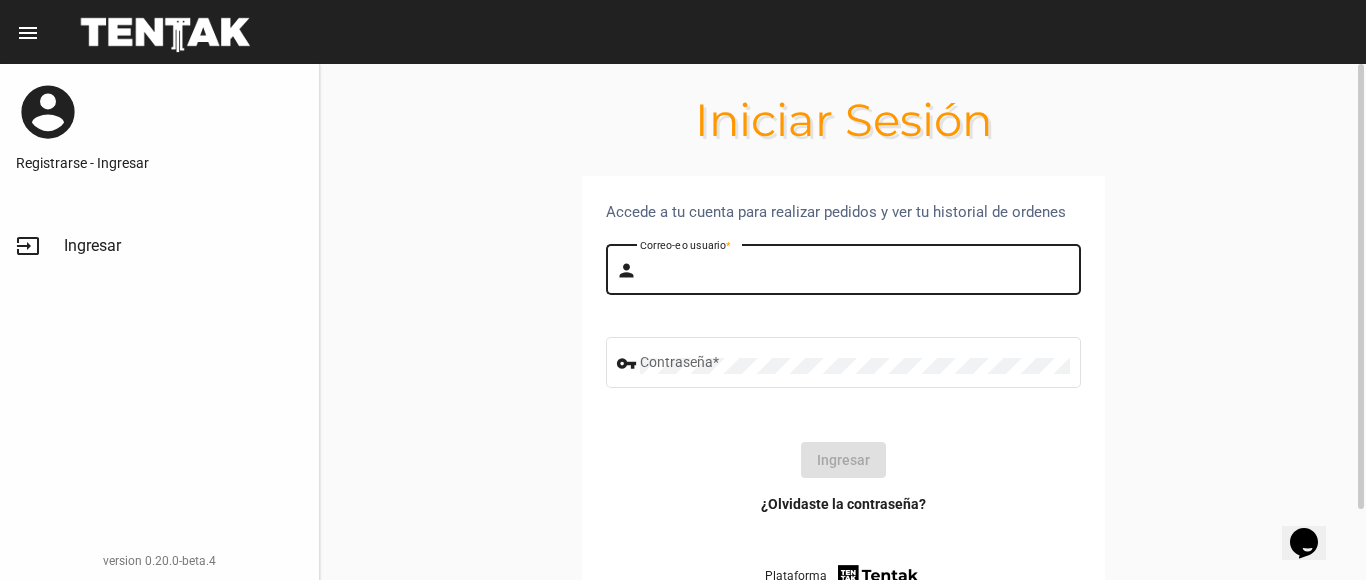 type on "flopyganora" 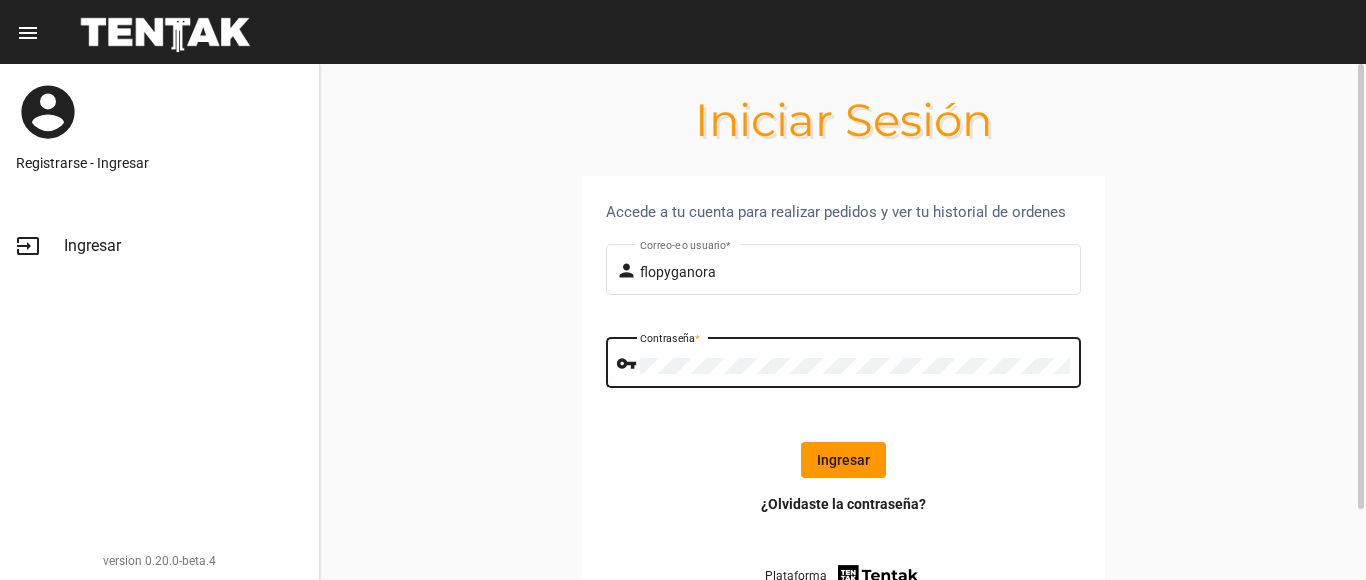 click on "Ingresar" at bounding box center (843, 460) 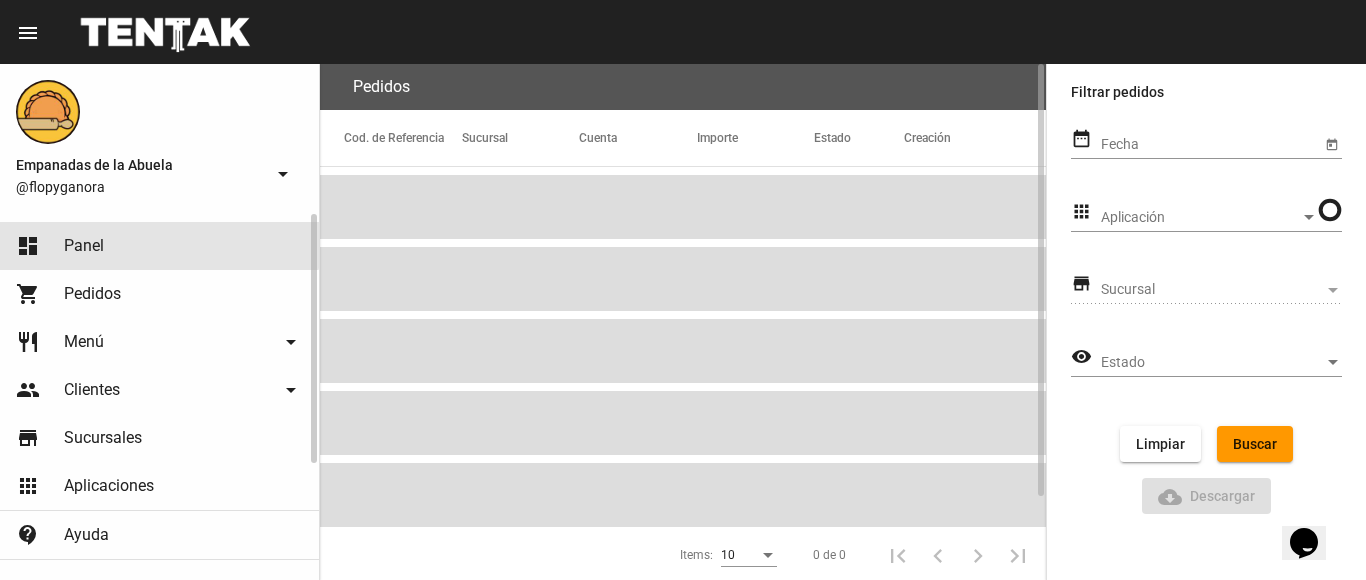 click on "dashboard Panel" at bounding box center (159, 246) 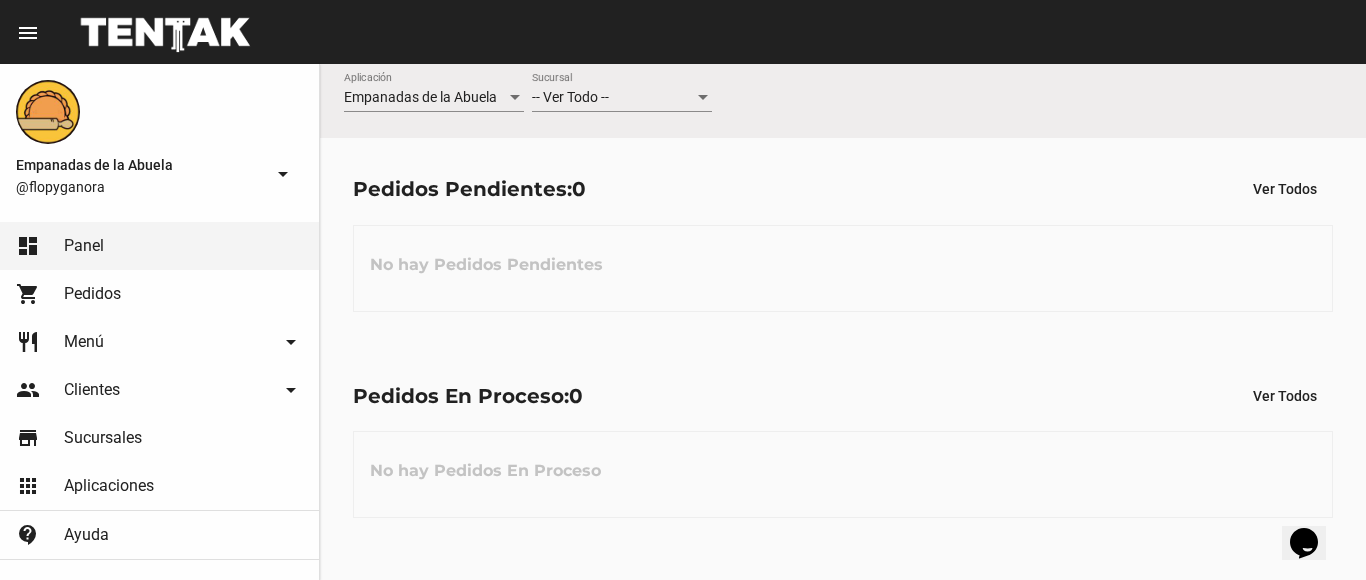 click on "-- Ver Todo -- Sucursal" at bounding box center (622, 92) 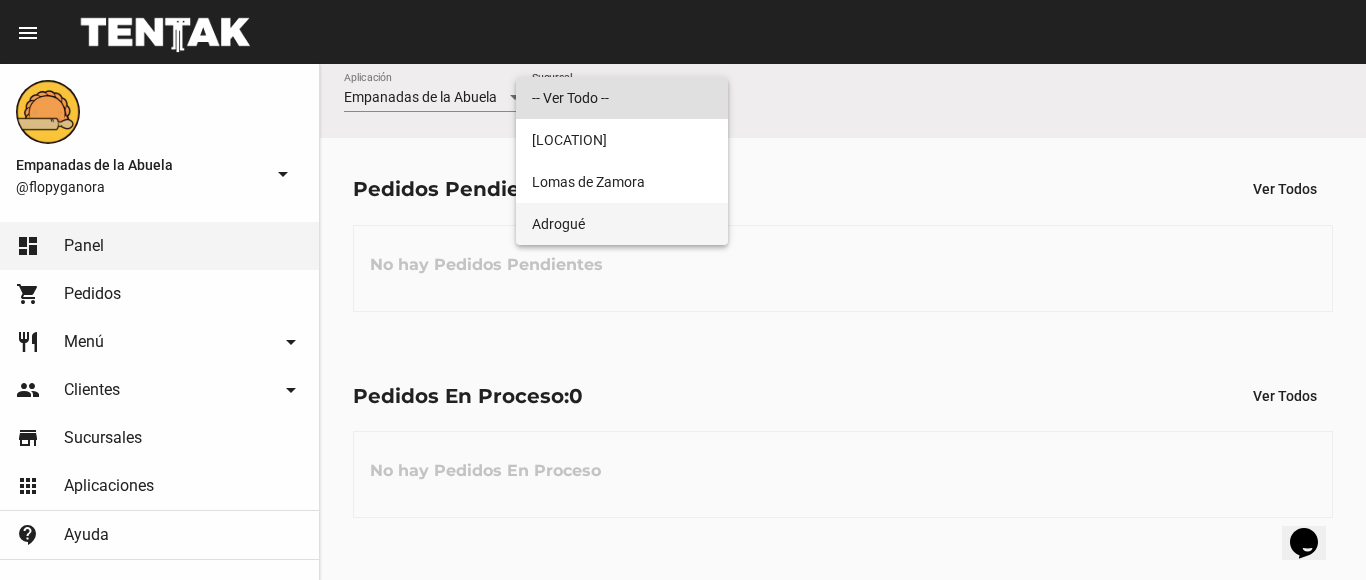 click on "Adrogué" at bounding box center (622, 224) 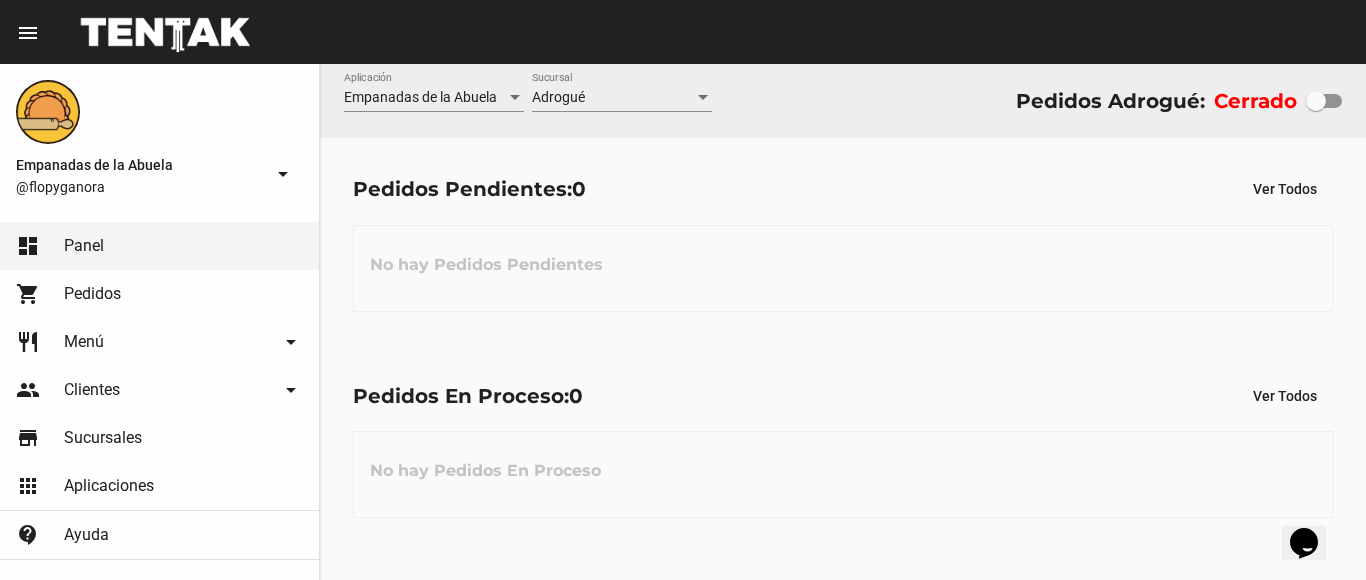 click on "Empanadas de la Abuela Aplicación Adrogué Sucursal Pedidos Adrogué: Cerrado" at bounding box center (843, 101) 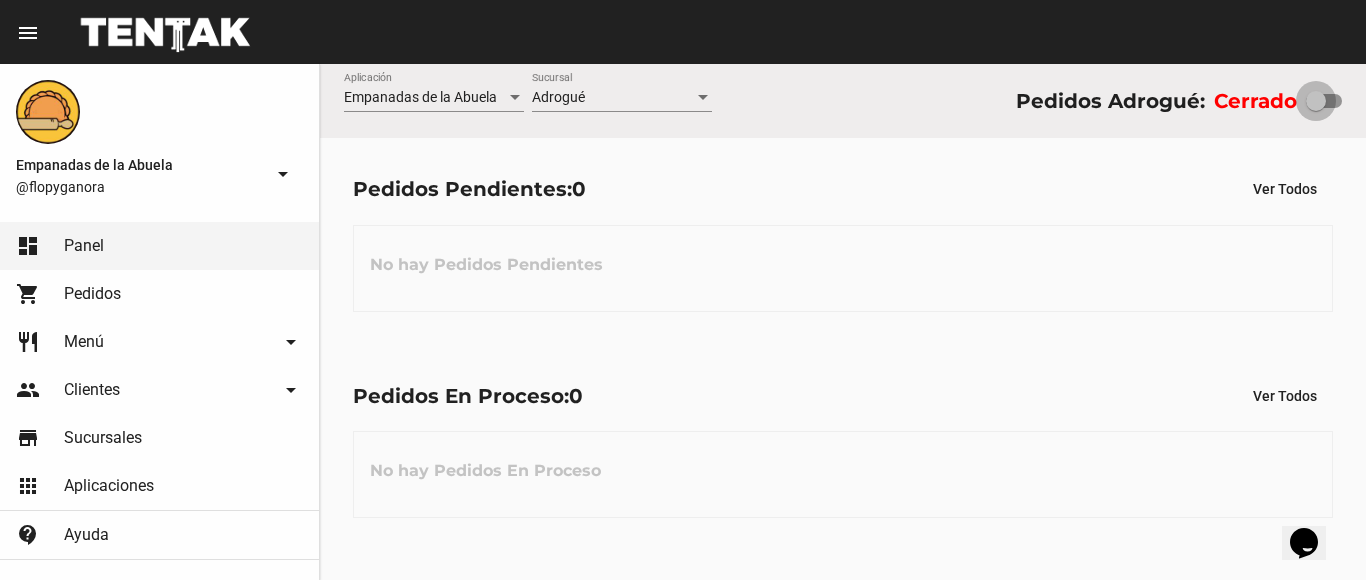 click at bounding box center [1324, 101] 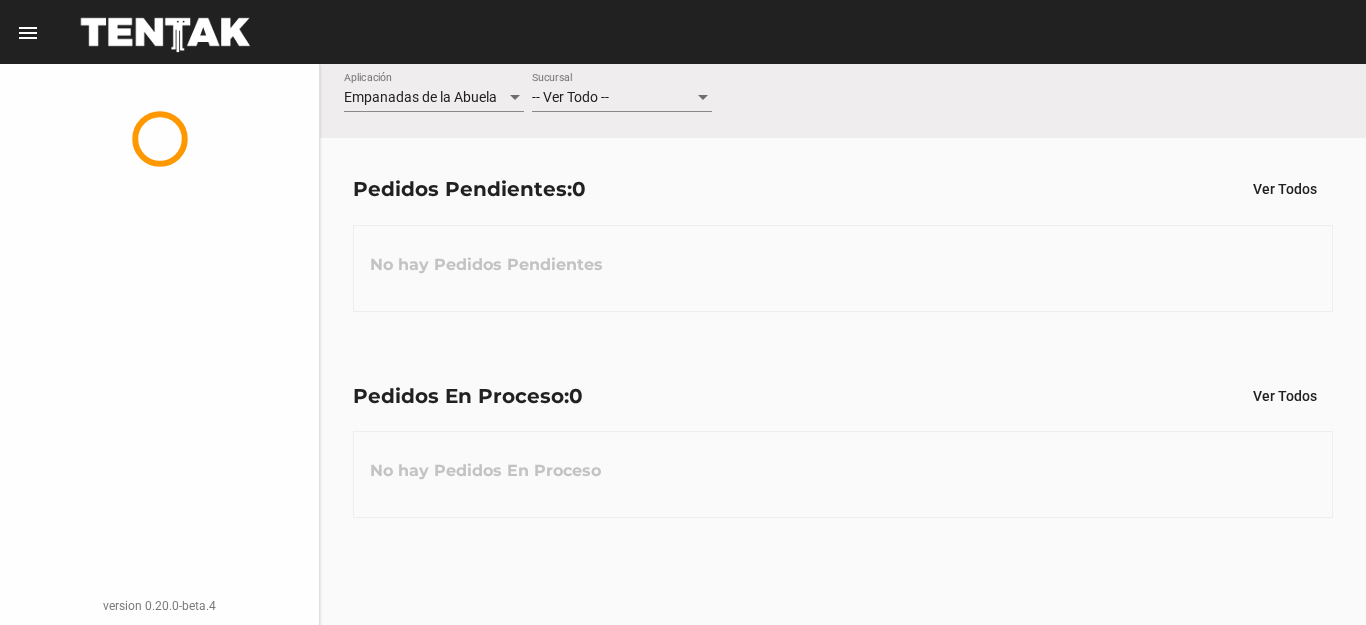scroll, scrollTop: 0, scrollLeft: 0, axis: both 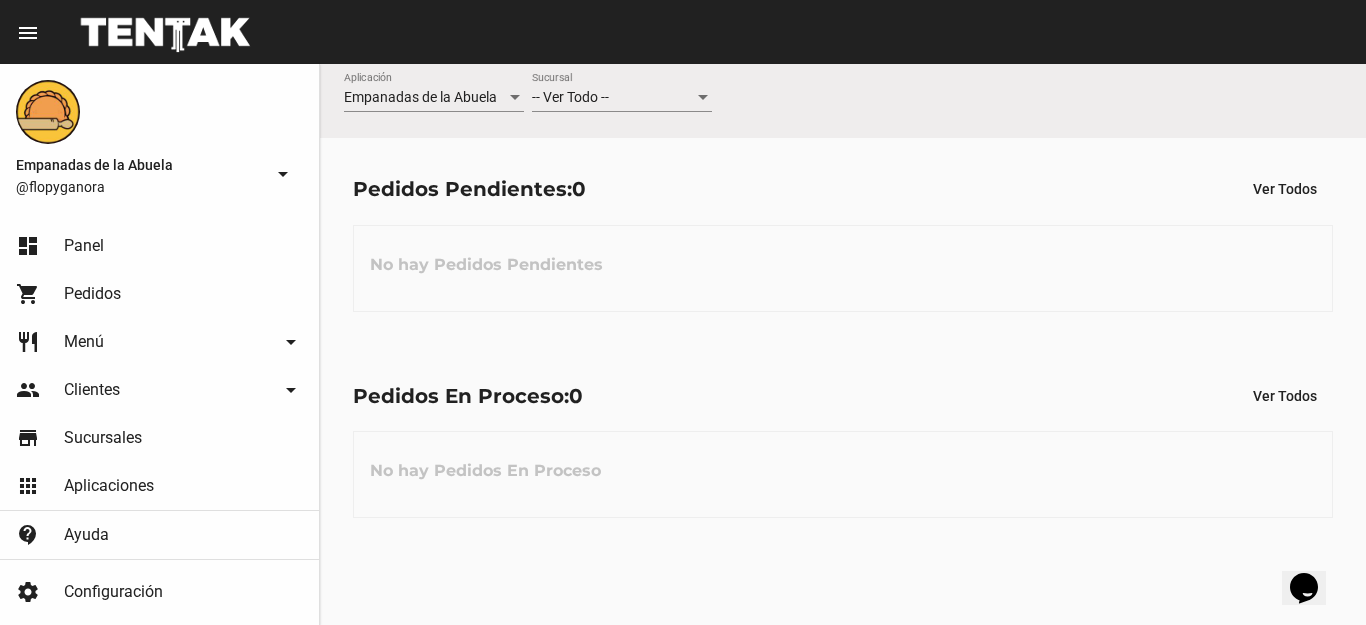 click on "-- Ver Todo --" at bounding box center [570, 97] 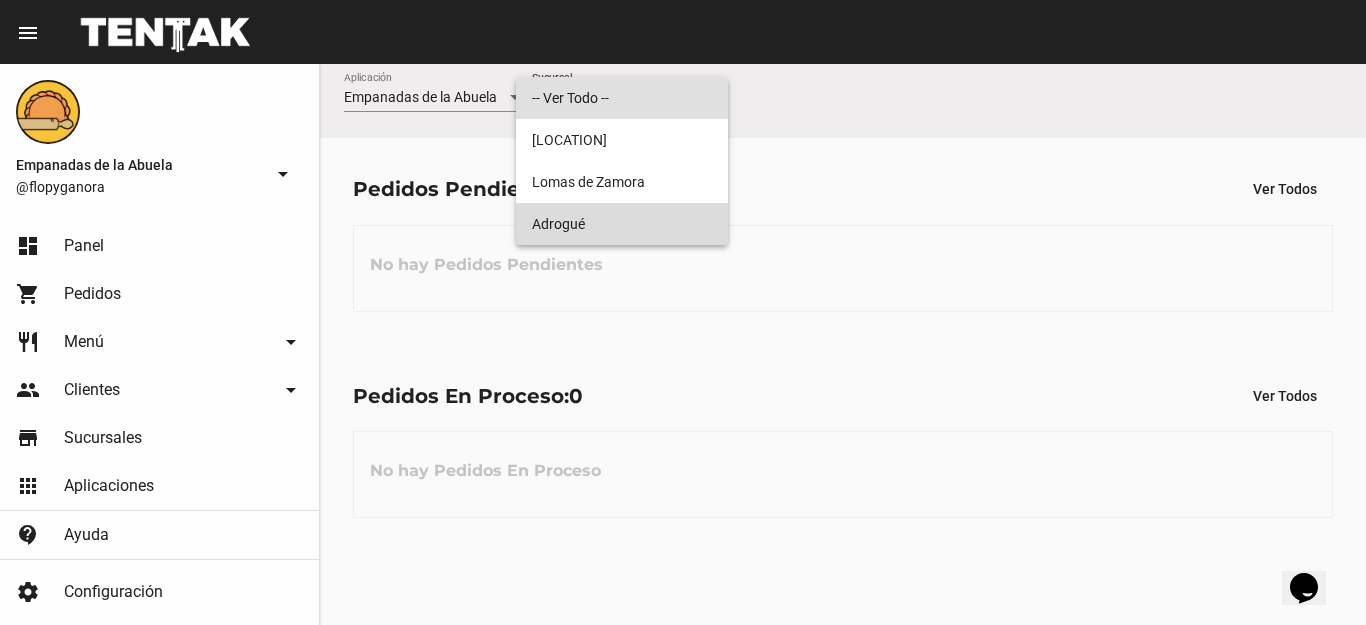 click on "Adrogué" at bounding box center [622, 224] 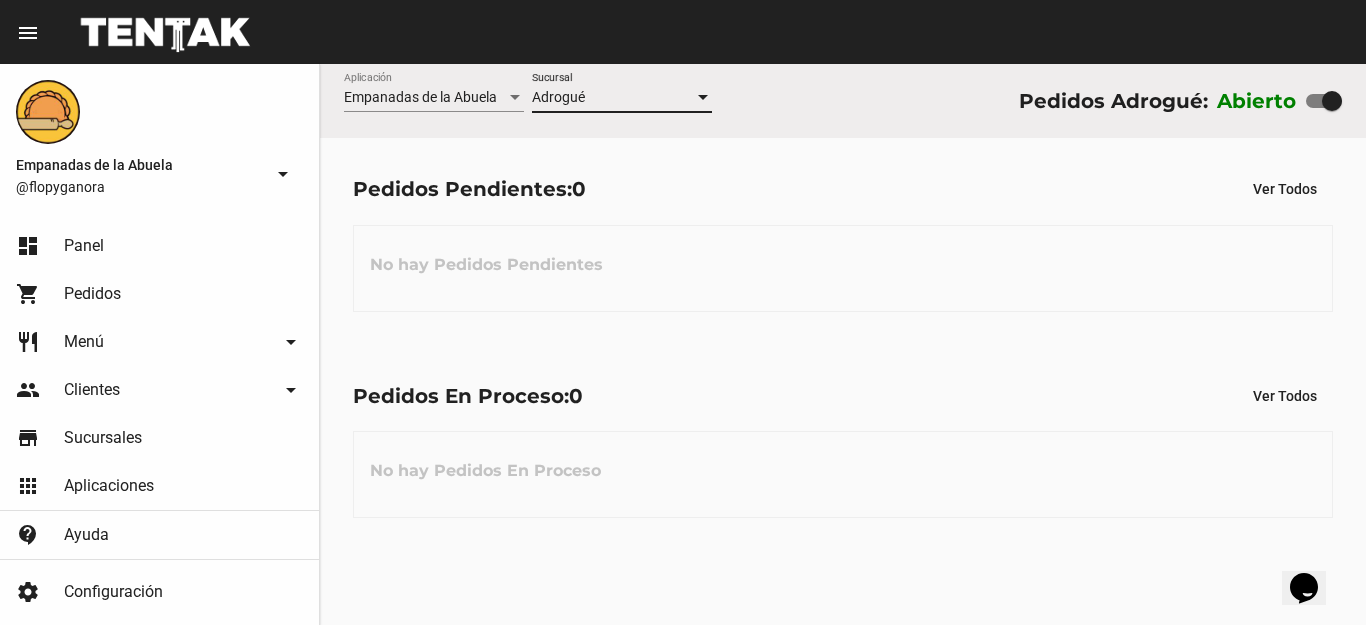 drag, startPoint x: 743, startPoint y: 358, endPoint x: 746, endPoint y: 336, distance: 22.203604 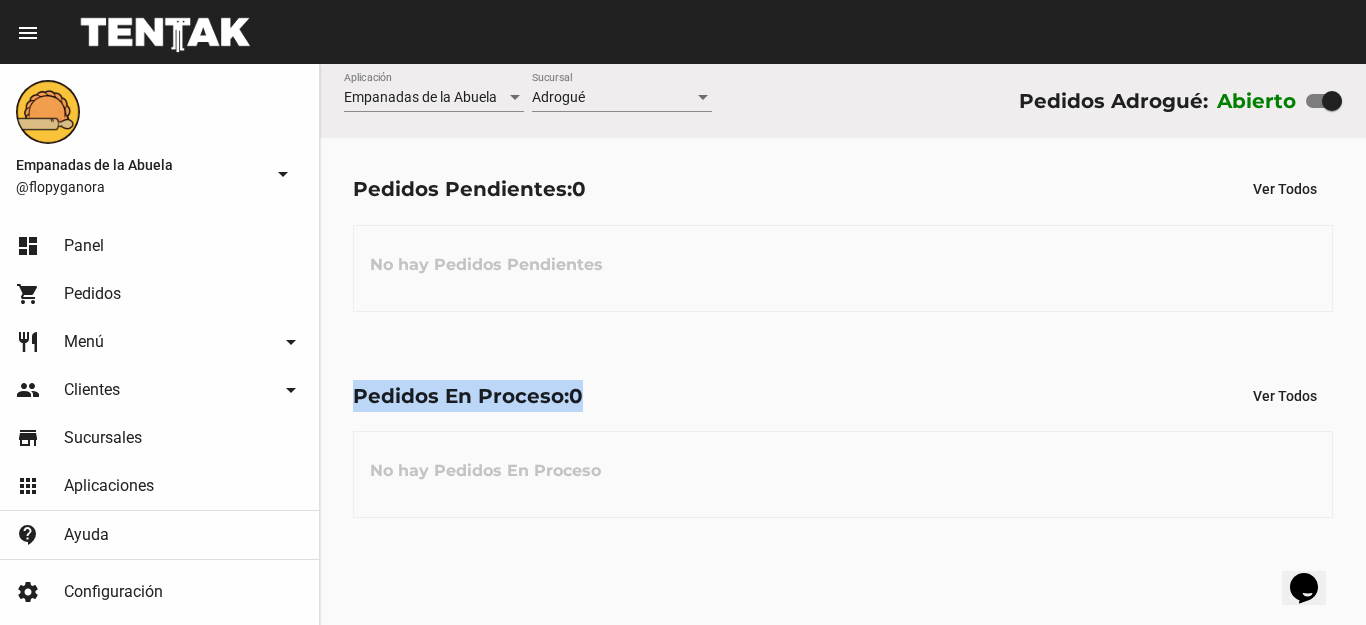 click on "Pedidos Pendientes:  0 Ver Todos No hay Pedidos Pendientes" at bounding box center [843, 241] 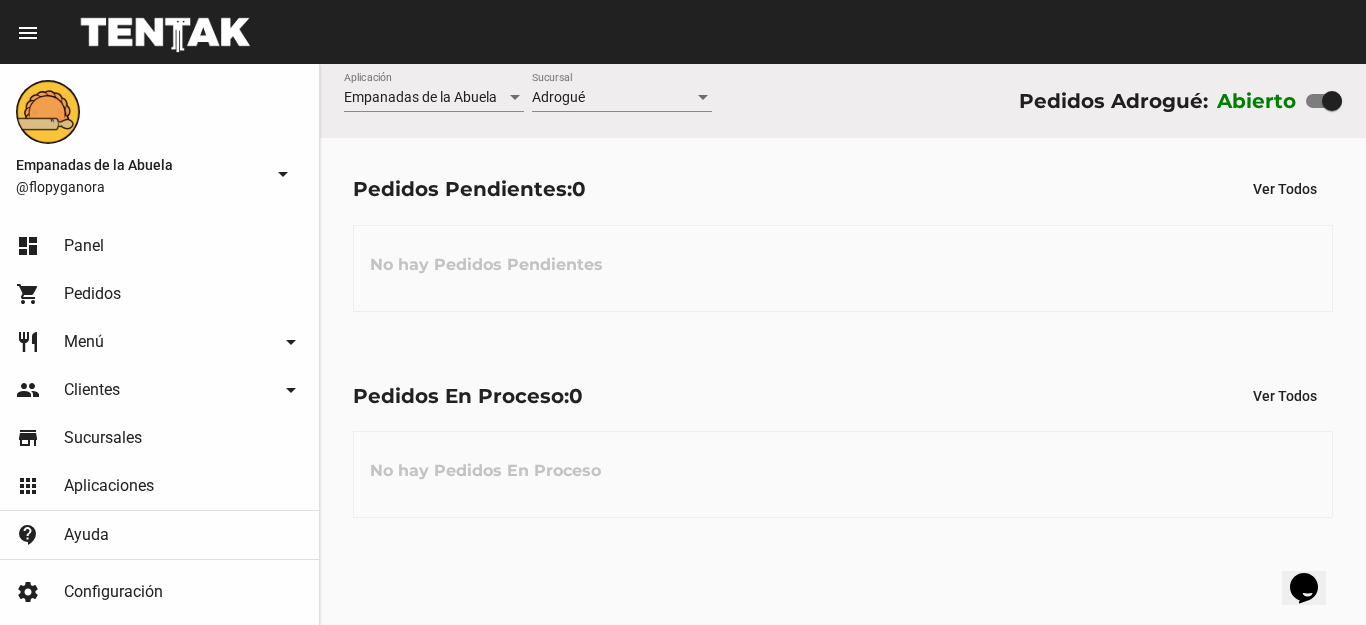 click on "No hay Pedidos Pendientes" at bounding box center (843, 268) 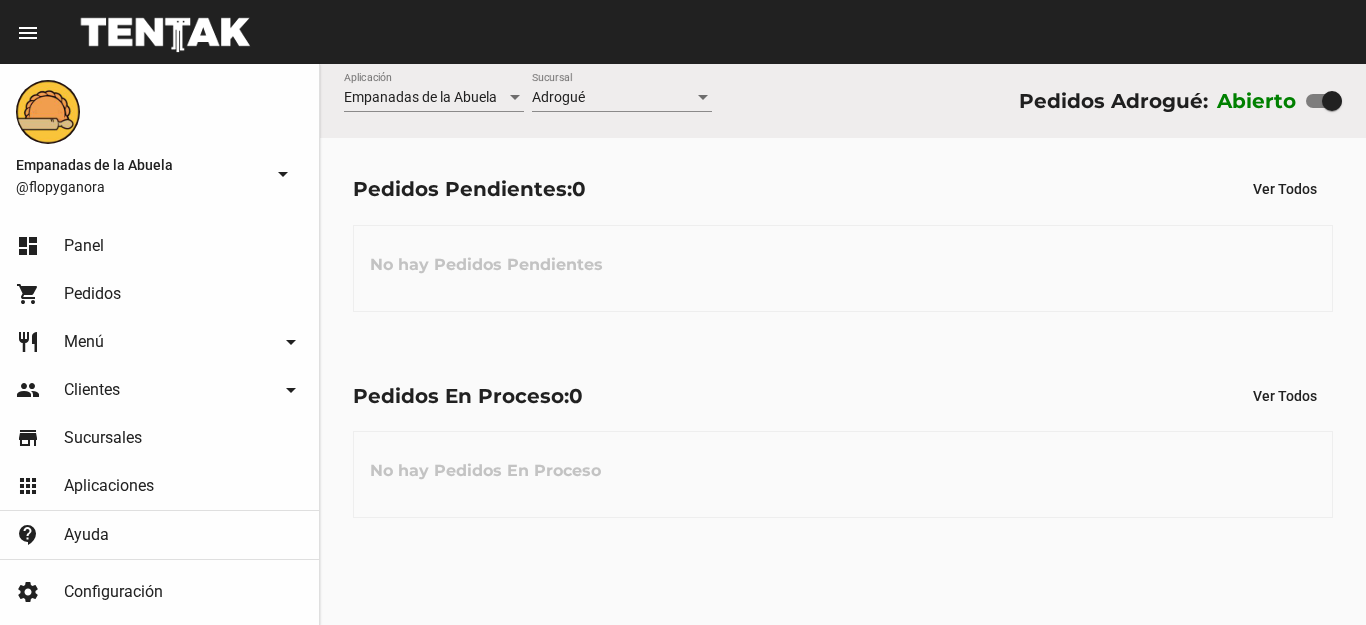 scroll, scrollTop: 0, scrollLeft: 0, axis: both 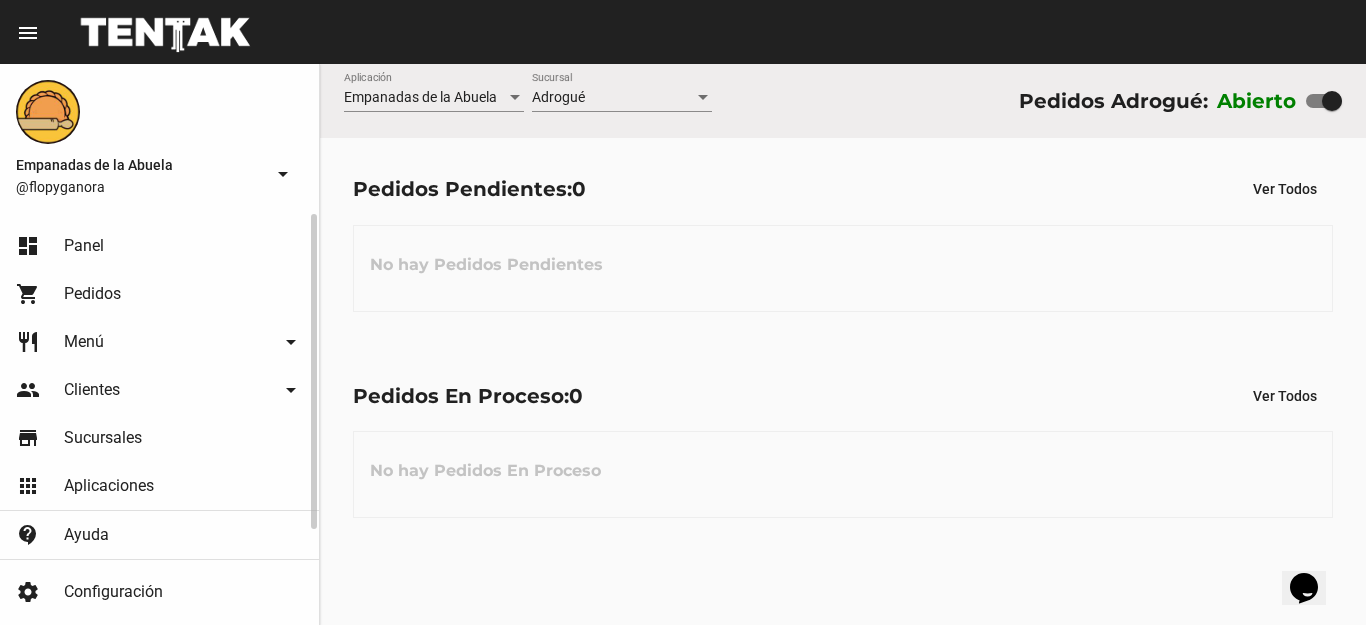 click on "Menú" at bounding box center [84, 342] 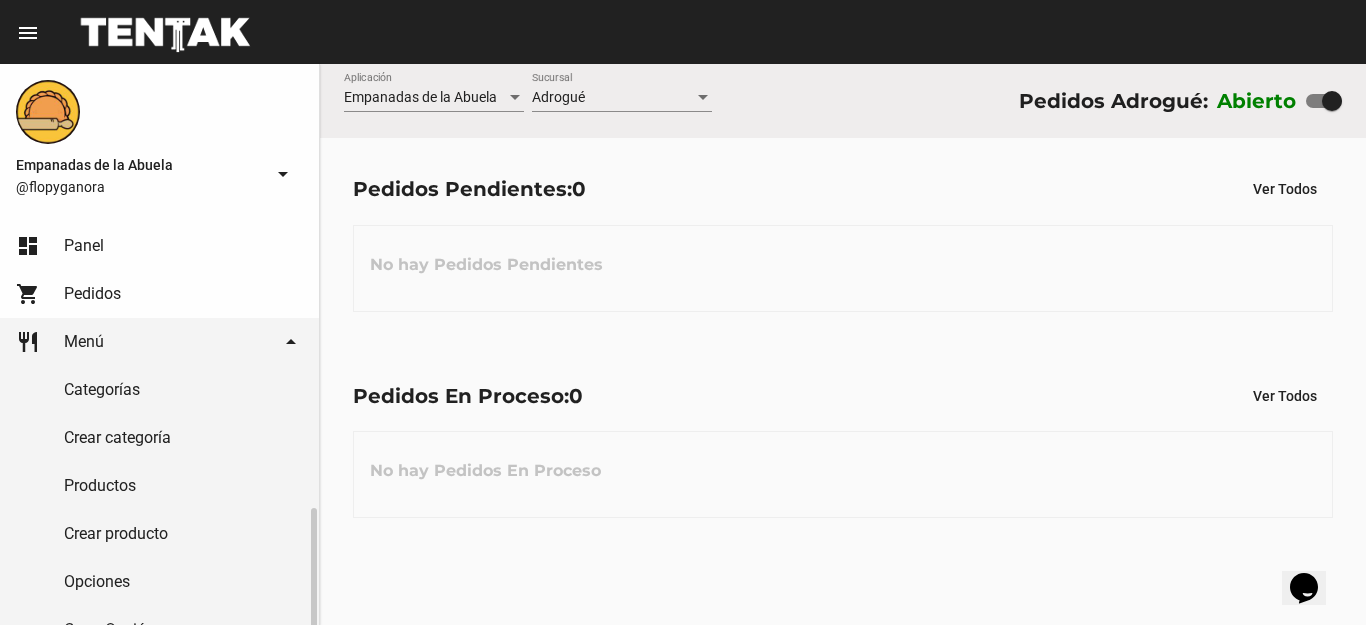 scroll, scrollTop: 200, scrollLeft: 0, axis: vertical 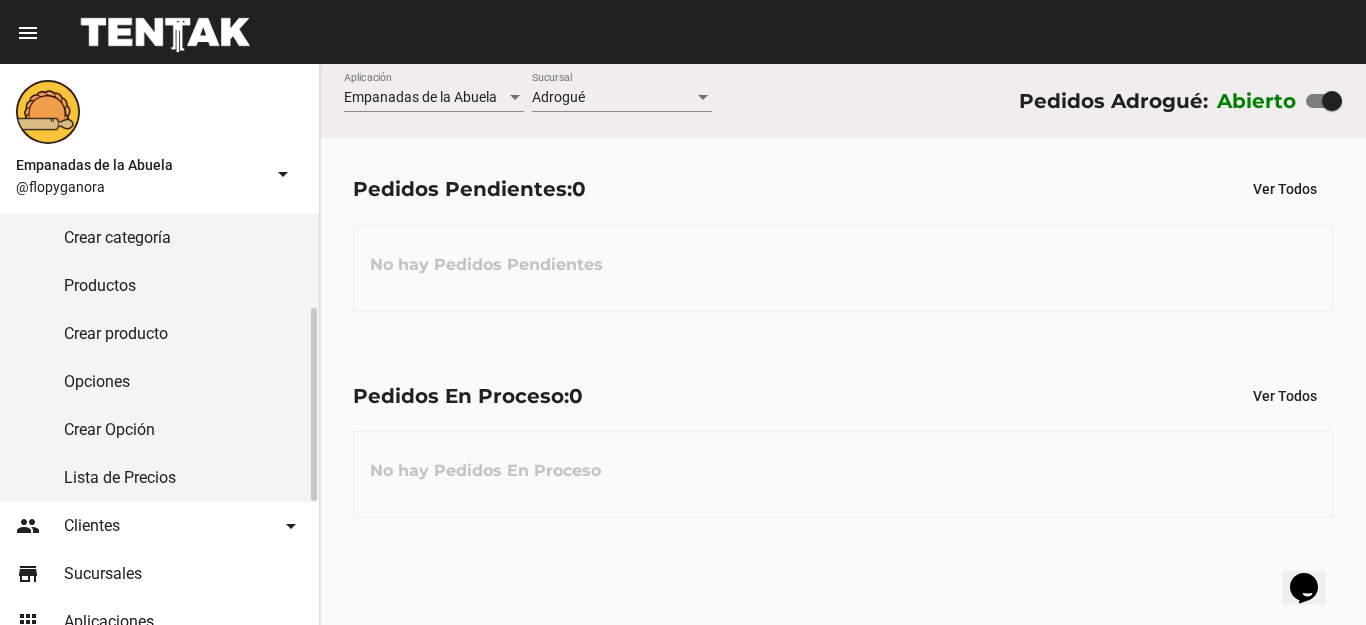 click on "Productos" at bounding box center (159, 286) 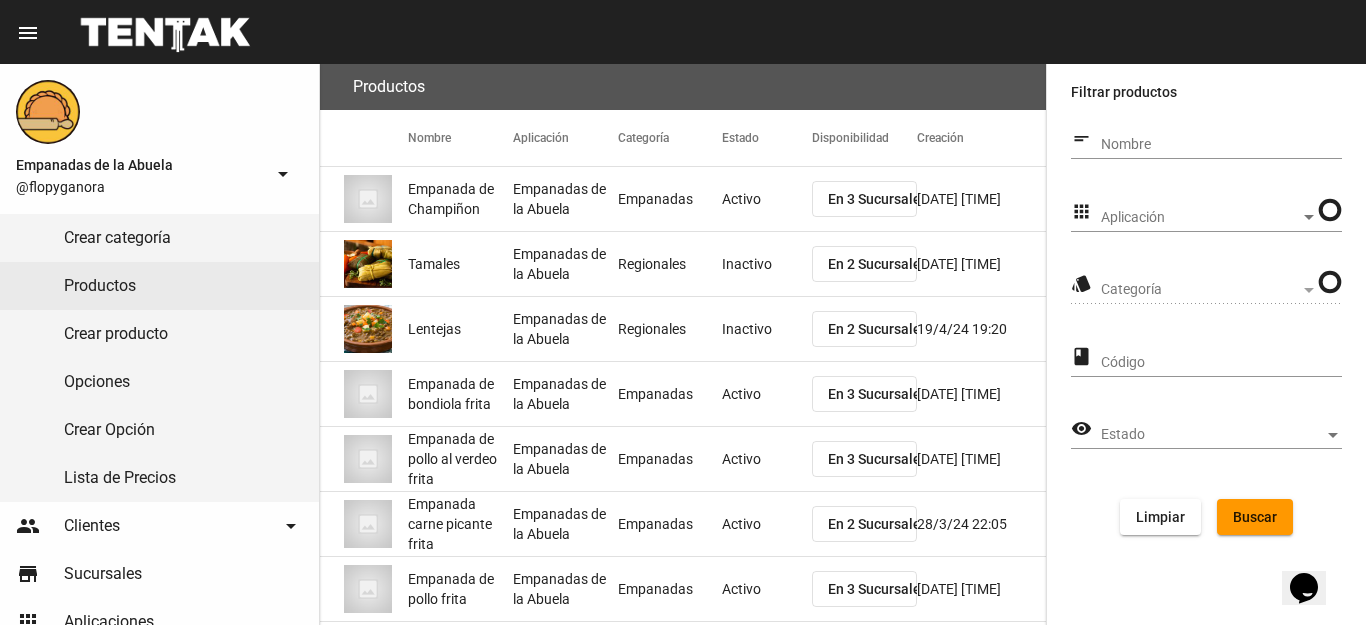 click on "Nombre" at bounding box center [1221, 145] 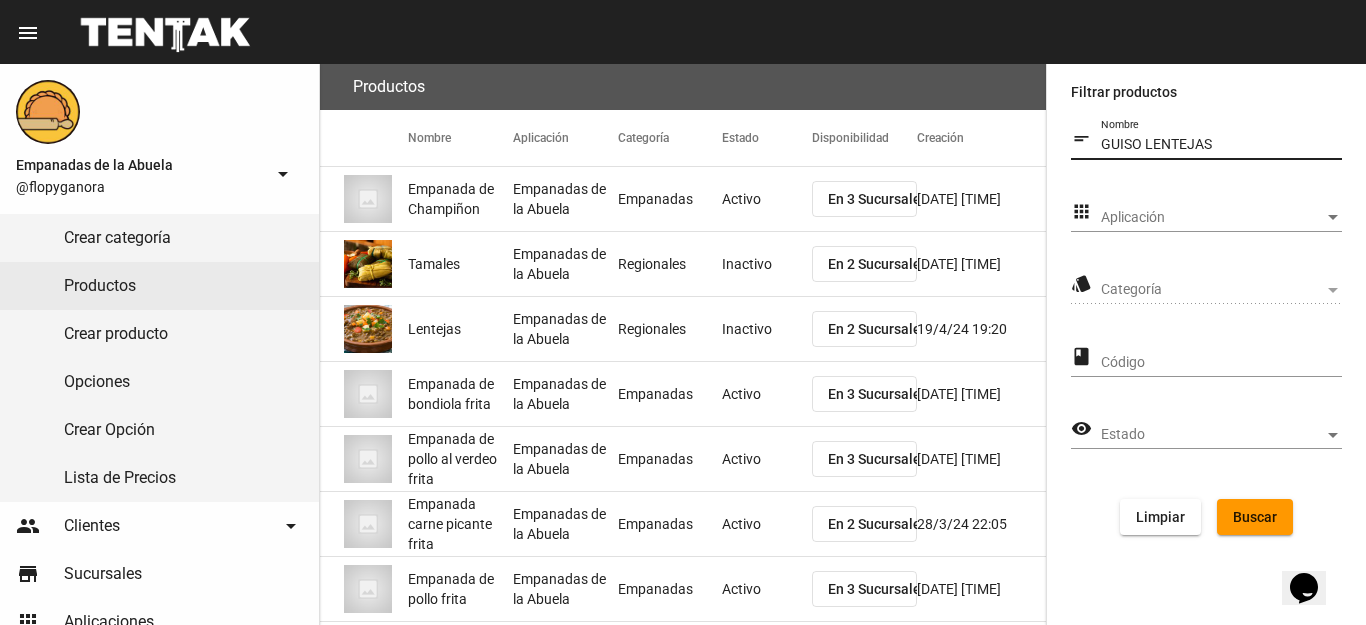 type on "GUISO LENTEJAS" 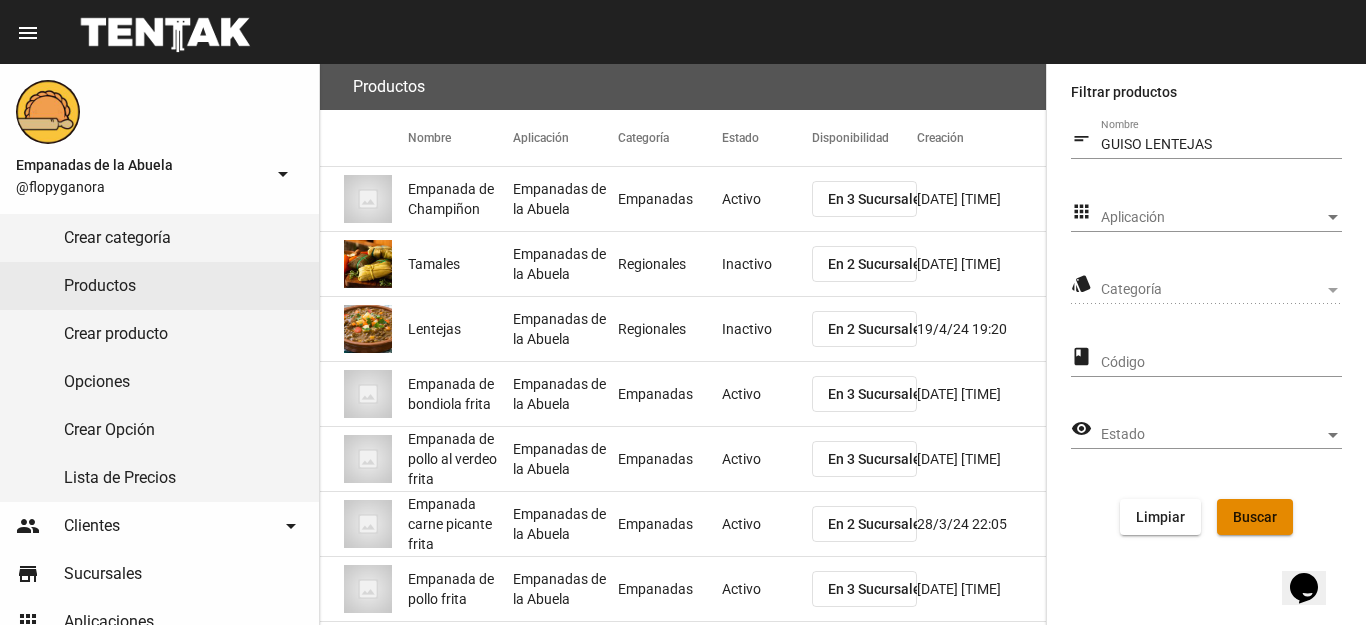 click on "Buscar" at bounding box center [1255, 517] 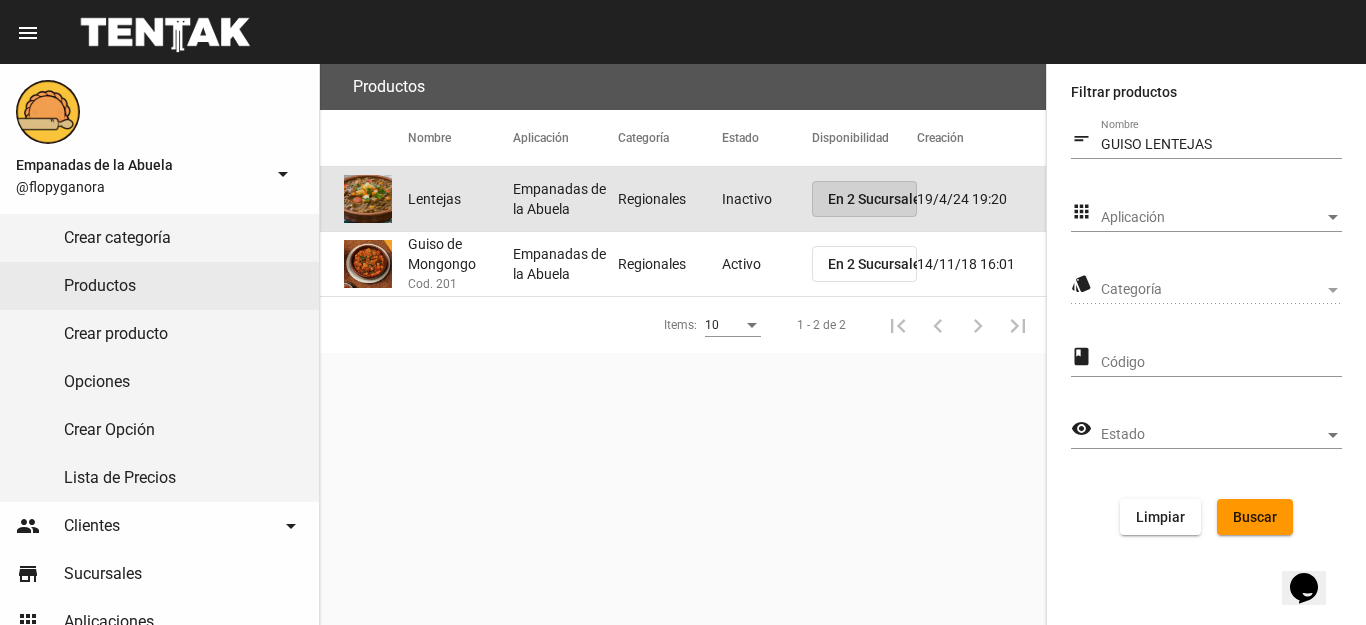 click on "En 2 Sucursales" at bounding box center [878, 199] 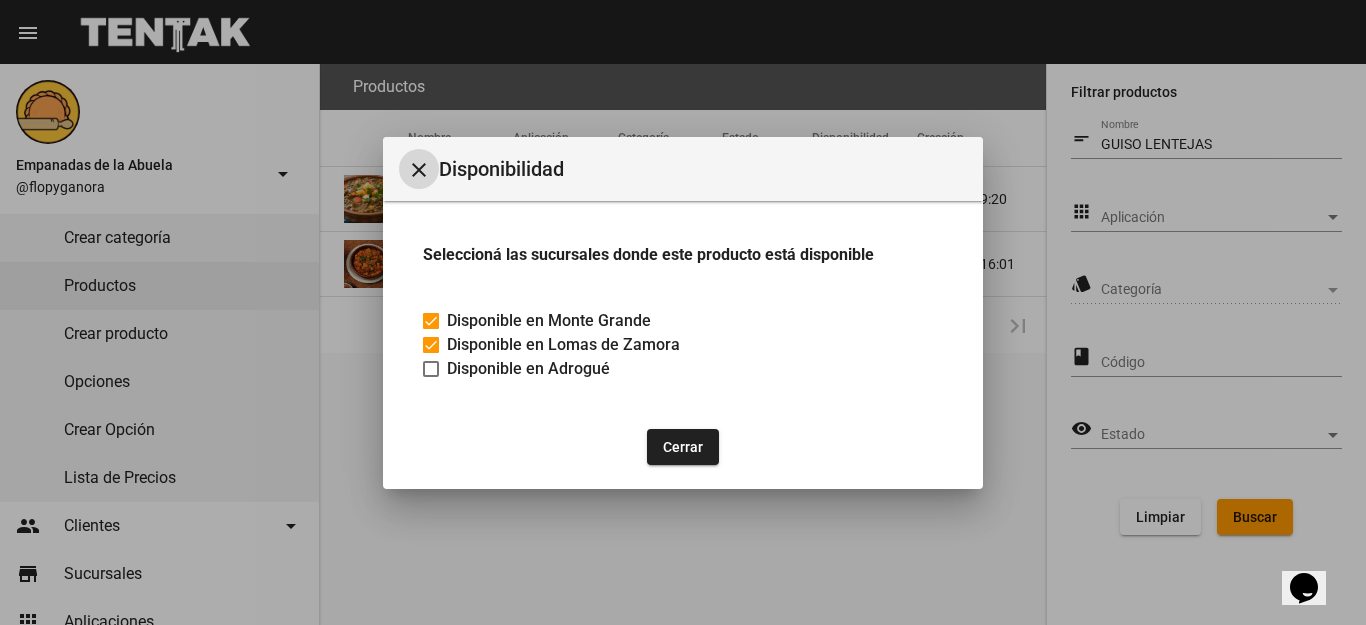click on "Cerrar" at bounding box center [683, 447] 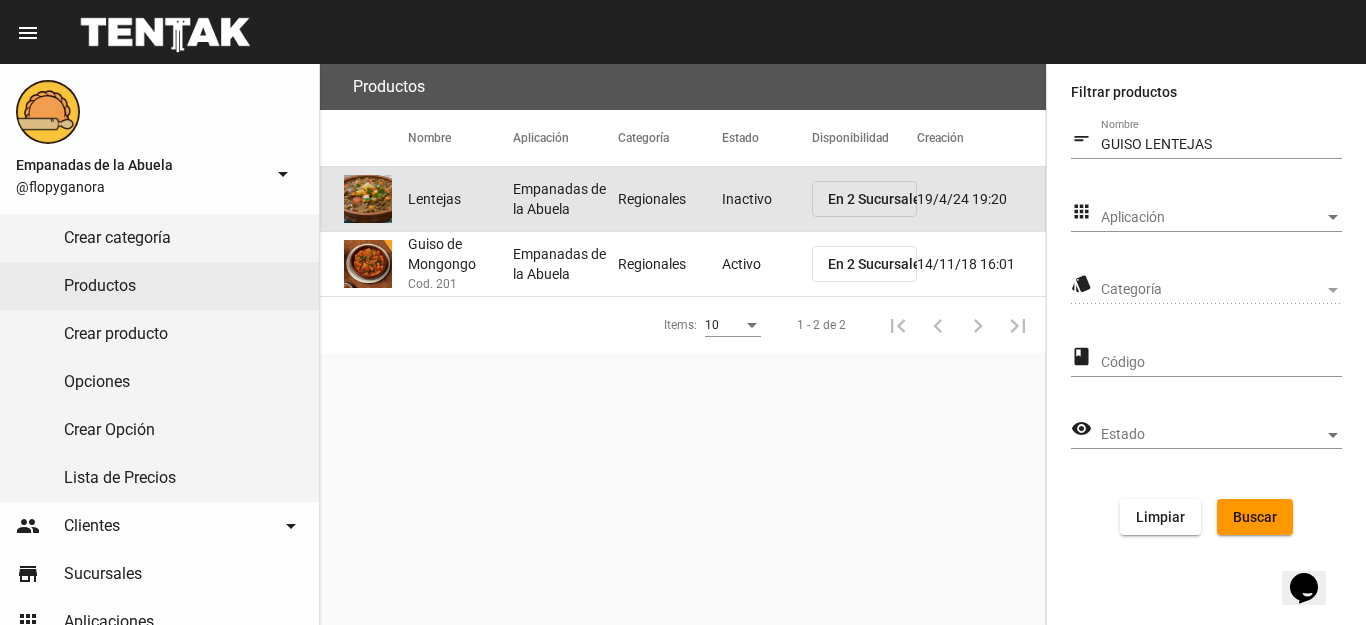 click on "Inactivo" at bounding box center [767, 199] 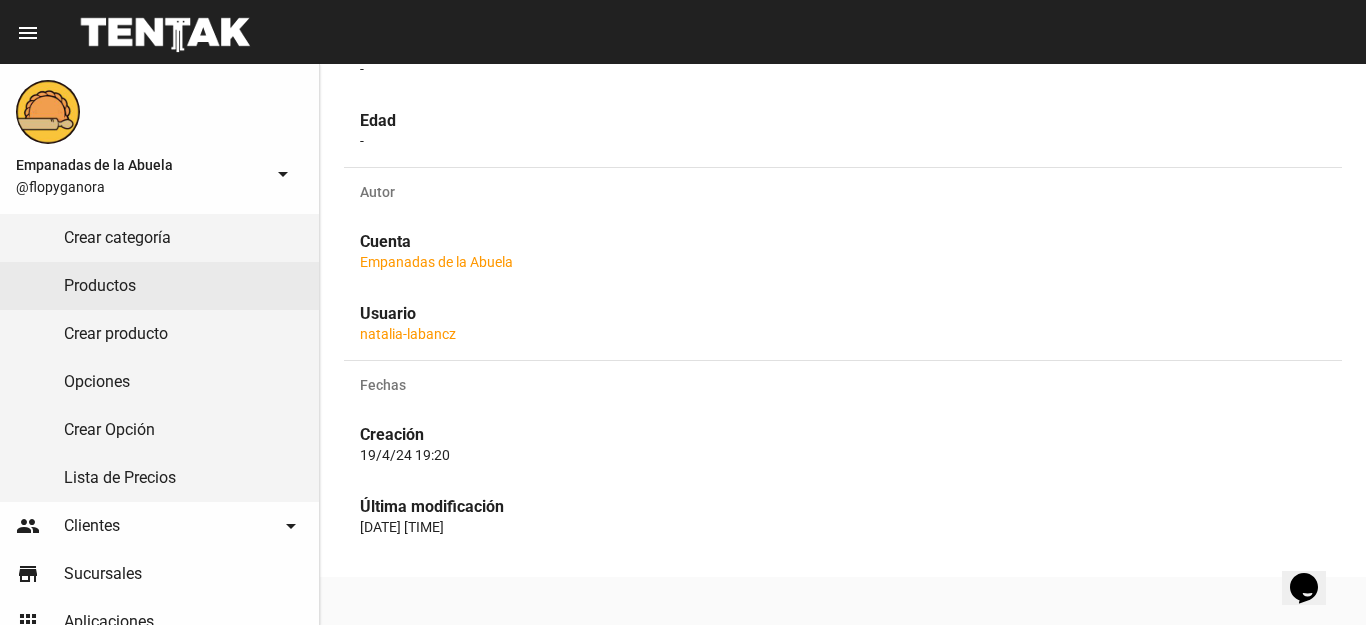 scroll, scrollTop: 0, scrollLeft: 0, axis: both 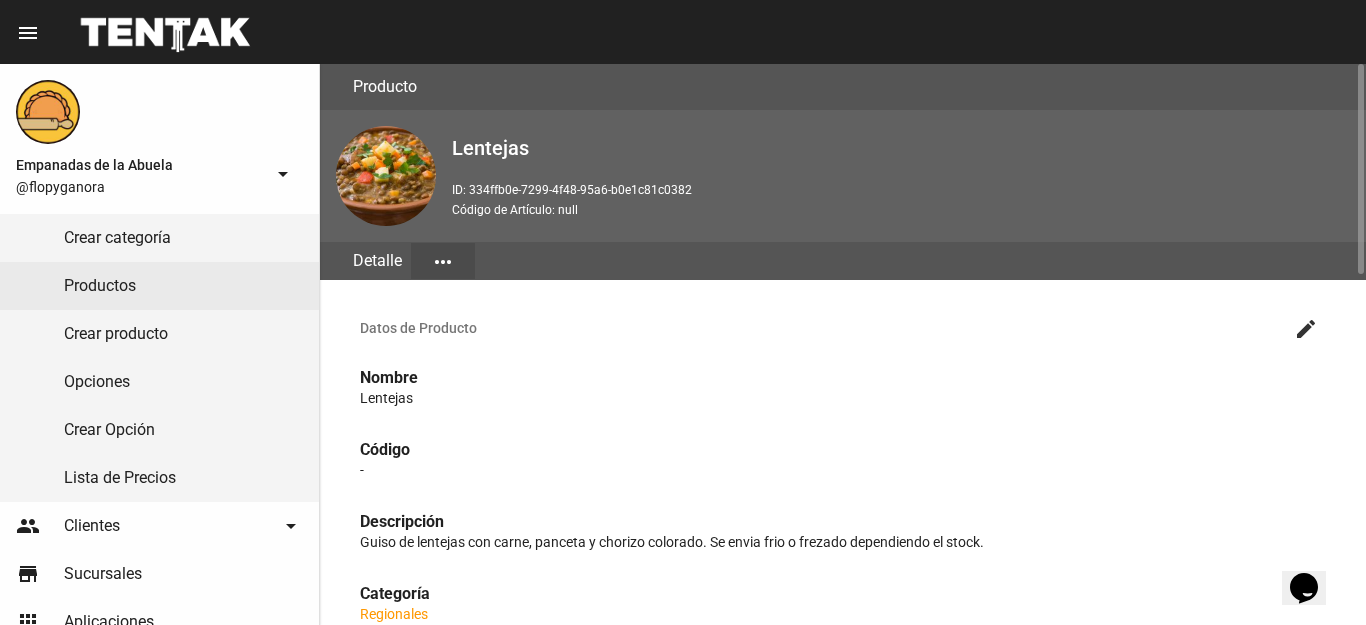 click on "Datos de Producto" at bounding box center (823, 328) 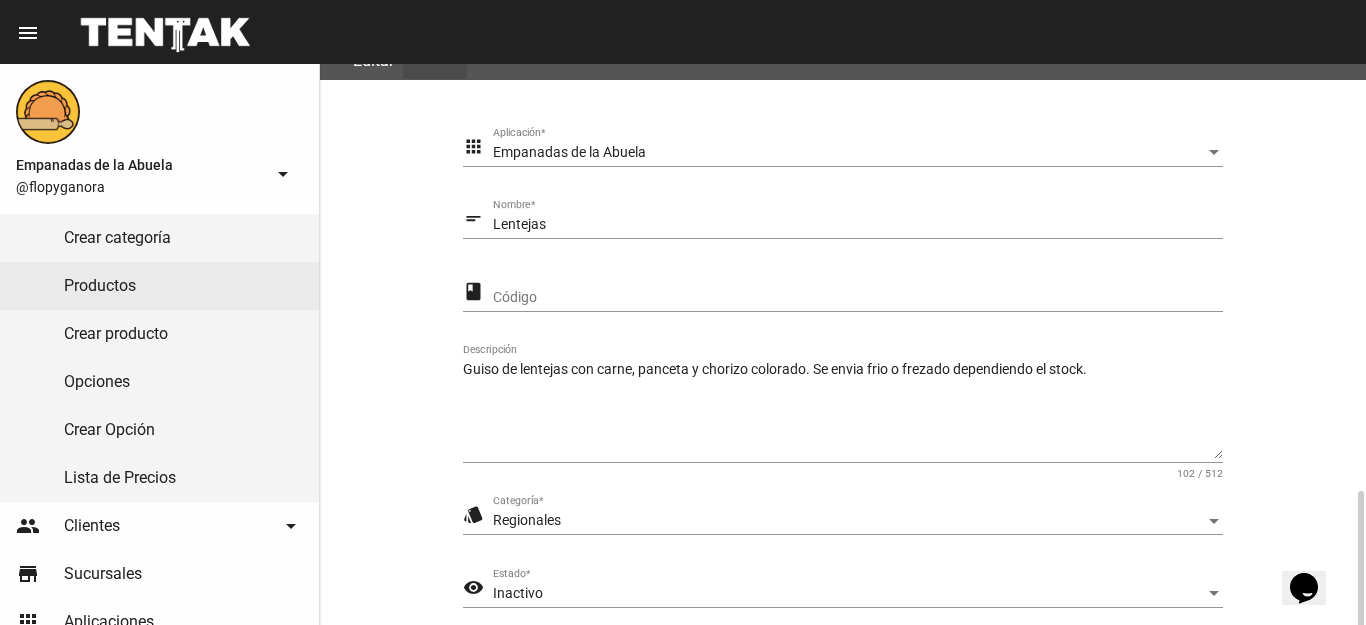 scroll, scrollTop: 400, scrollLeft: 0, axis: vertical 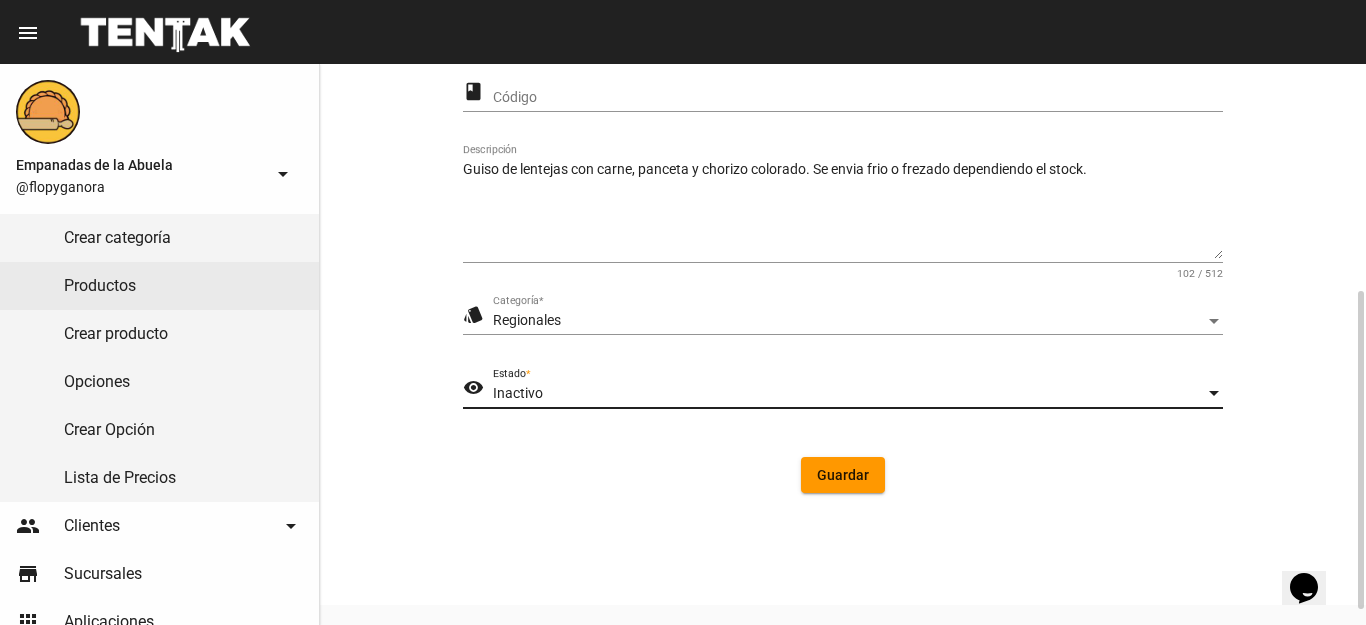 click on "Inactivo" at bounding box center (849, 394) 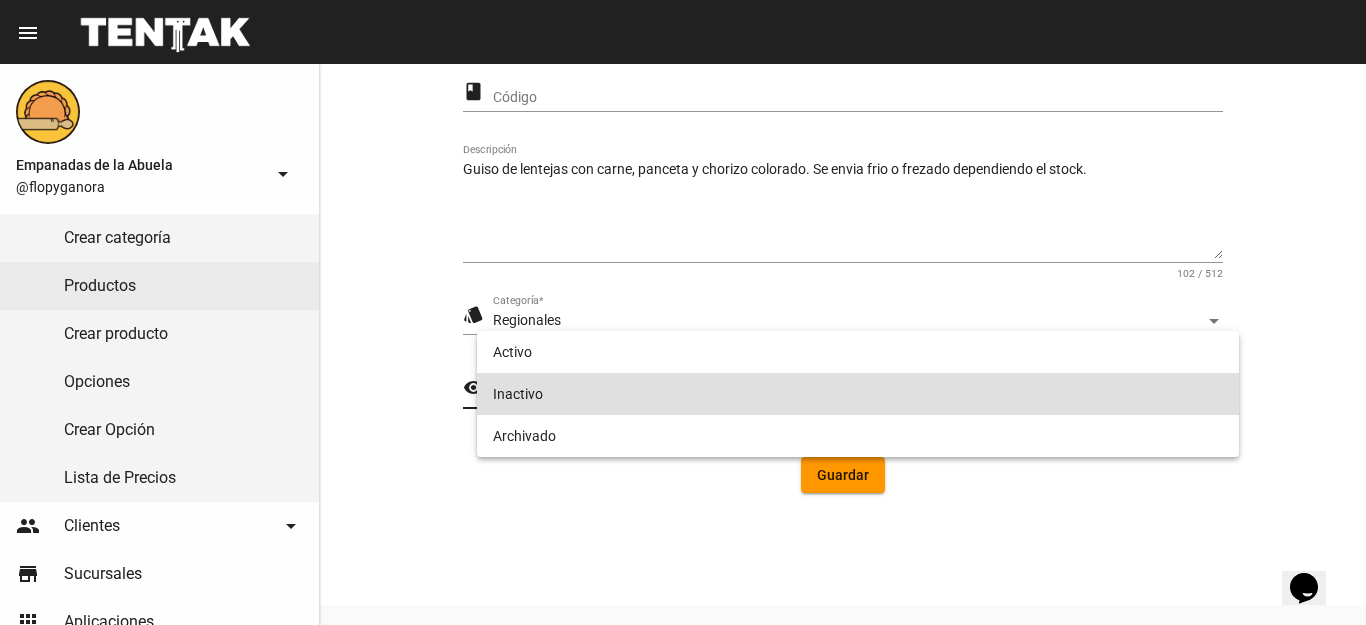 click on "Inactivo" at bounding box center (858, 394) 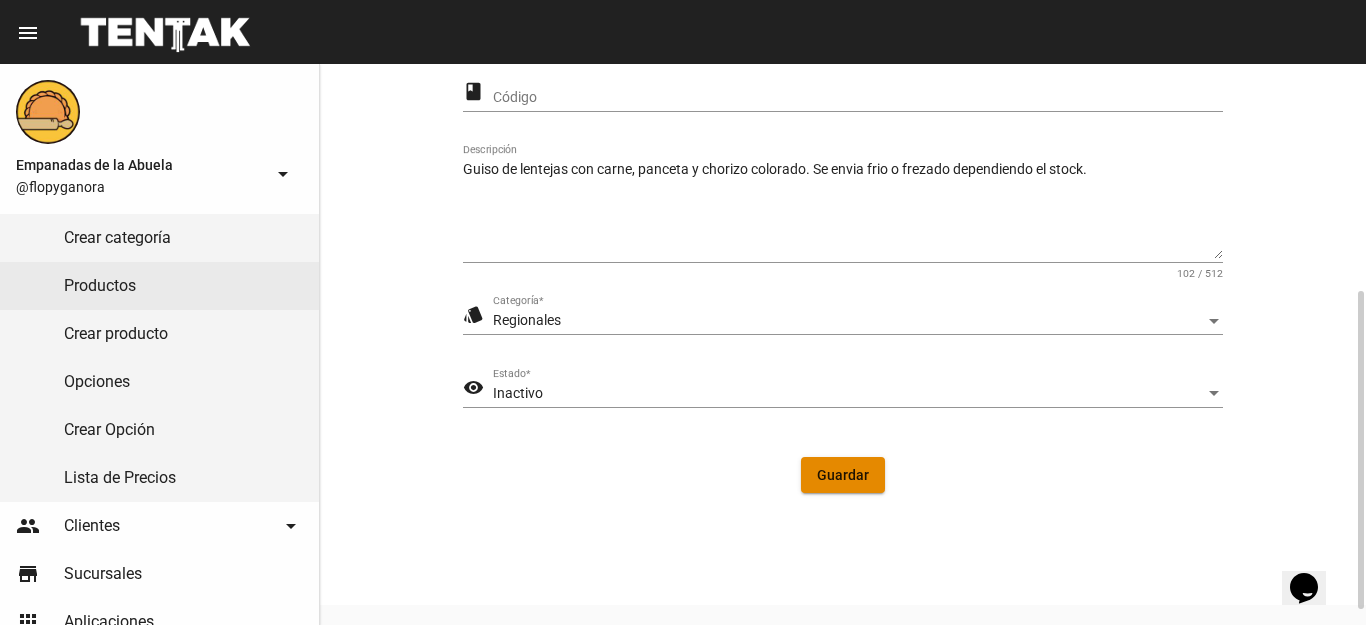 click on "Guardar" at bounding box center (843, 475) 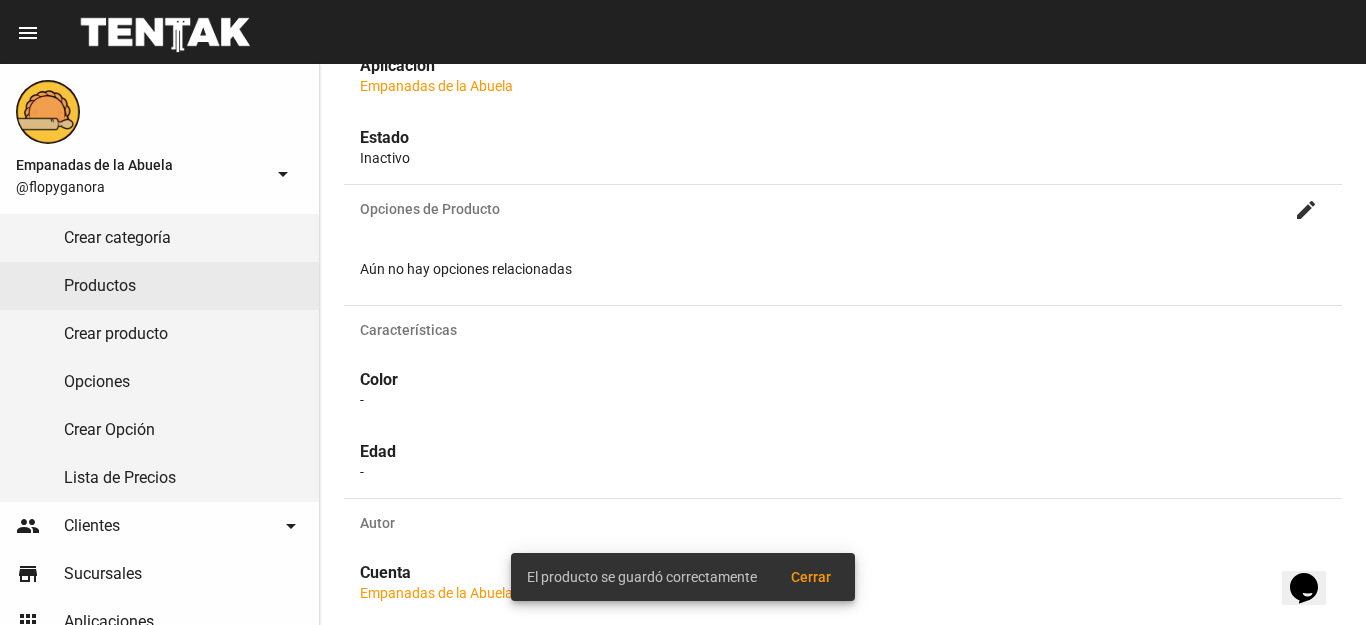 scroll, scrollTop: 0, scrollLeft: 0, axis: both 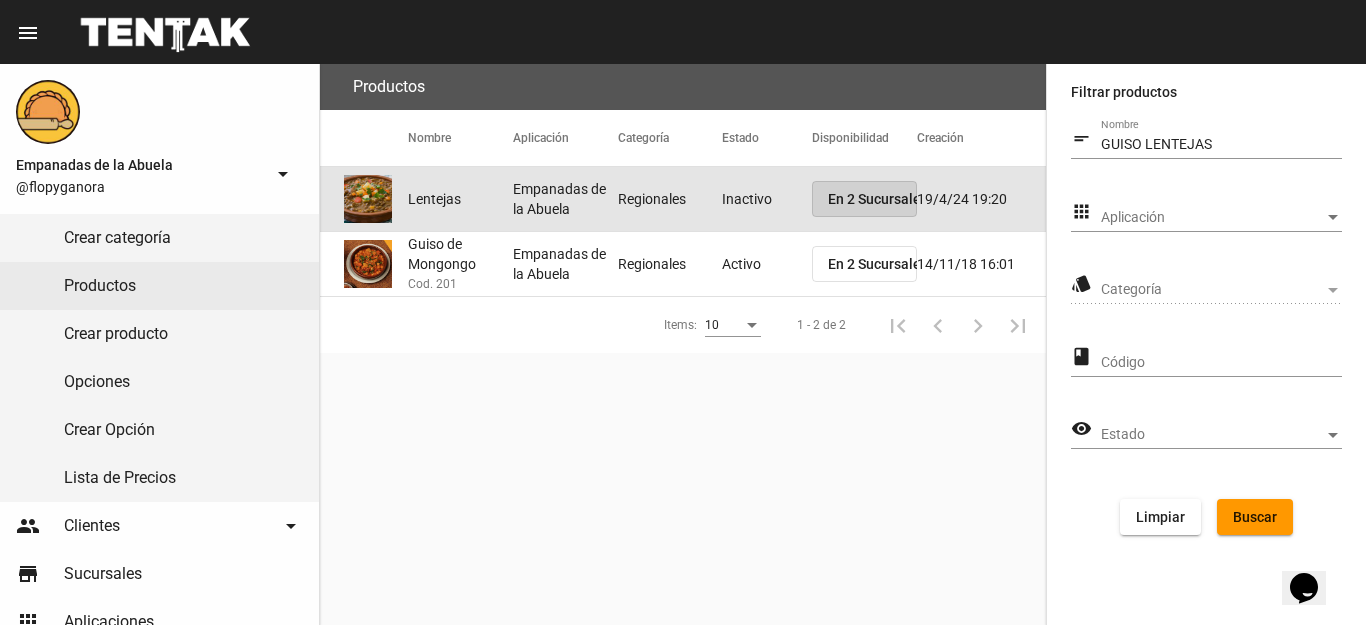 click on "En 2 Sucursales" at bounding box center (878, 199) 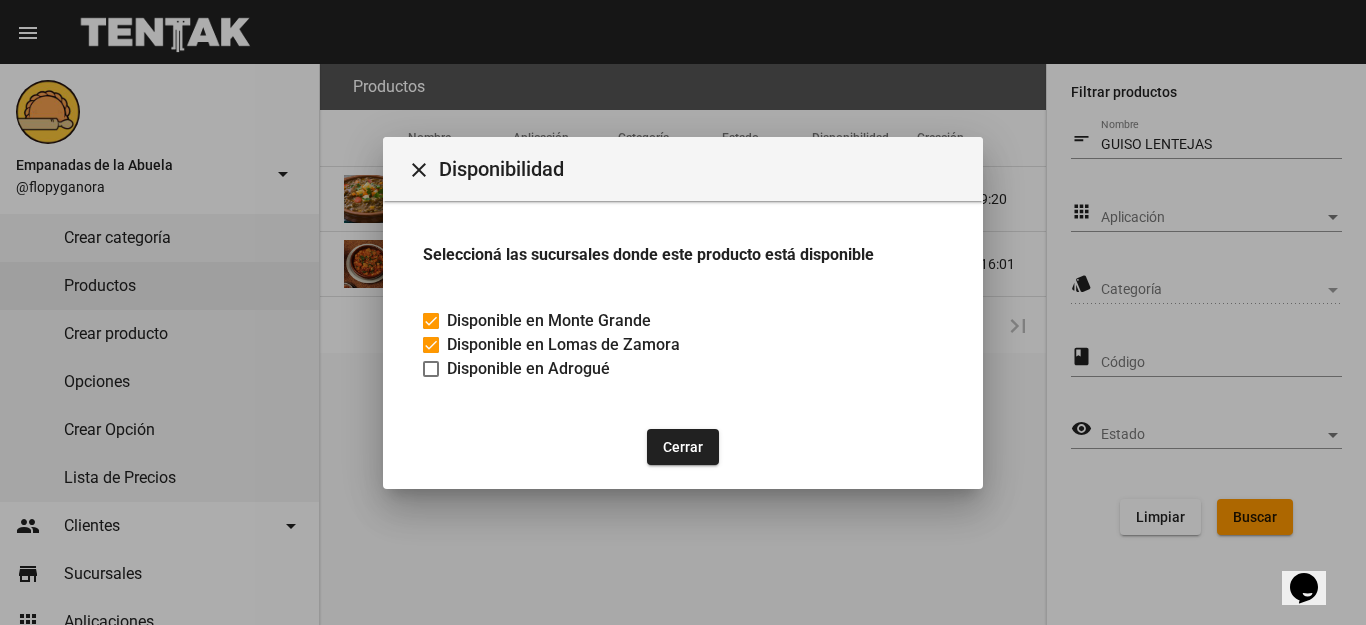 click on "Cerrar" at bounding box center (683, 447) 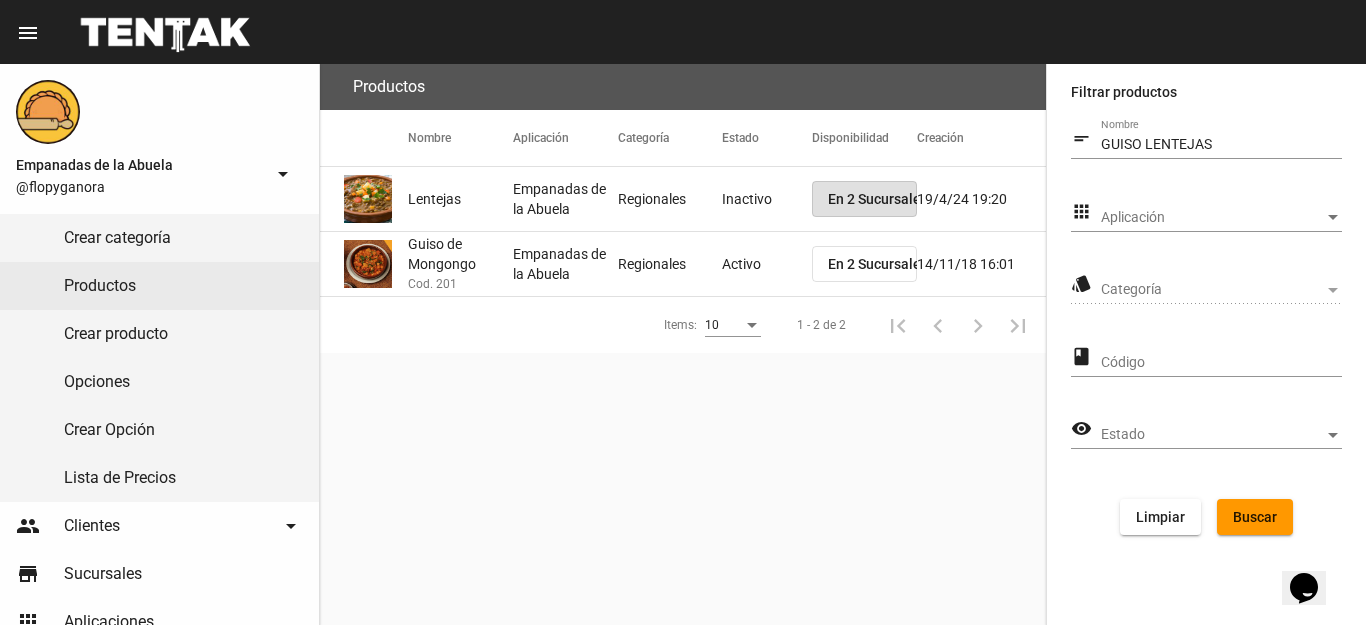 click on "Productos Nombre Aplicación Categoría Estado Disponibilidad Creación Lentejas Empanadas de la Abuela Regionales Inactivo En 2 Sucursales 19/4/24 19:20 Guiso de Mongongo Cod. 201 Empanadas de la Abuela Regionales Activo En 2 Sucursales 14/11/18 16:01 Items: 10 1 - 2 de 2 add" at bounding box center (683, 344) 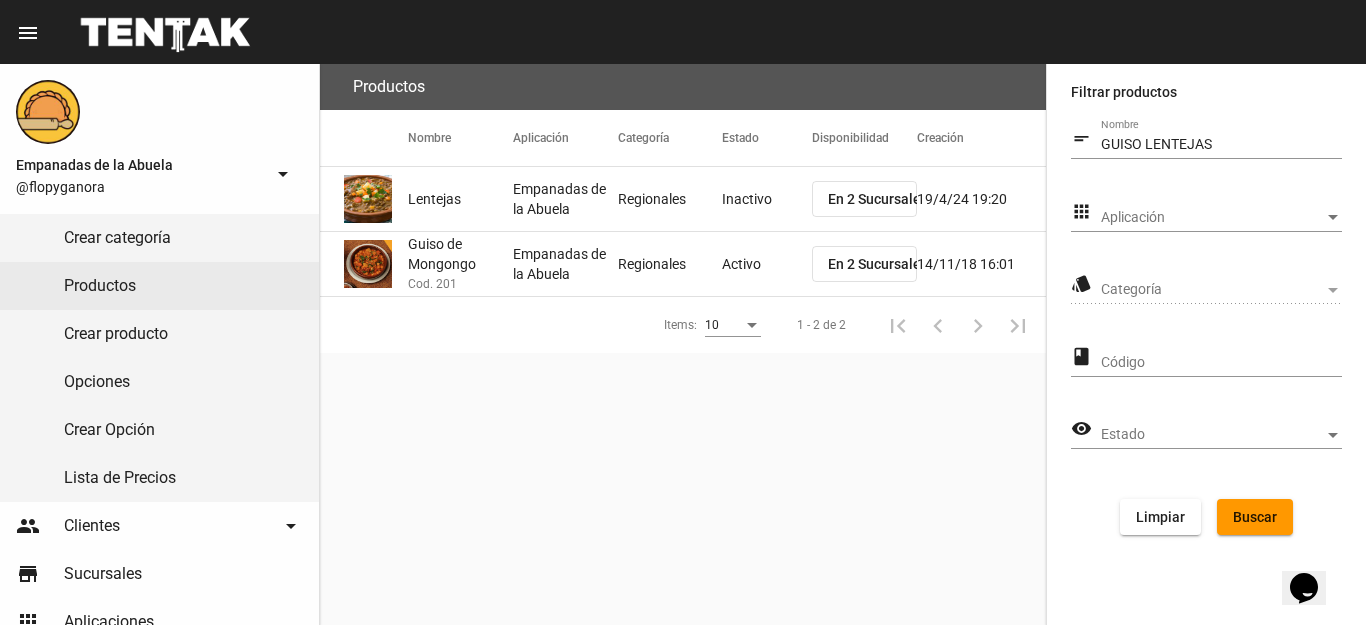 click at bounding box center [165, 32] 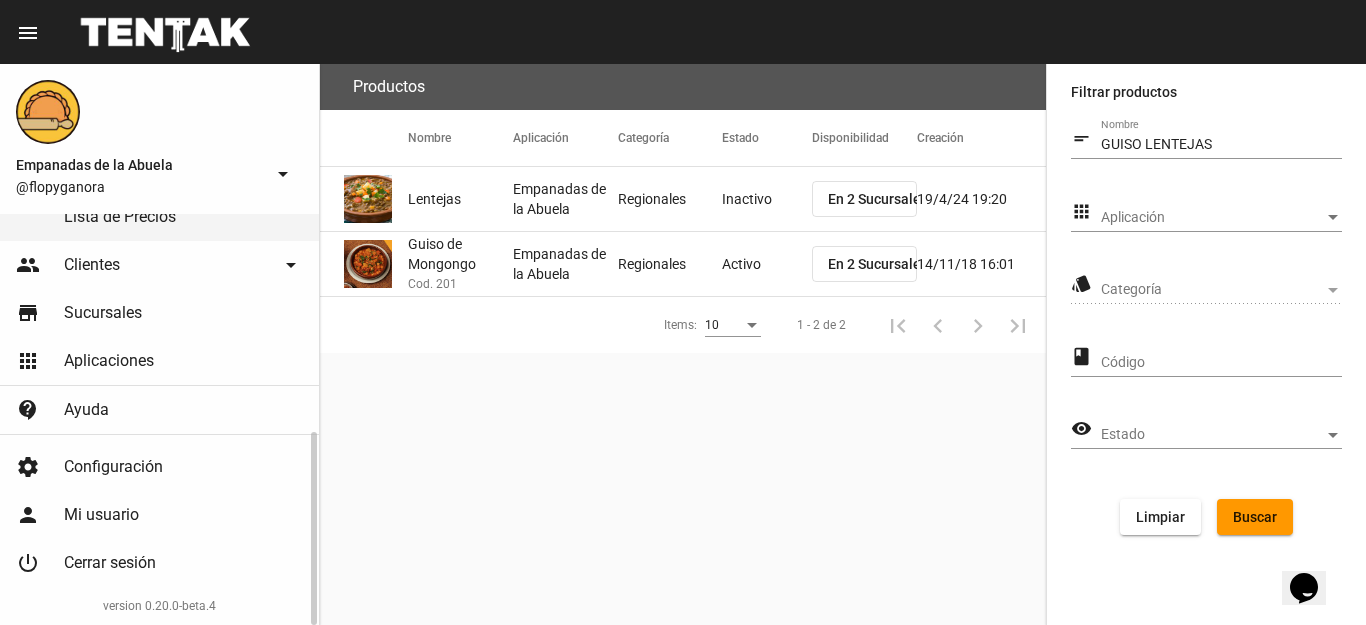 scroll, scrollTop: 0, scrollLeft: 0, axis: both 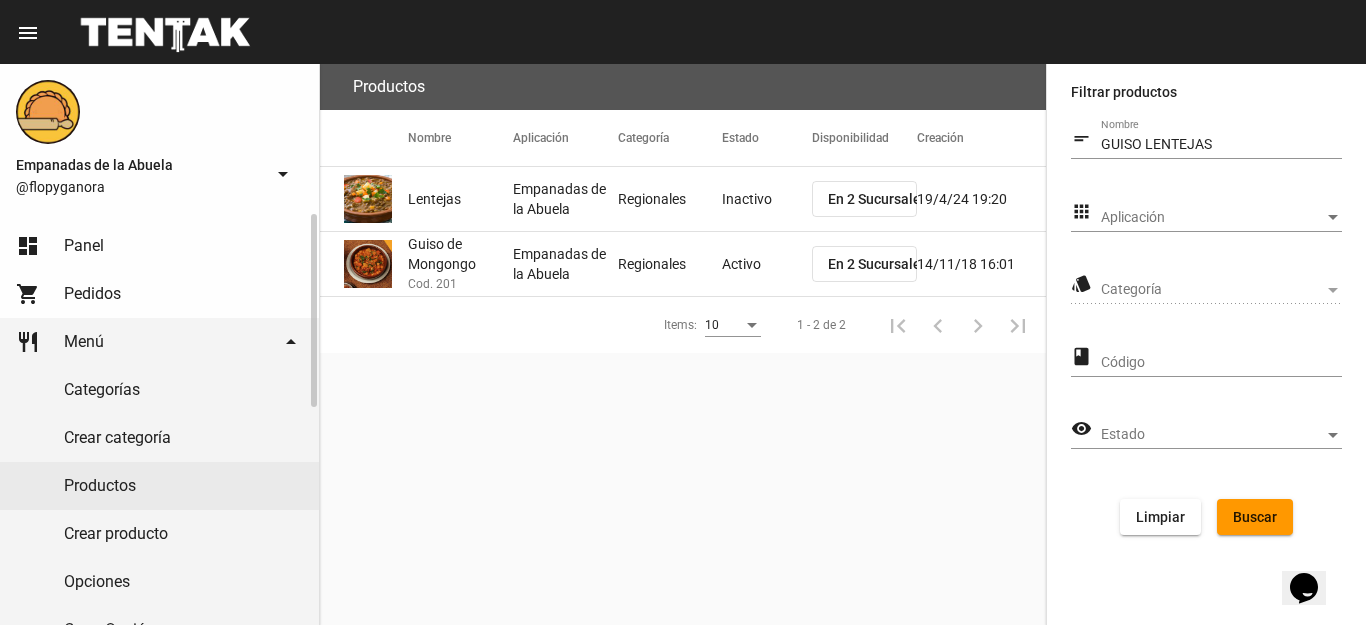 click on "Panel" at bounding box center (84, 246) 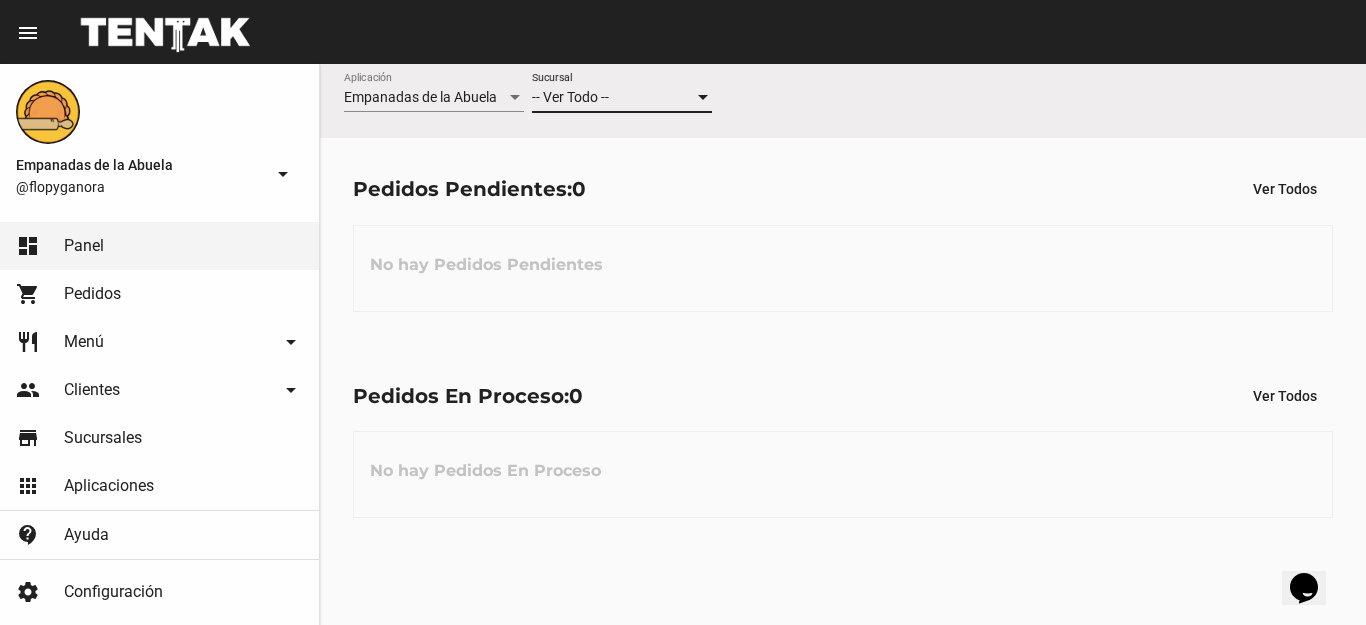 click on "-- Ver Todo --" at bounding box center [570, 97] 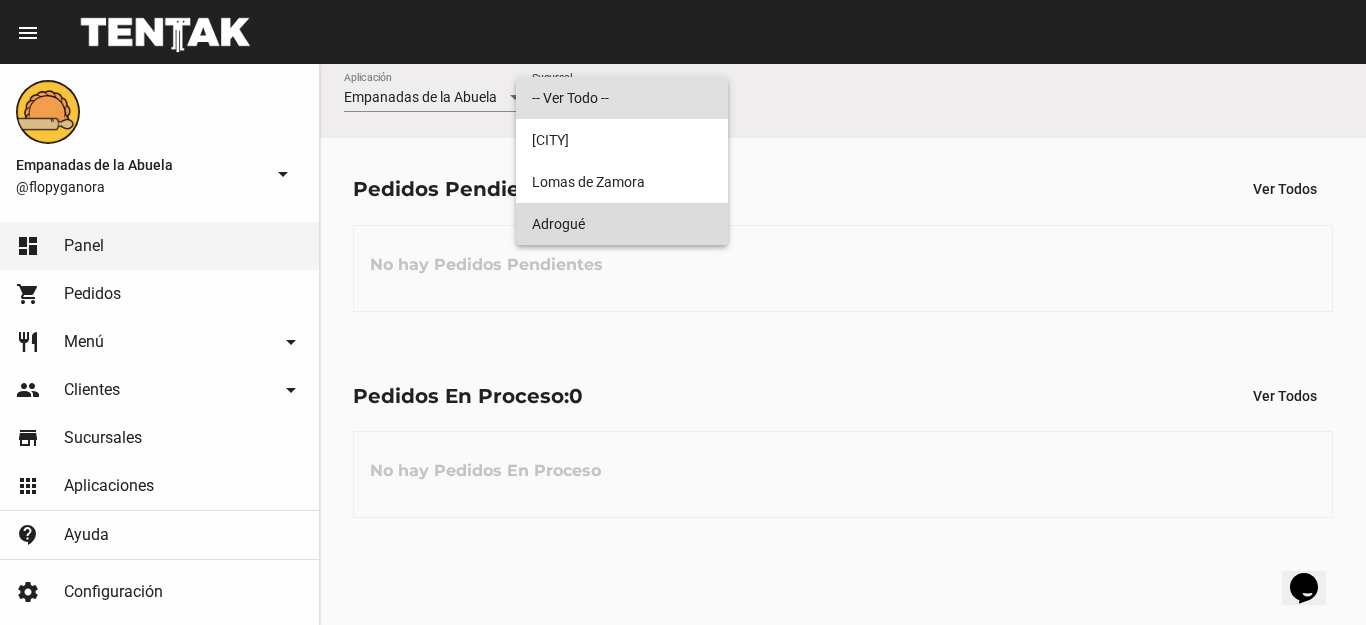click on "Adrogué" at bounding box center (622, 224) 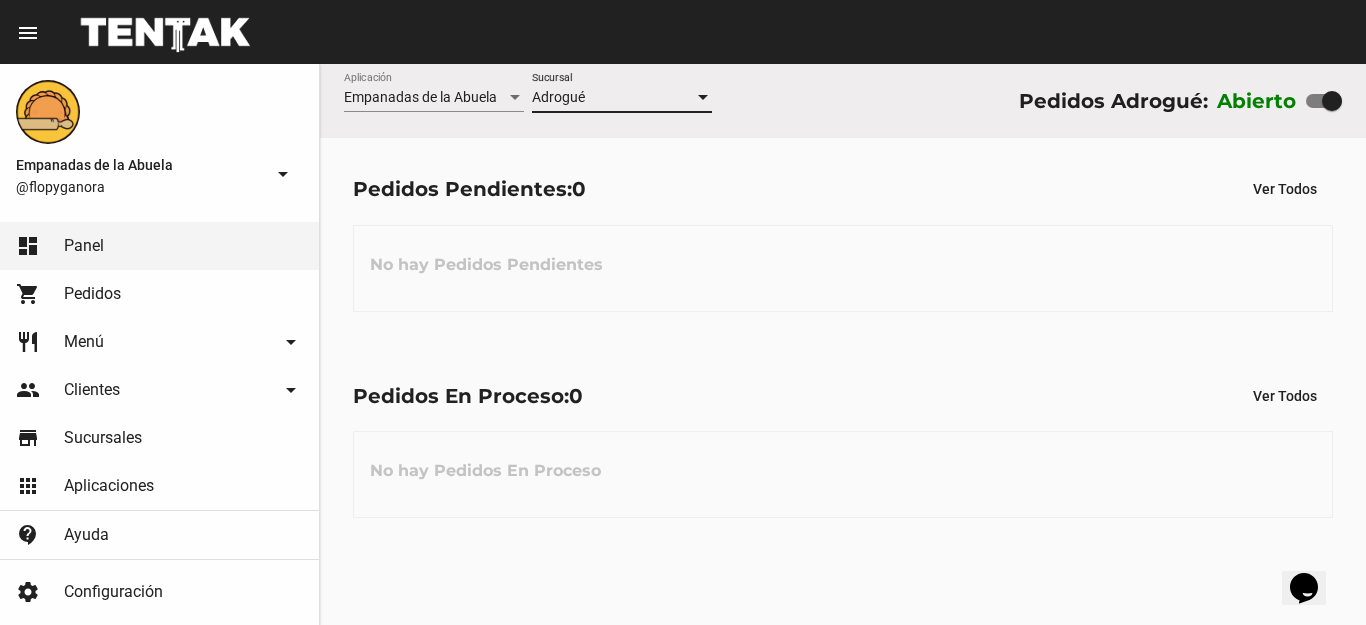 click on "Pedidos En Proceso:  0 Ver Todos" at bounding box center (843, 189) 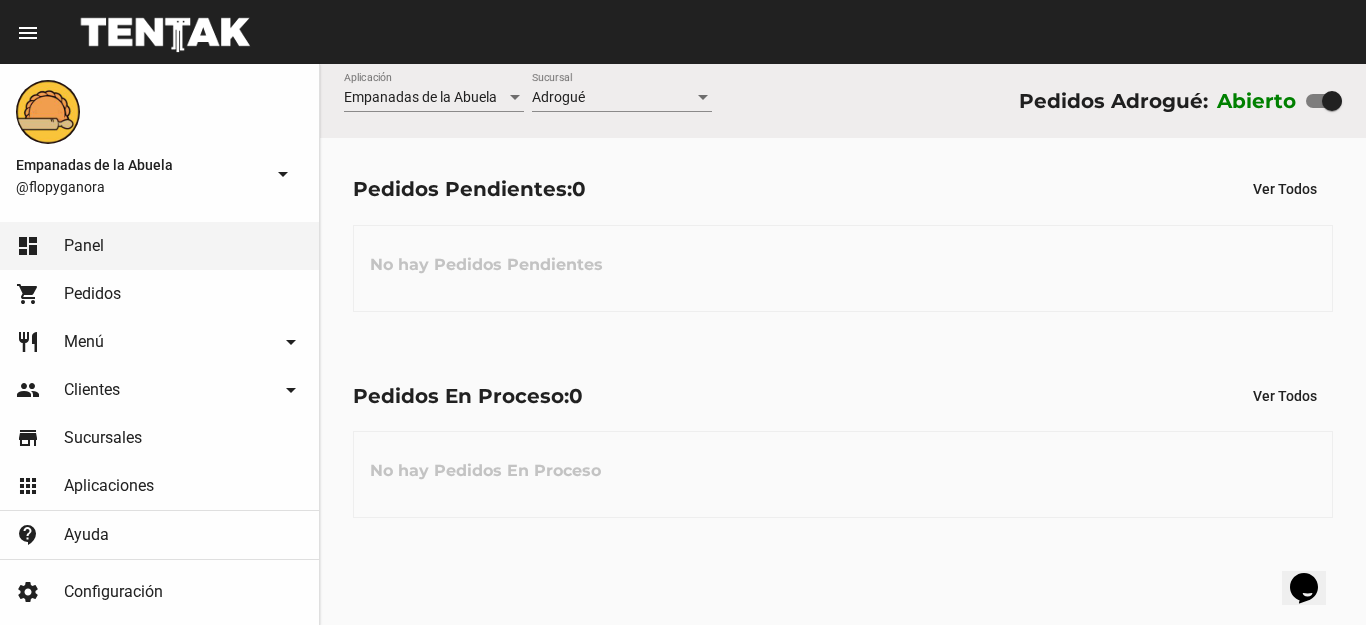 drag, startPoint x: 803, startPoint y: 408, endPoint x: 539, endPoint y: 533, distance: 292.0976 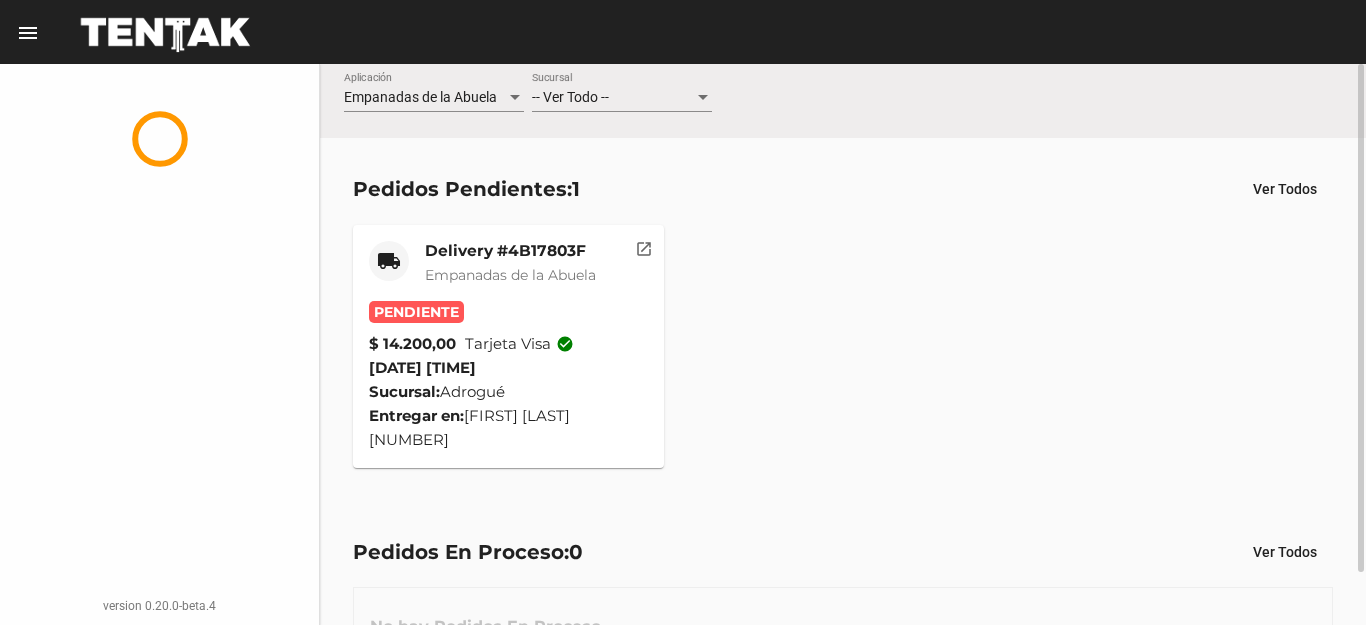 scroll, scrollTop: 0, scrollLeft: 0, axis: both 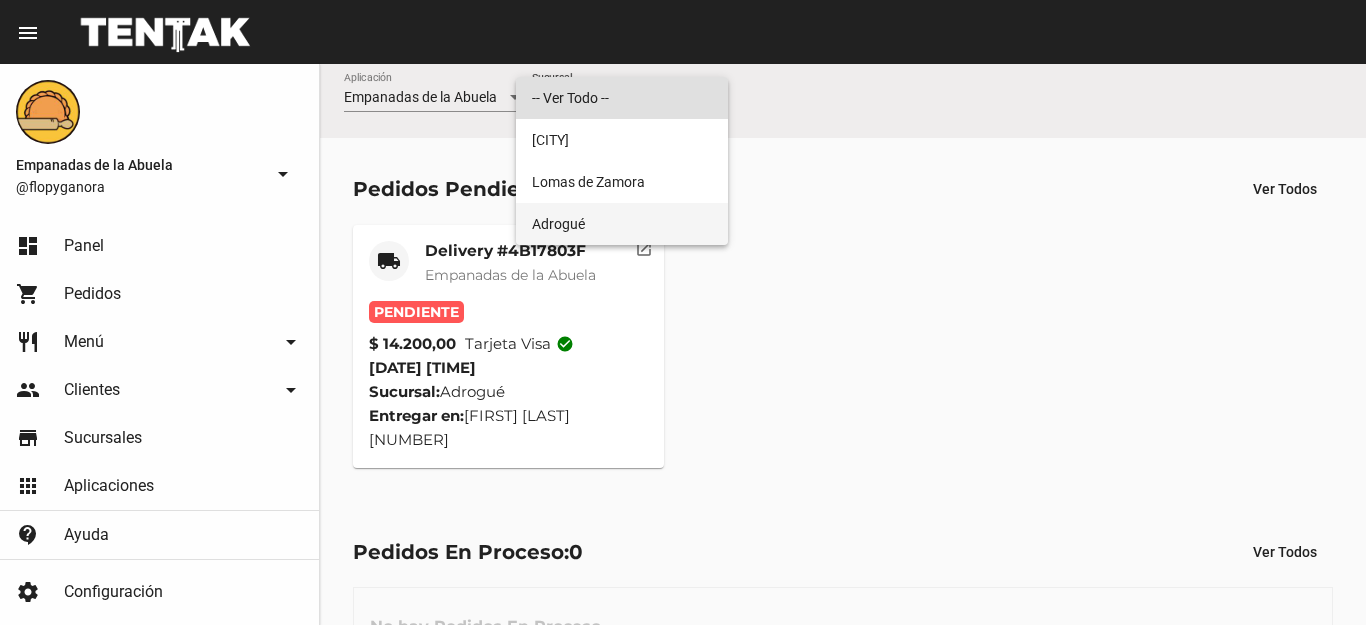 click on "Adrogué" at bounding box center [622, 224] 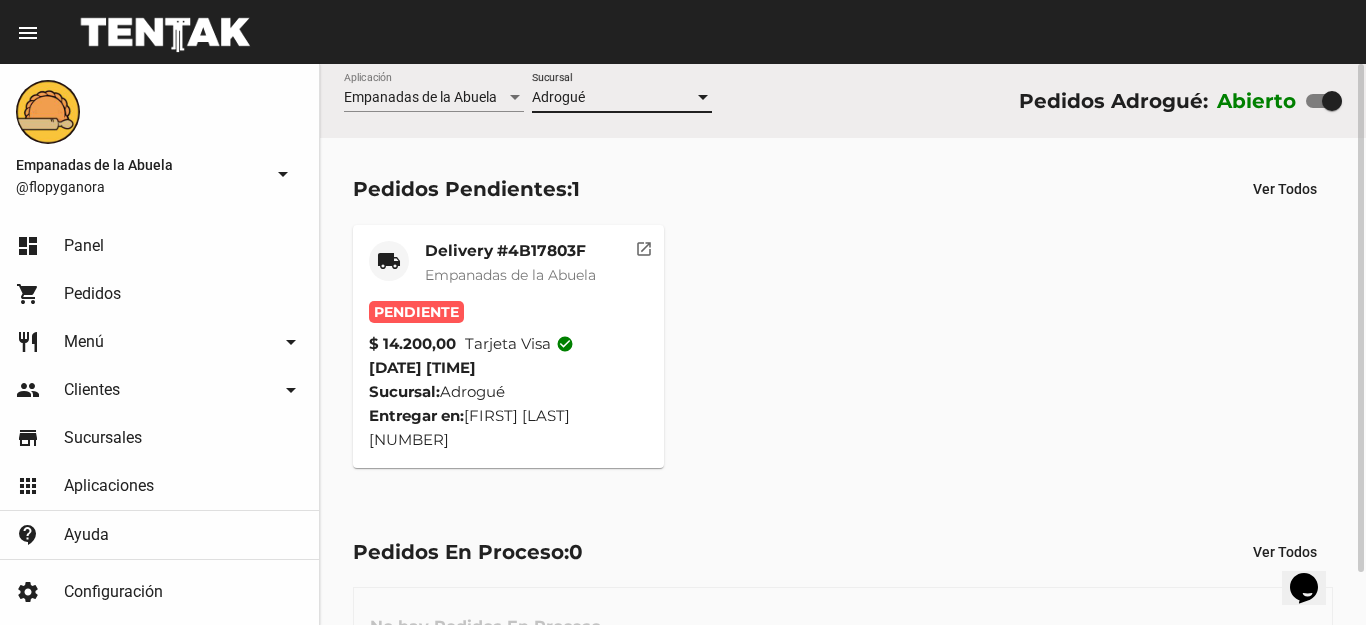 scroll, scrollTop: 0, scrollLeft: 0, axis: both 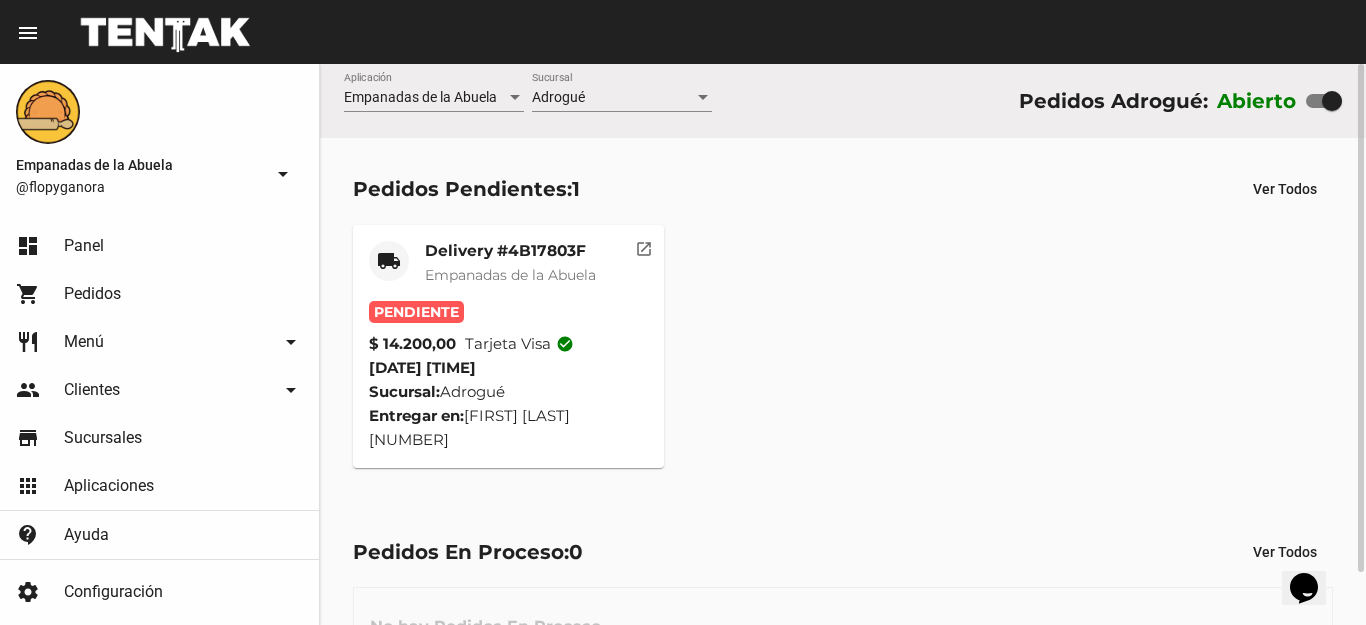 click on "Delivery #[ID]" at bounding box center (510, 251) 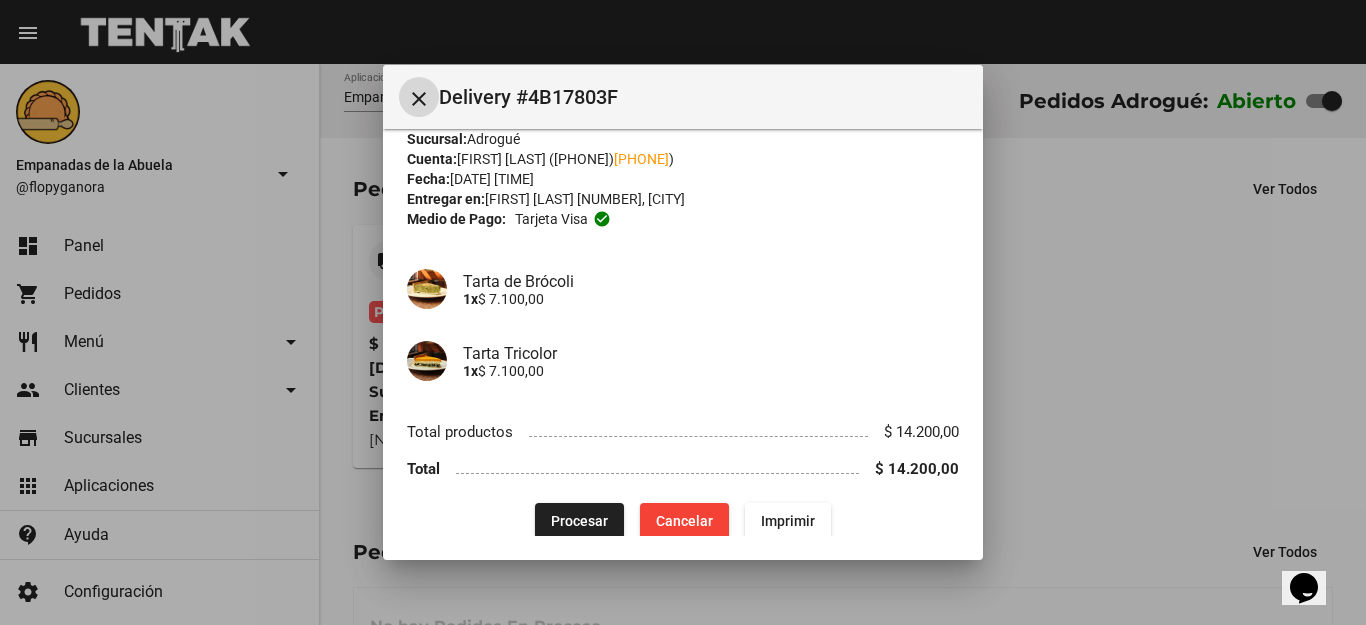 scroll, scrollTop: 63, scrollLeft: 0, axis: vertical 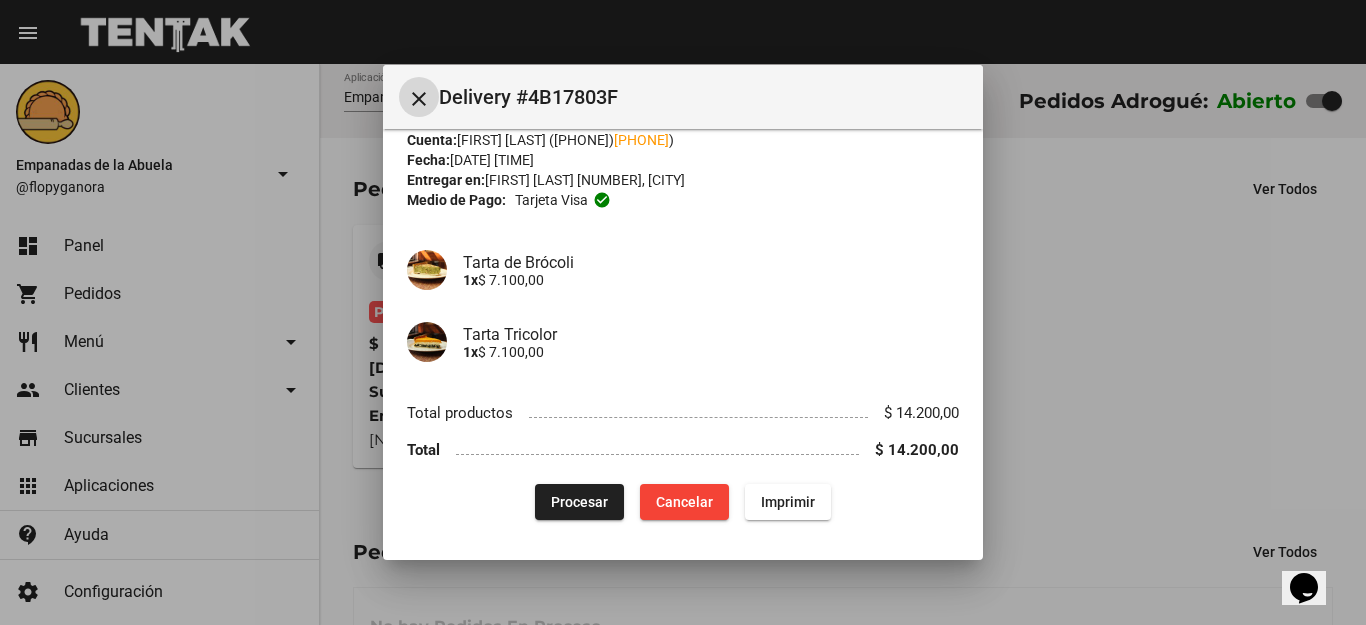 click on "Imprimir" at bounding box center [579, 502] 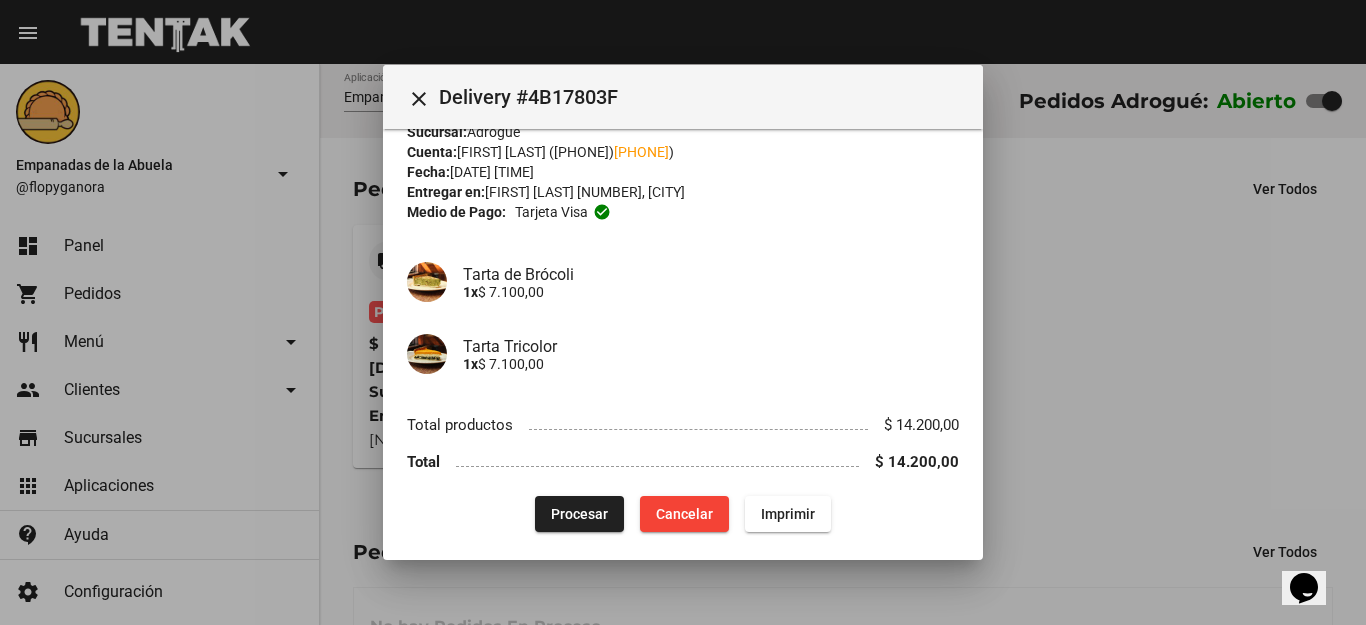 scroll, scrollTop: 63, scrollLeft: 0, axis: vertical 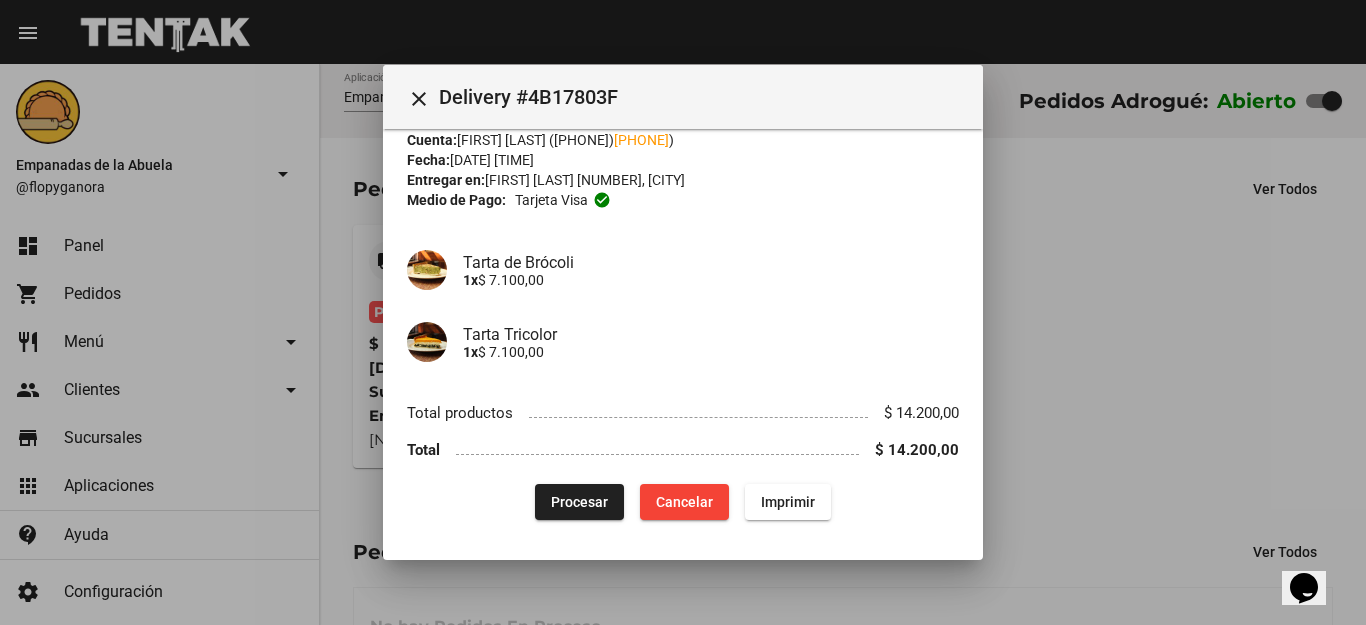 click on "Procesar" at bounding box center (579, 502) 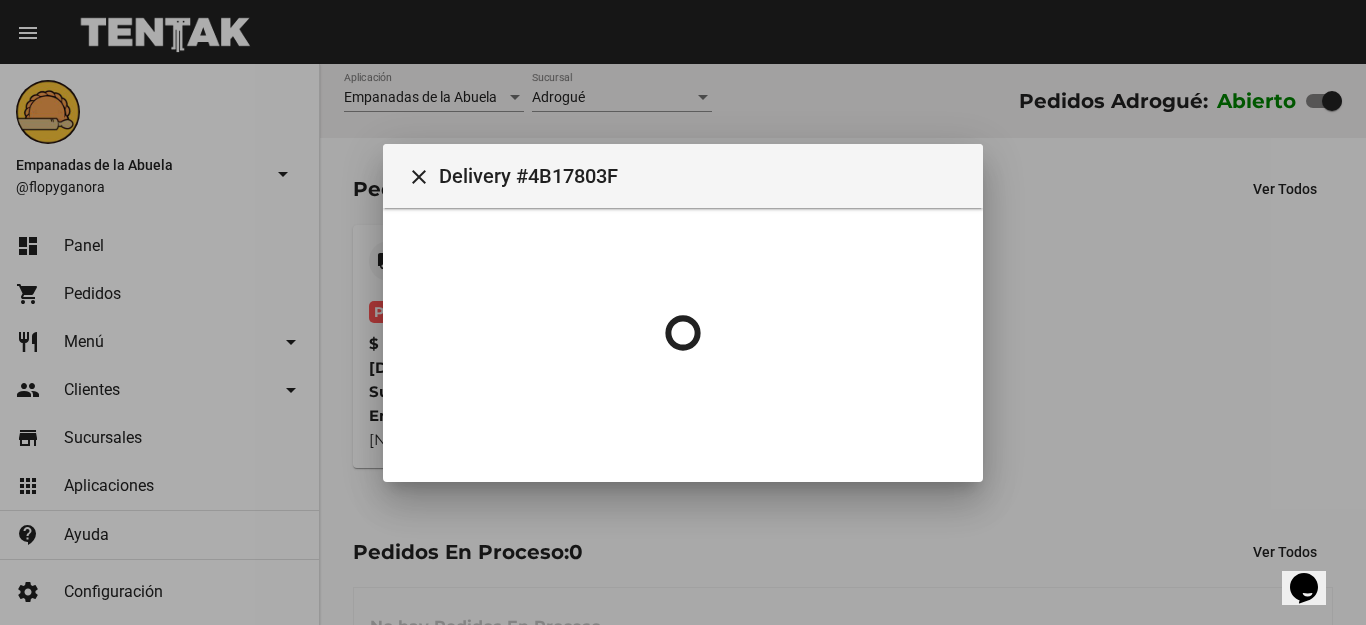 scroll, scrollTop: 0, scrollLeft: 0, axis: both 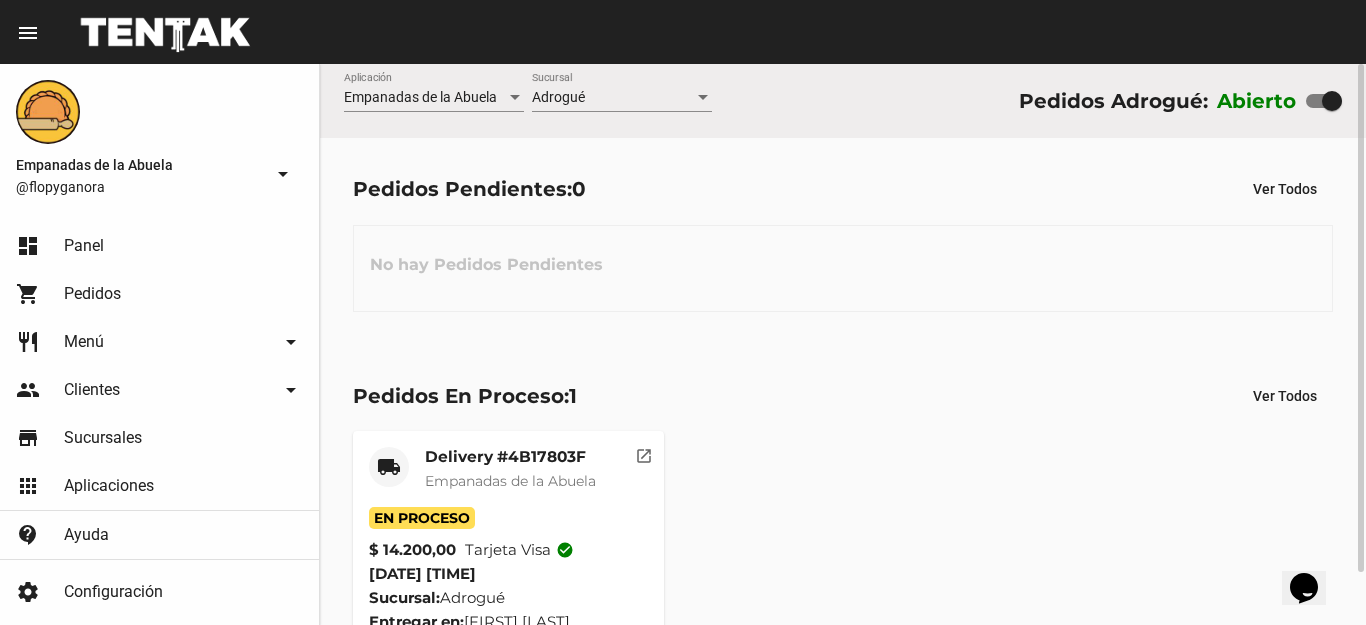 click on "Adrogué" at bounding box center (613, 98) 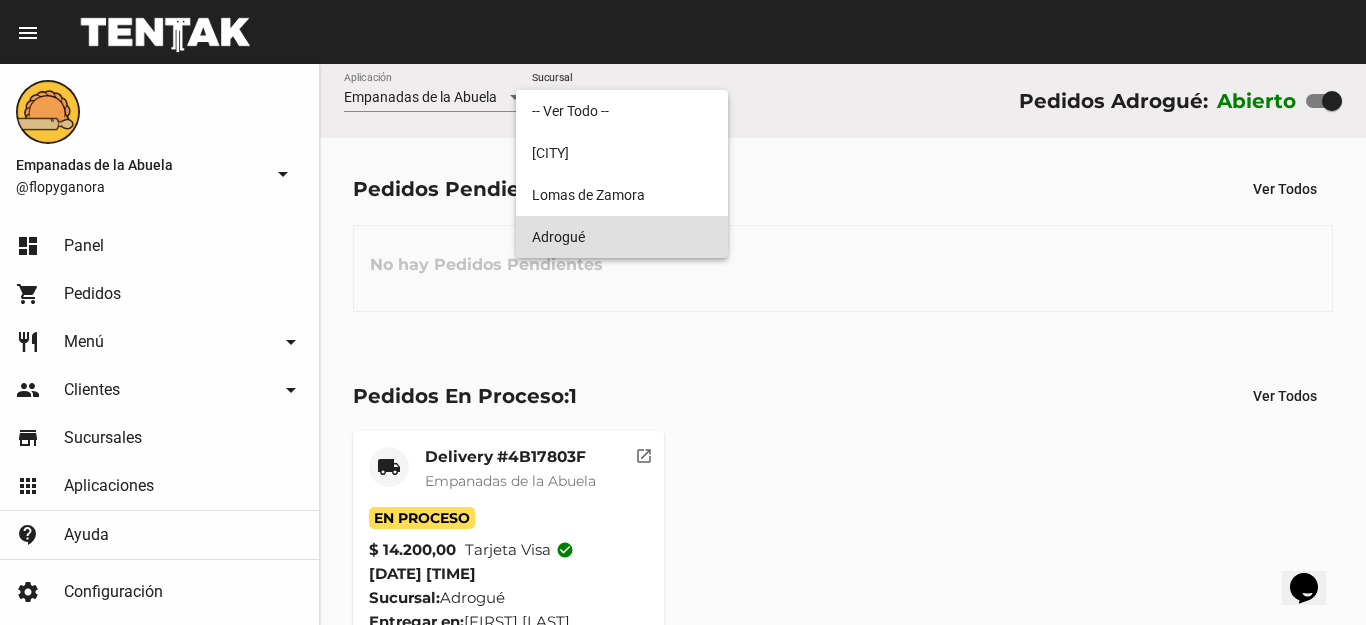 click on "Adrogué" at bounding box center (622, 237) 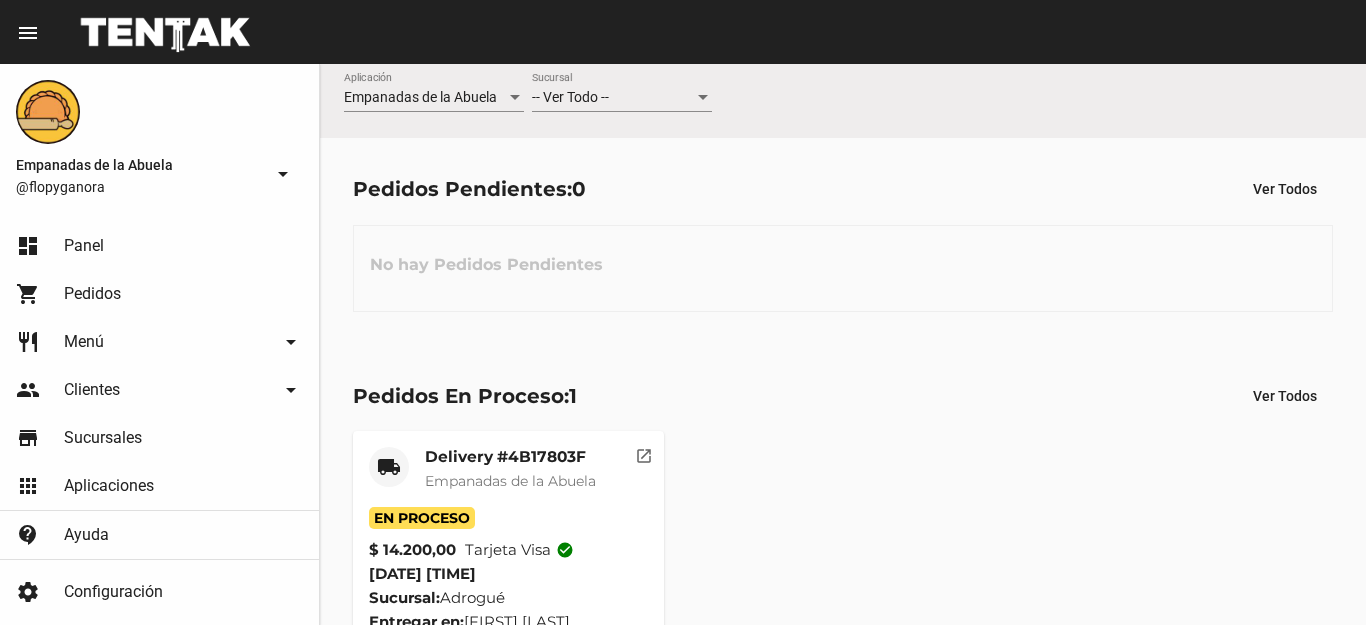 scroll, scrollTop: 0, scrollLeft: 0, axis: both 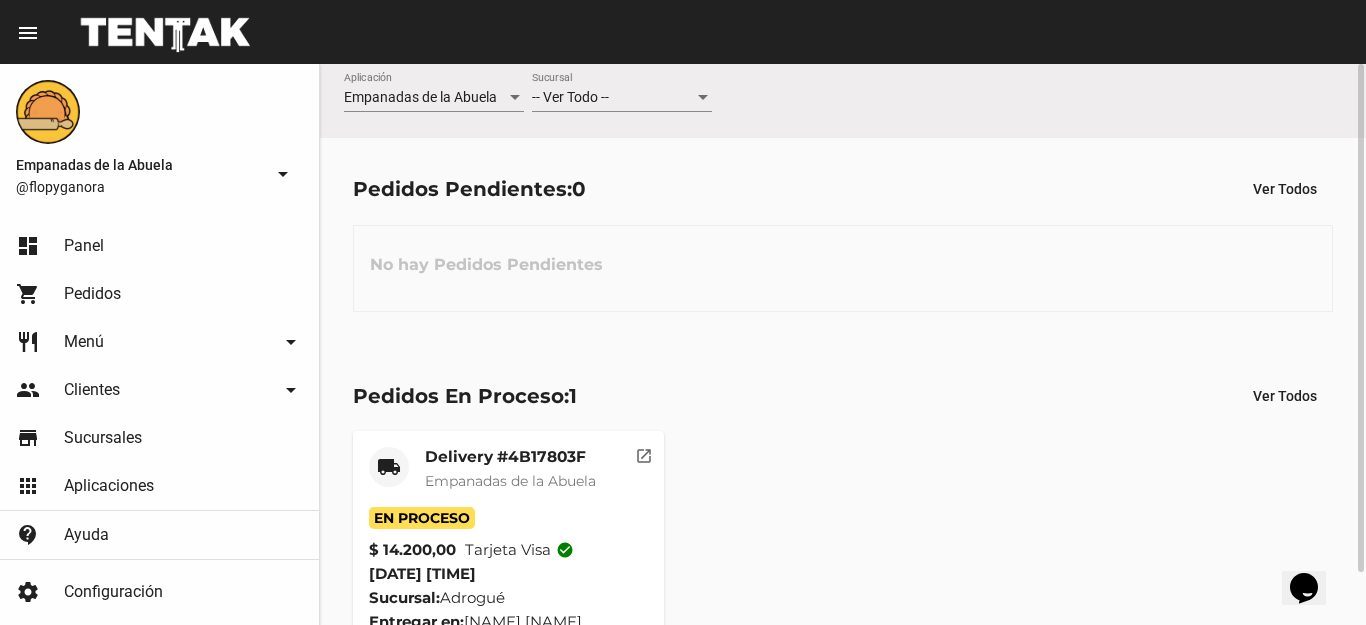 click on "-- Ver Todo --" at bounding box center (613, 98) 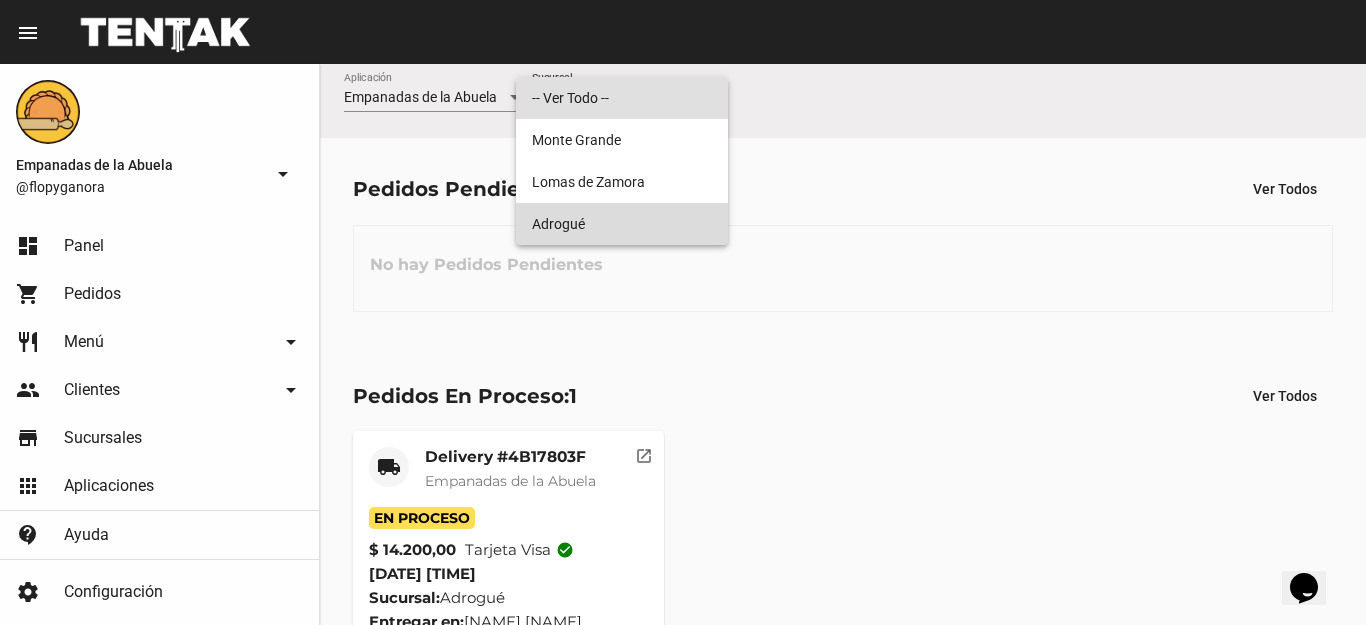 click on "Adrogué" at bounding box center [622, 224] 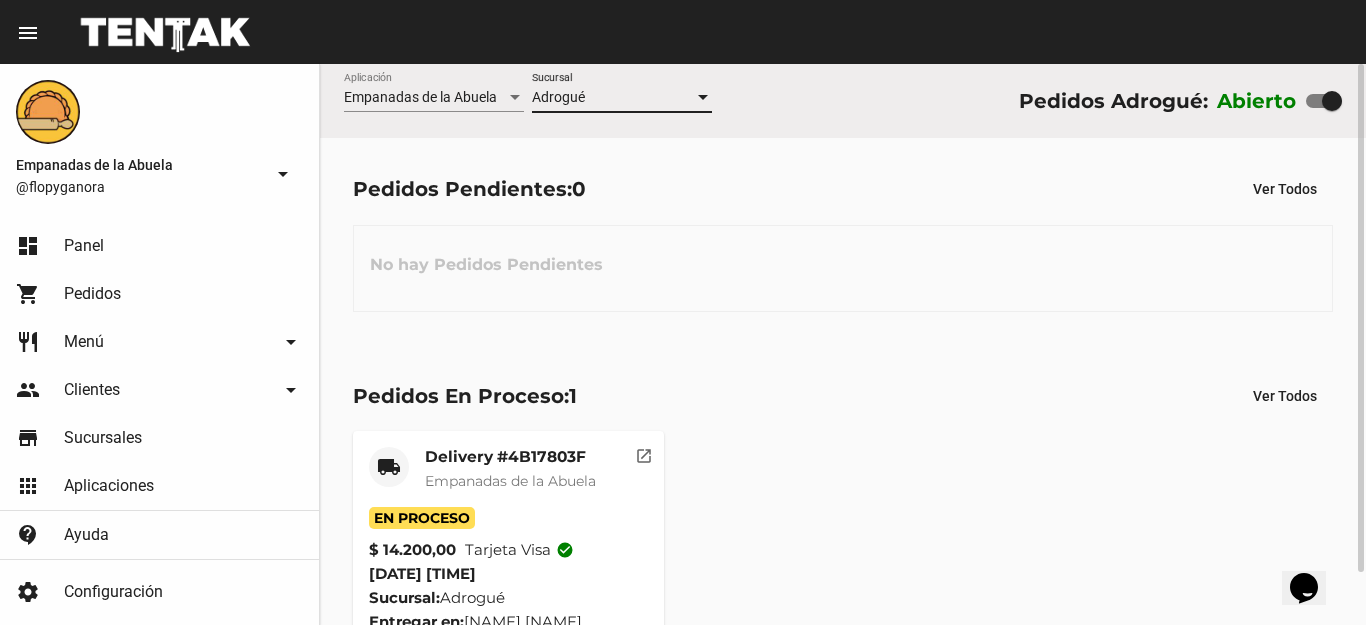 drag, startPoint x: 992, startPoint y: 342, endPoint x: 493, endPoint y: 181, distance: 524.3301 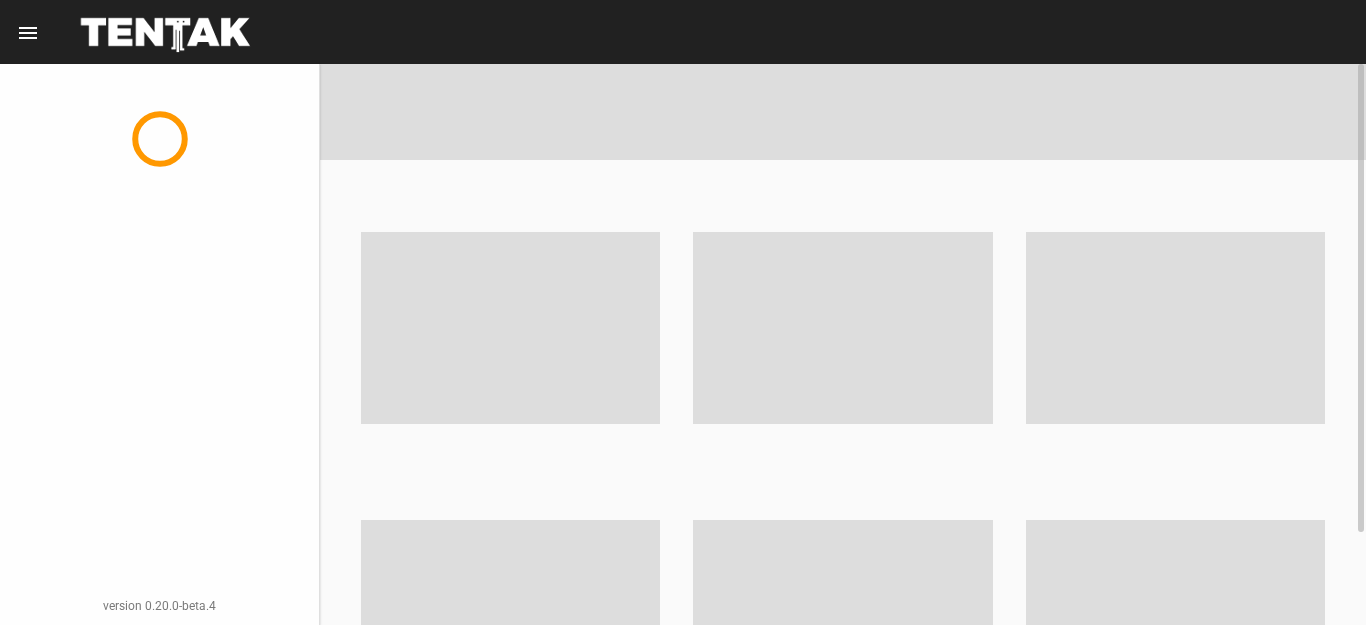 scroll, scrollTop: 0, scrollLeft: 0, axis: both 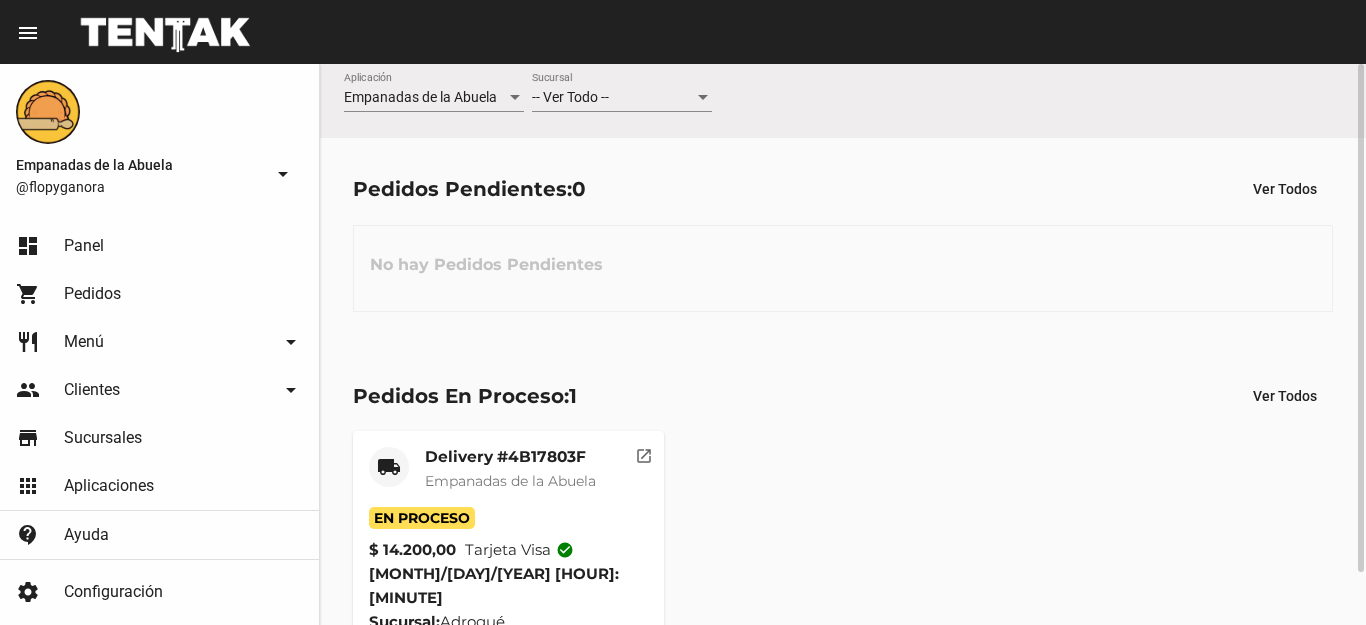 click on "-- Ver Todo --" at bounding box center (570, 97) 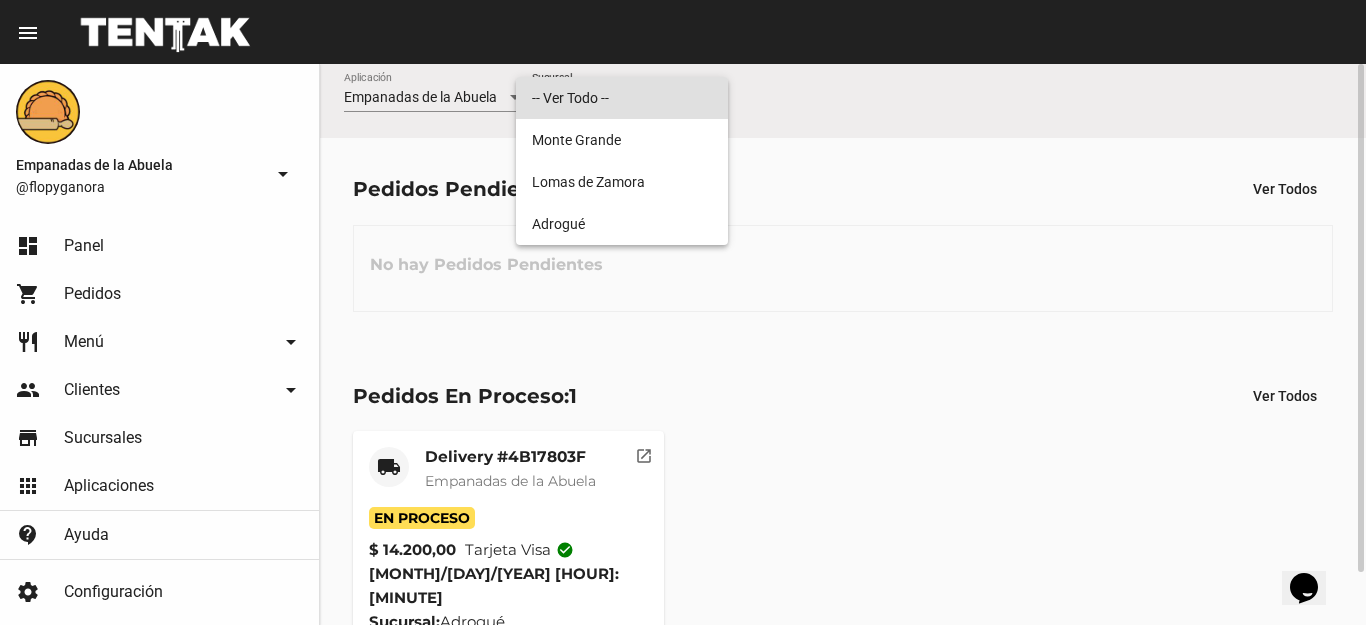 scroll, scrollTop: 0, scrollLeft: 0, axis: both 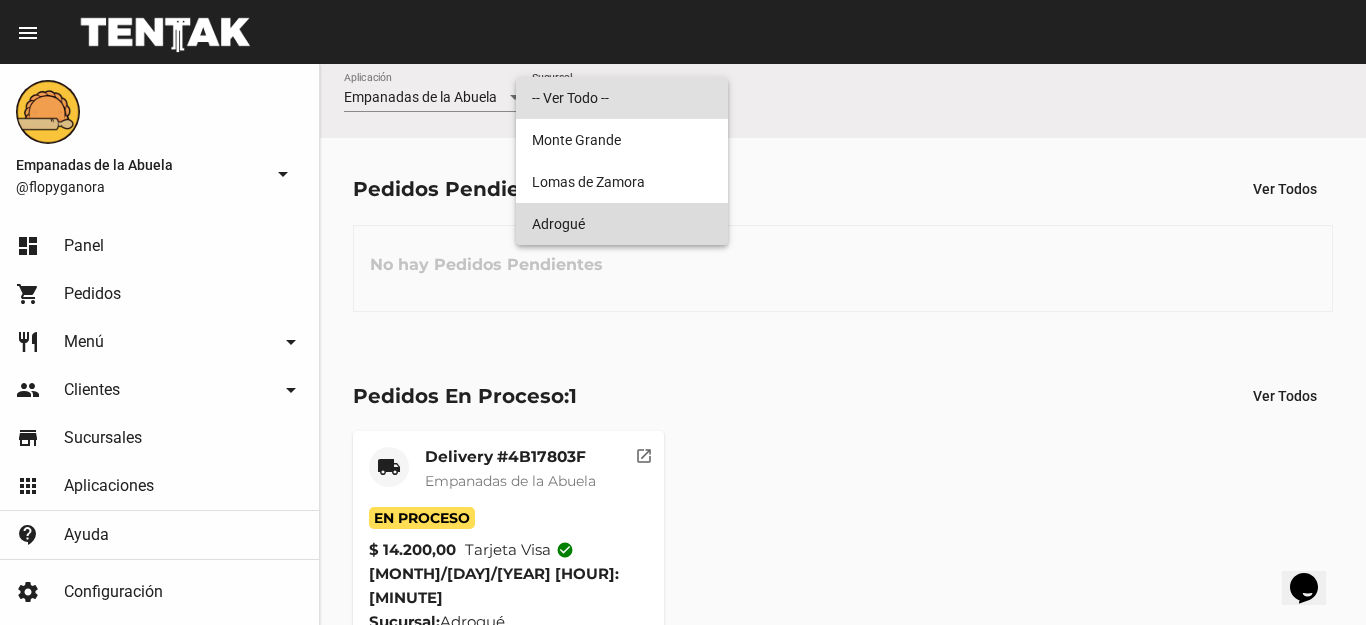 click on "Adrogué" at bounding box center (622, 224) 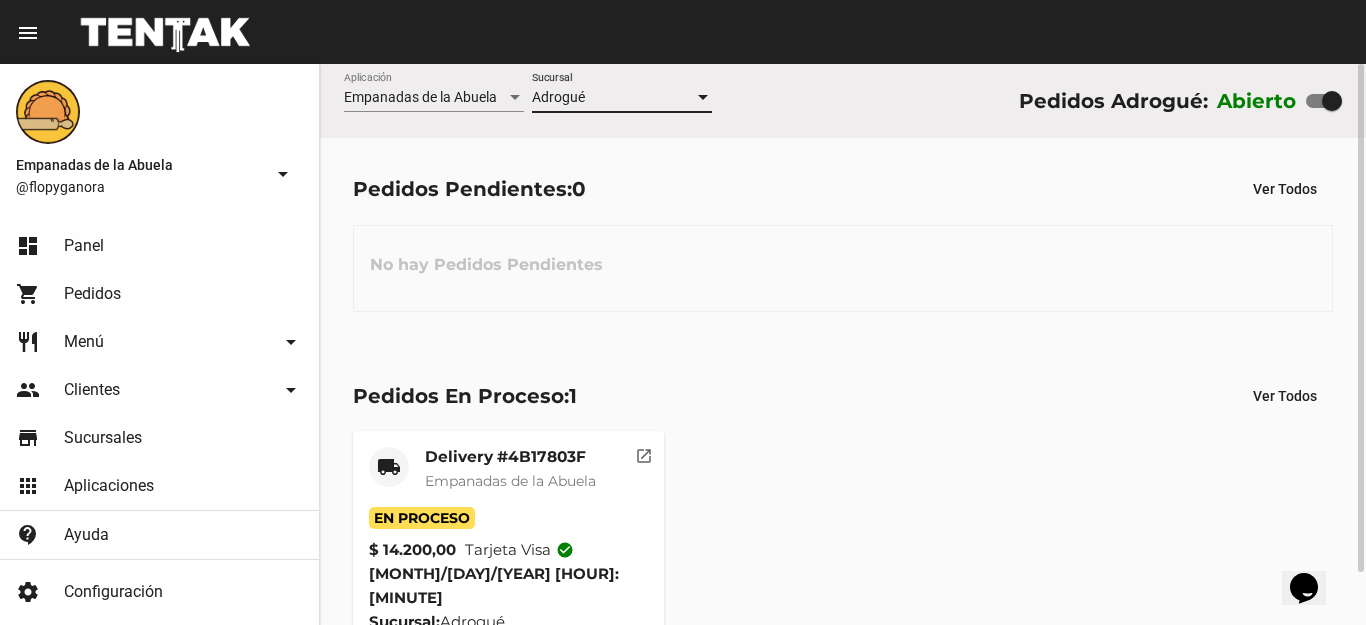click on "Adrogué" at bounding box center [613, 98] 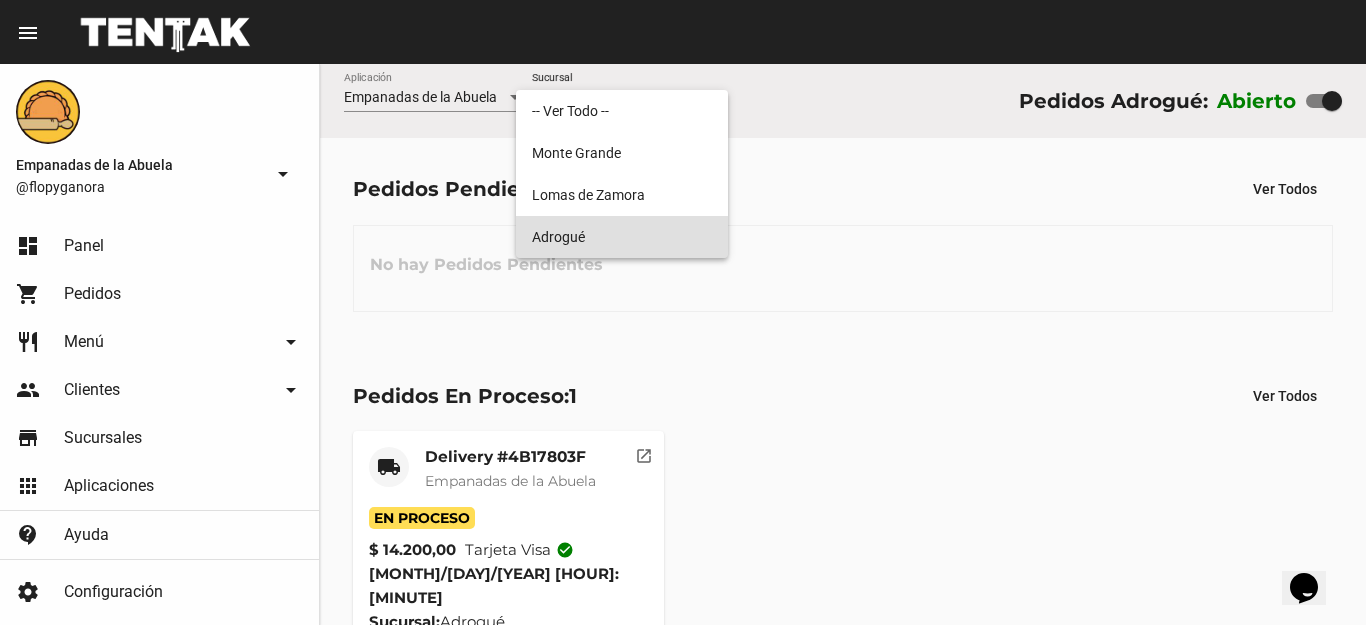 click on "Adrogué" at bounding box center [622, 237] 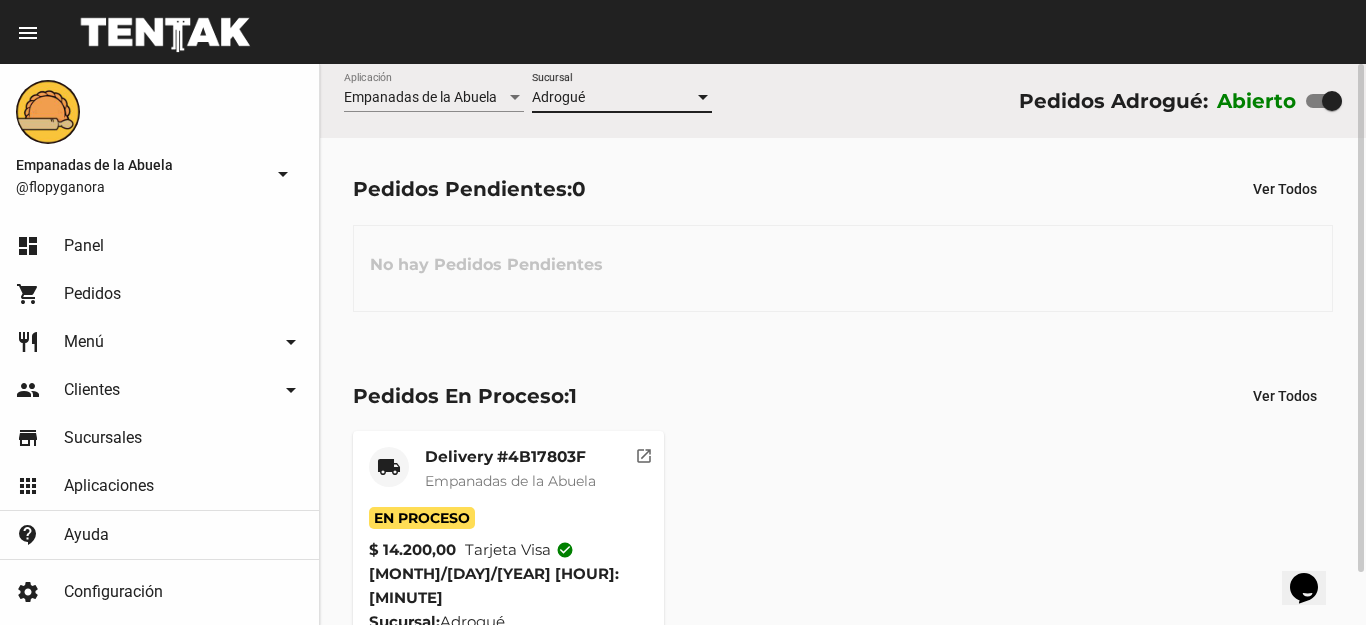 scroll, scrollTop: 58, scrollLeft: 0, axis: vertical 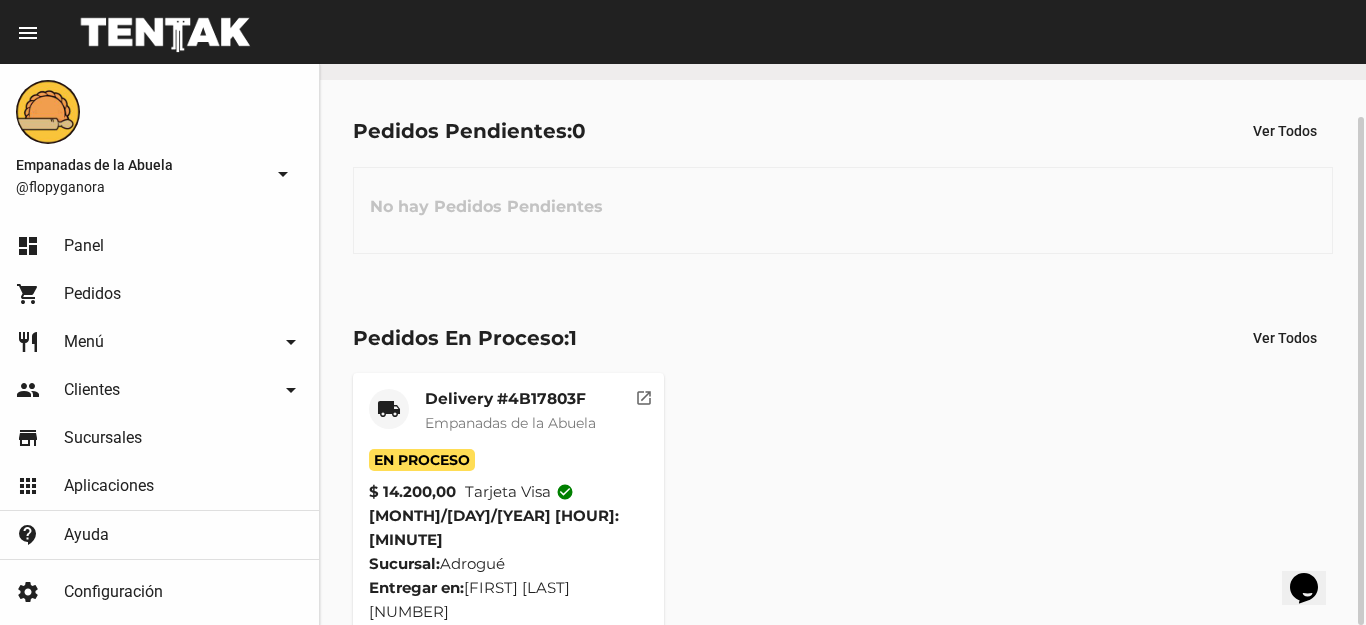 click on "Delivery #4B17803F" at bounding box center (510, 399) 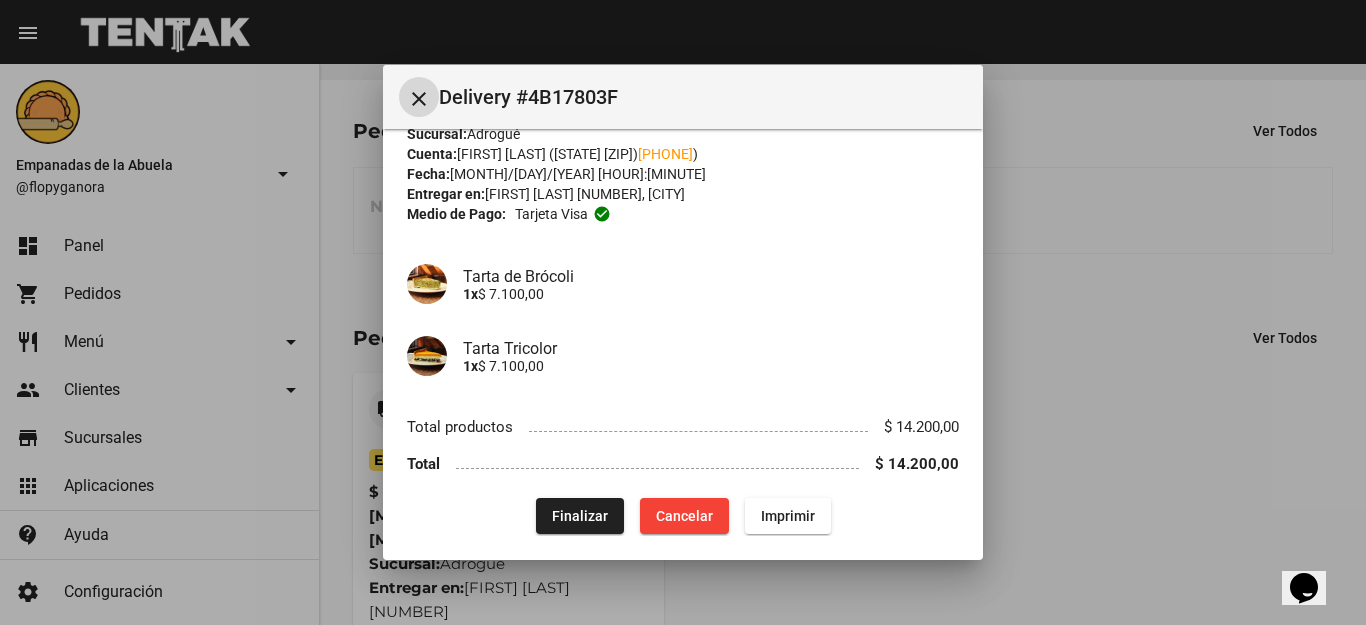 scroll, scrollTop: 63, scrollLeft: 0, axis: vertical 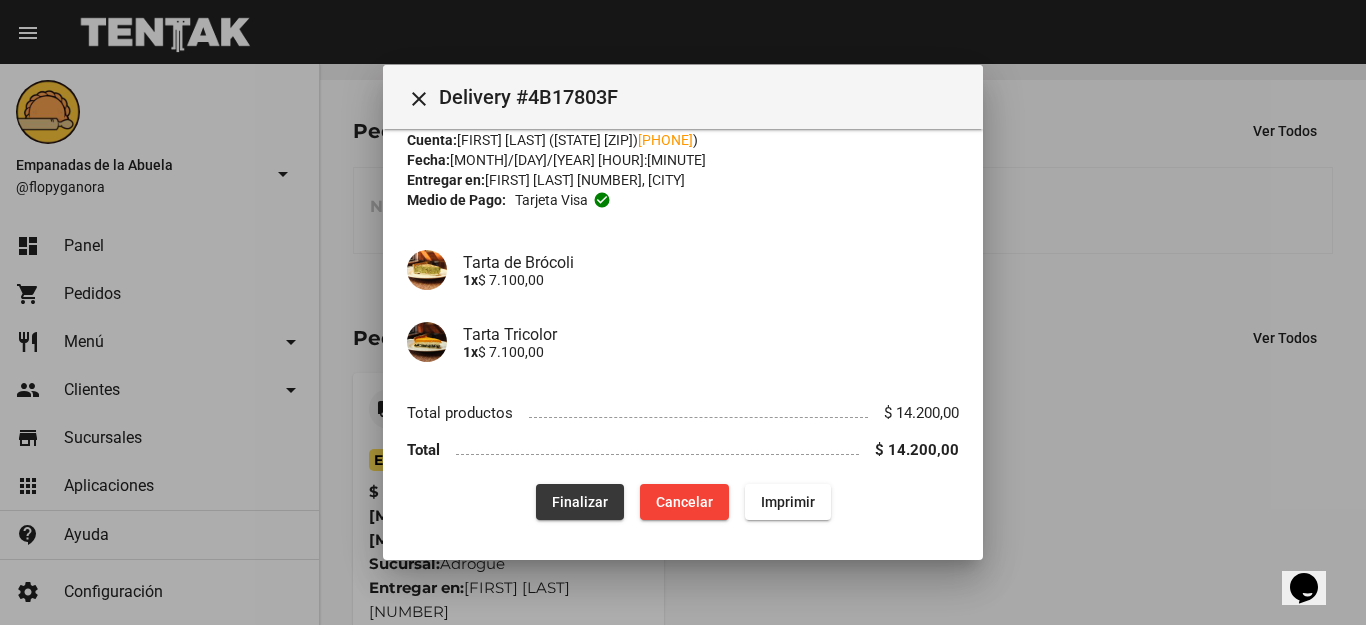click on "Finalizar" at bounding box center (580, 502) 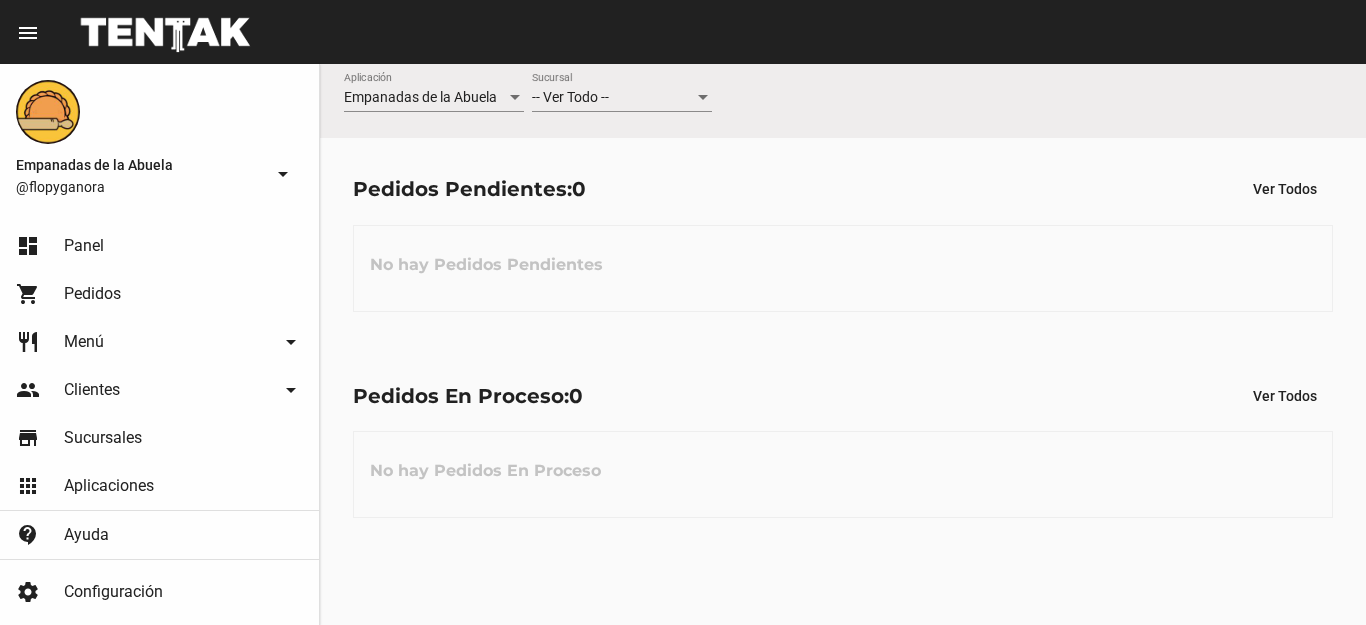 scroll, scrollTop: 0, scrollLeft: 0, axis: both 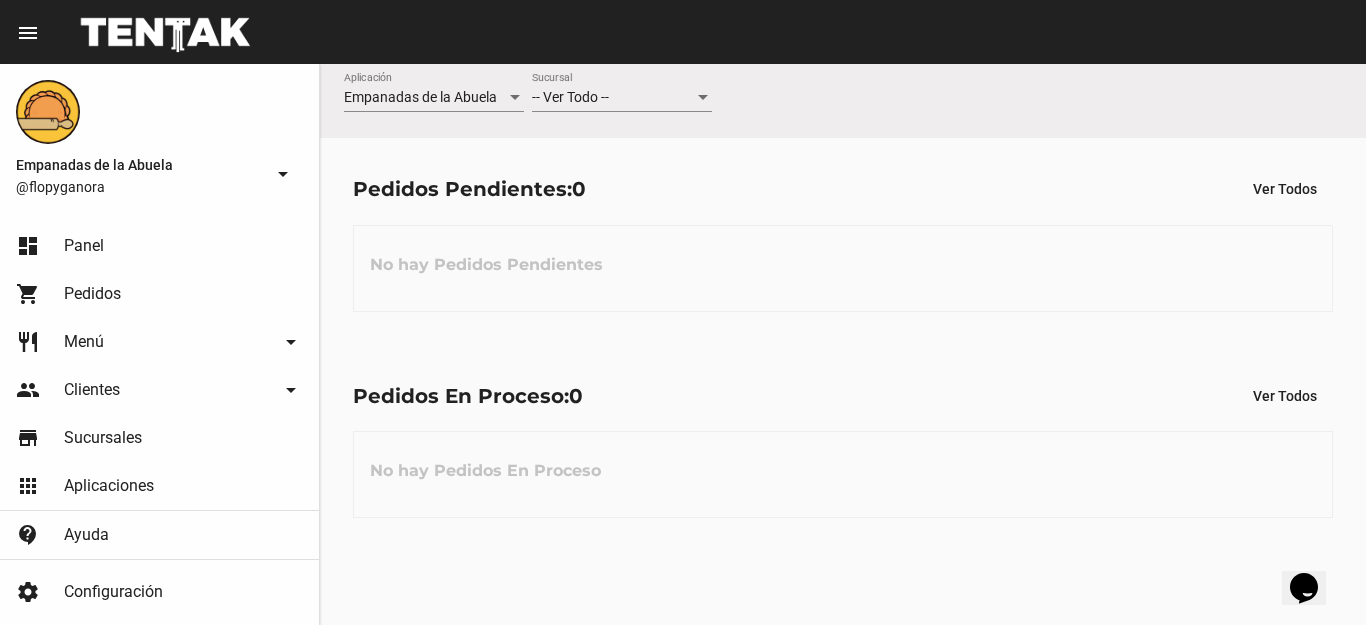 click on "-- Ver Todo -- Sucursal" at bounding box center [622, 92] 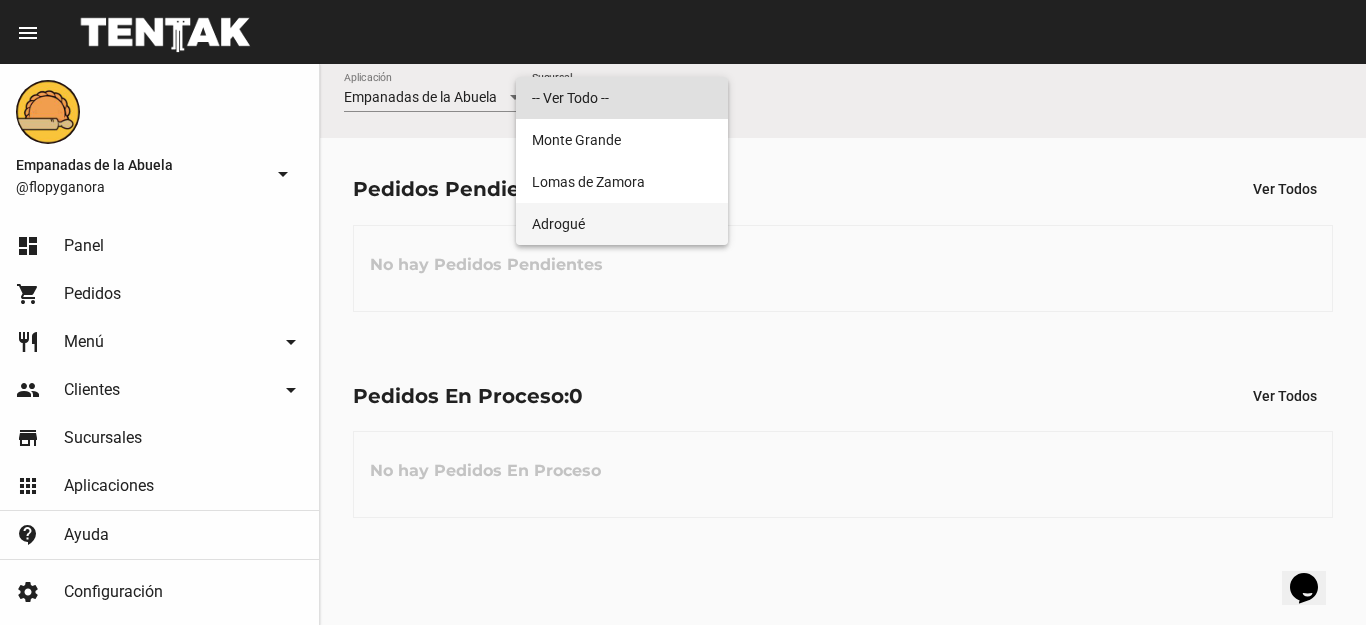 click on "Adrogué" at bounding box center [622, 224] 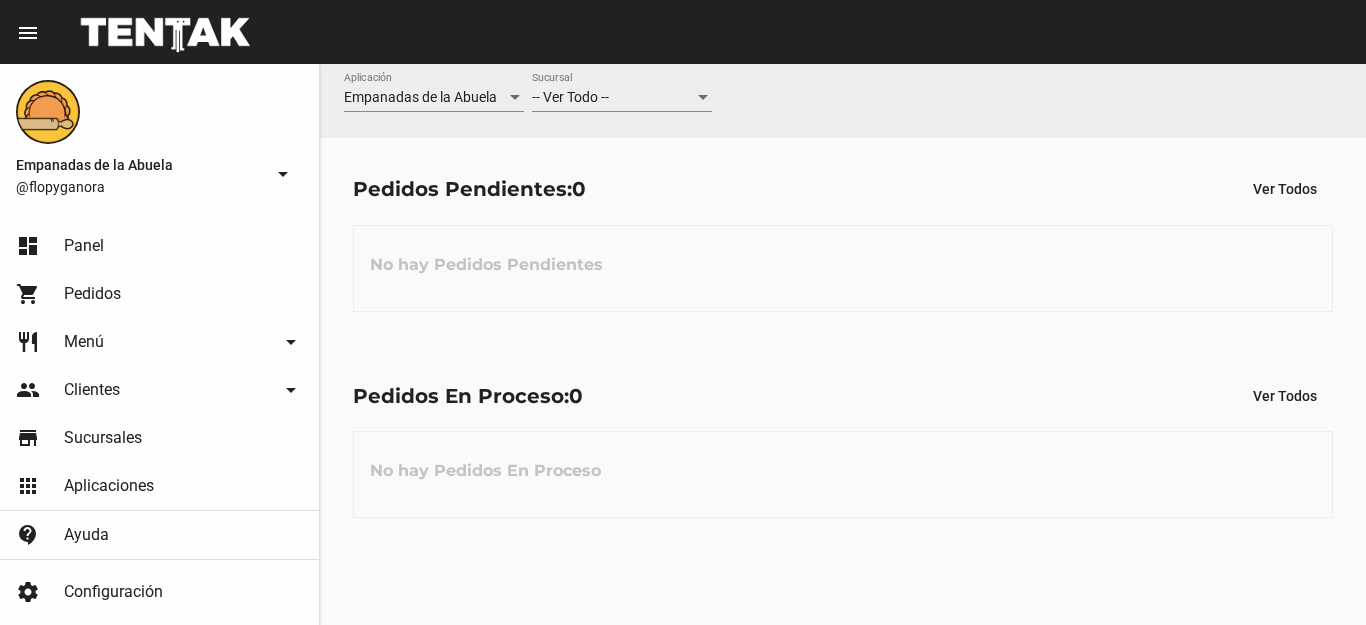 scroll, scrollTop: 0, scrollLeft: 0, axis: both 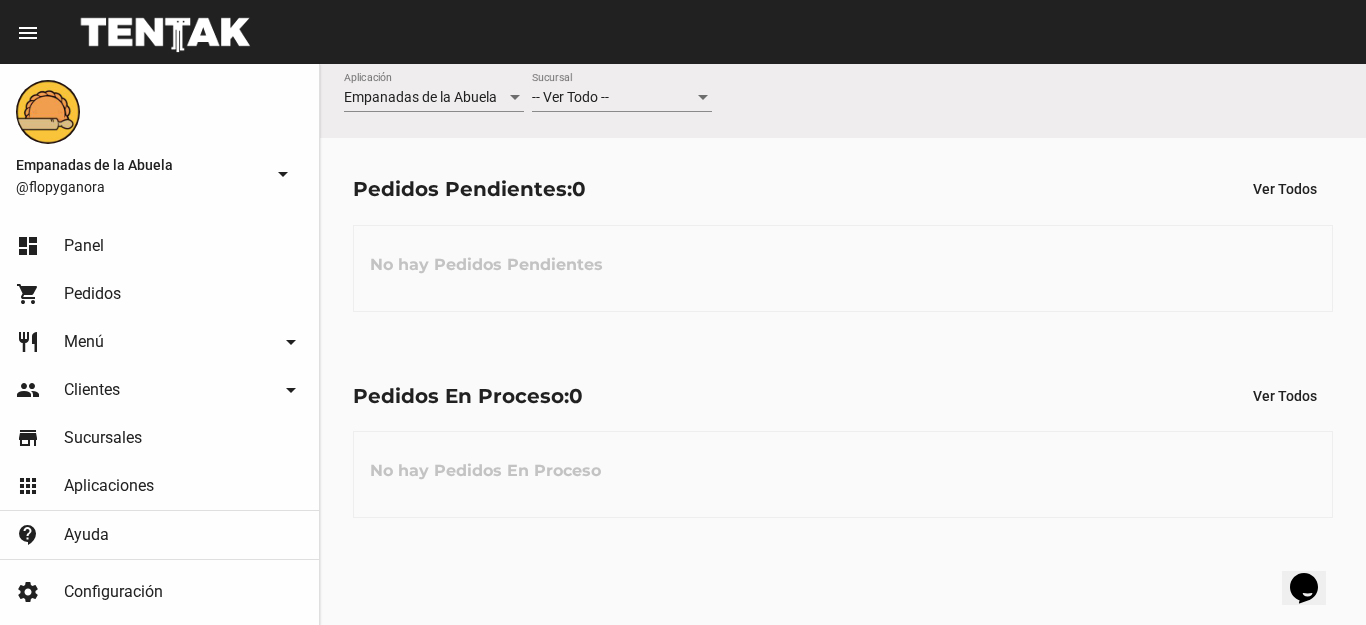 click on "-- Ver Todo --" at bounding box center [613, 98] 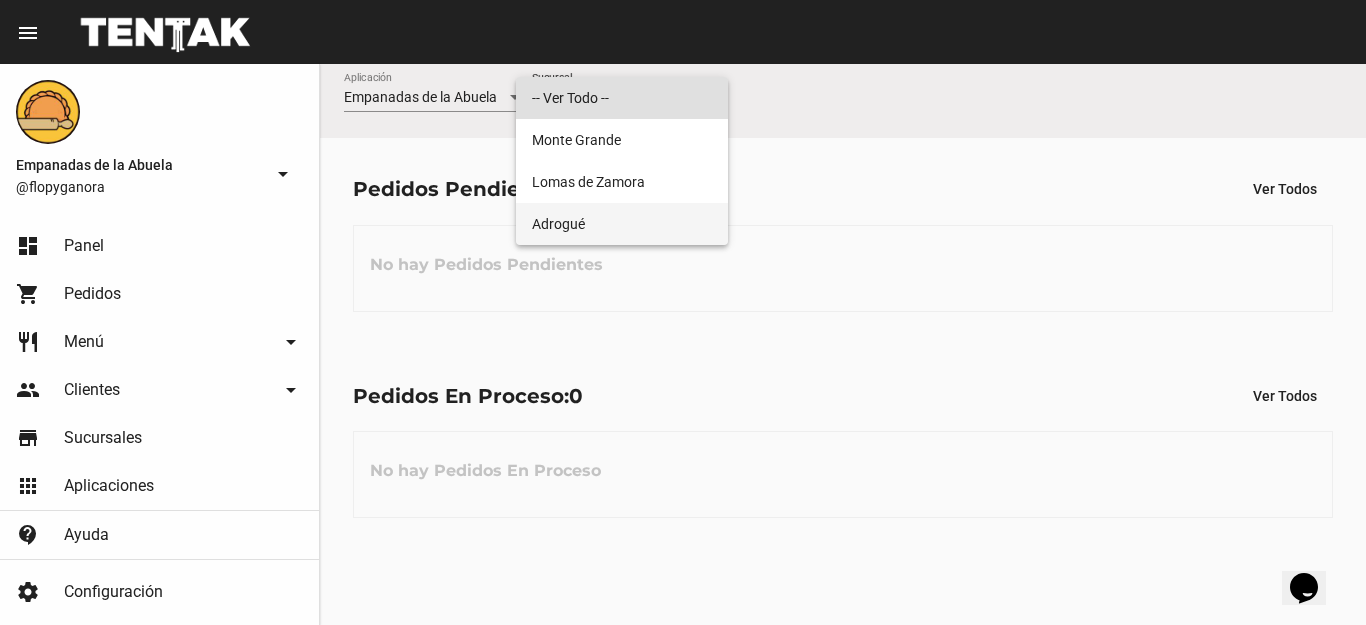 click on "Adrogué" at bounding box center [622, 224] 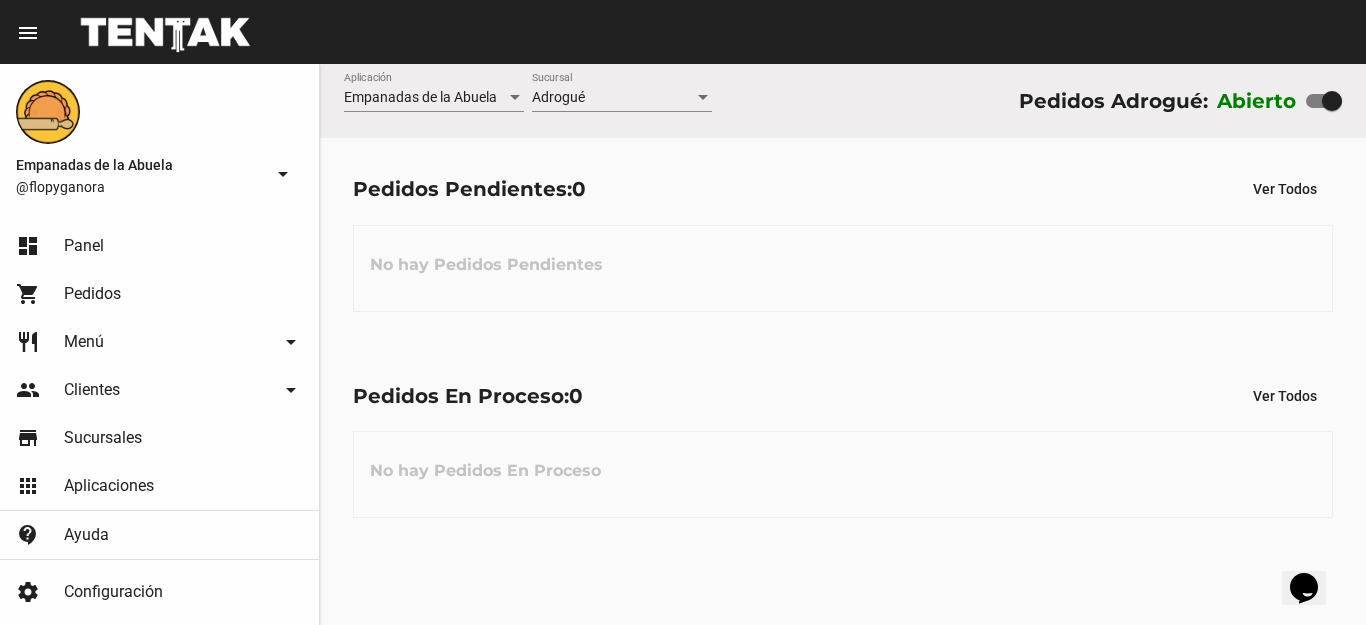 click on "No hay Pedidos Pendientes" at bounding box center [843, 268] 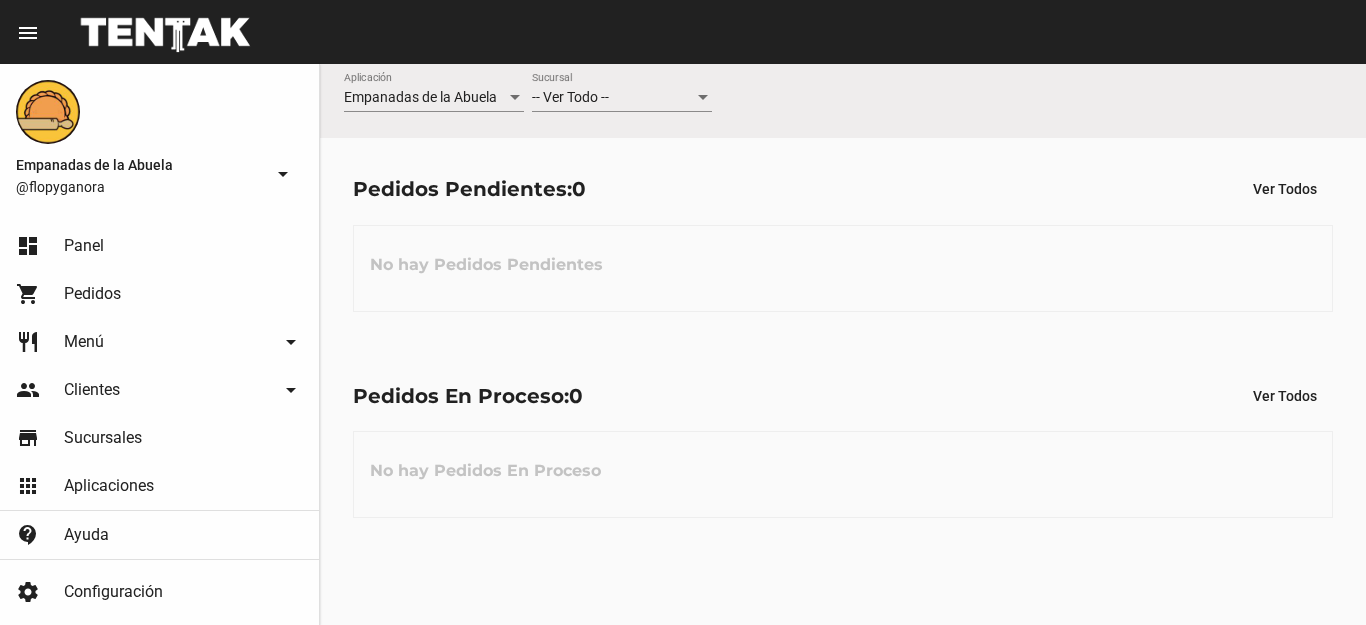 scroll, scrollTop: 0, scrollLeft: 0, axis: both 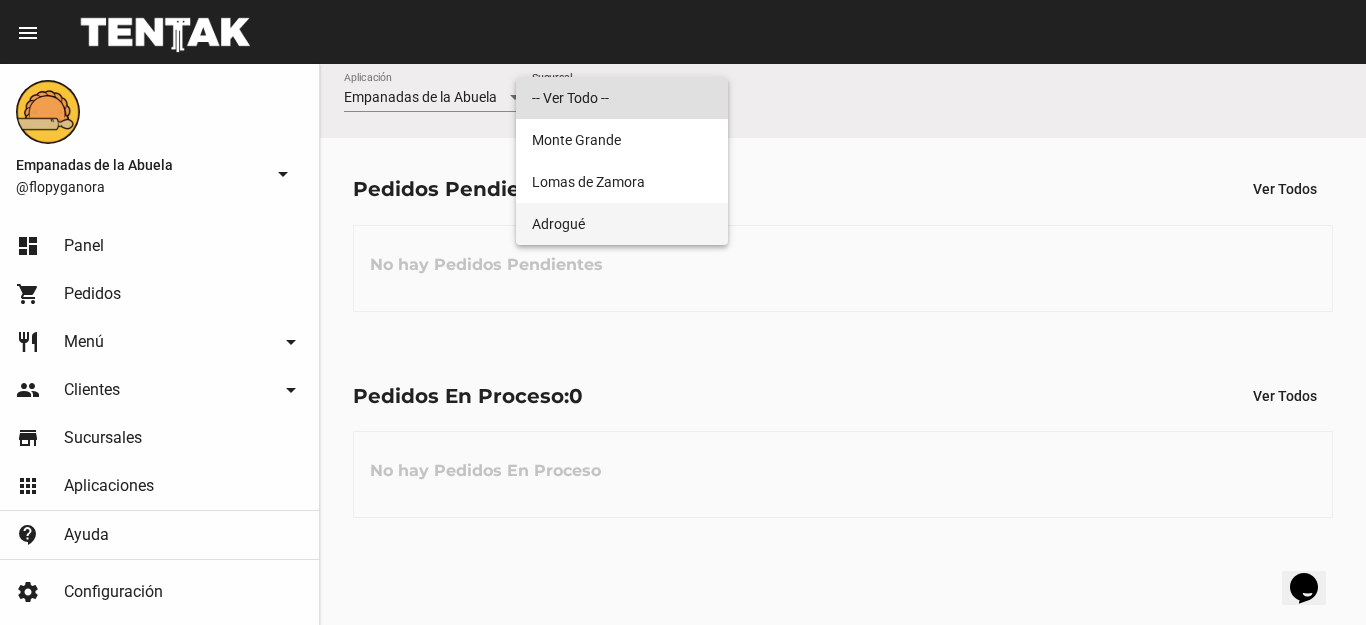 click on "Adrogué" at bounding box center [622, 224] 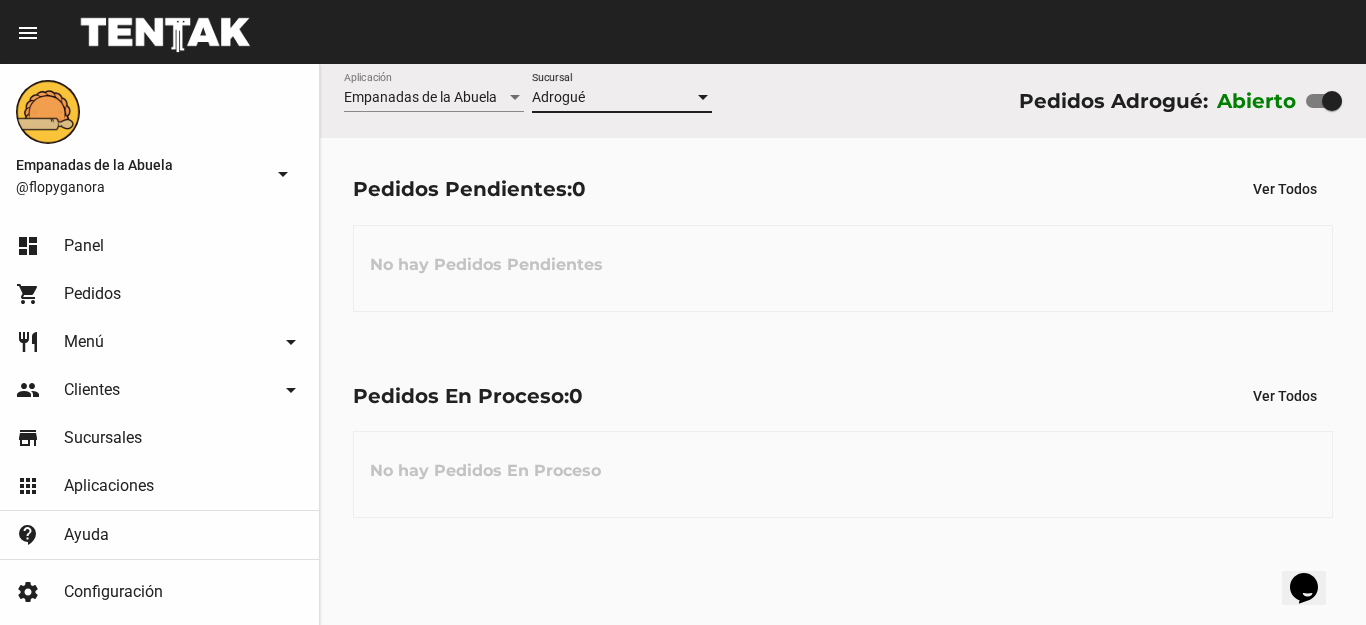 drag, startPoint x: 859, startPoint y: 313, endPoint x: 739, endPoint y: 282, distance: 123.9395 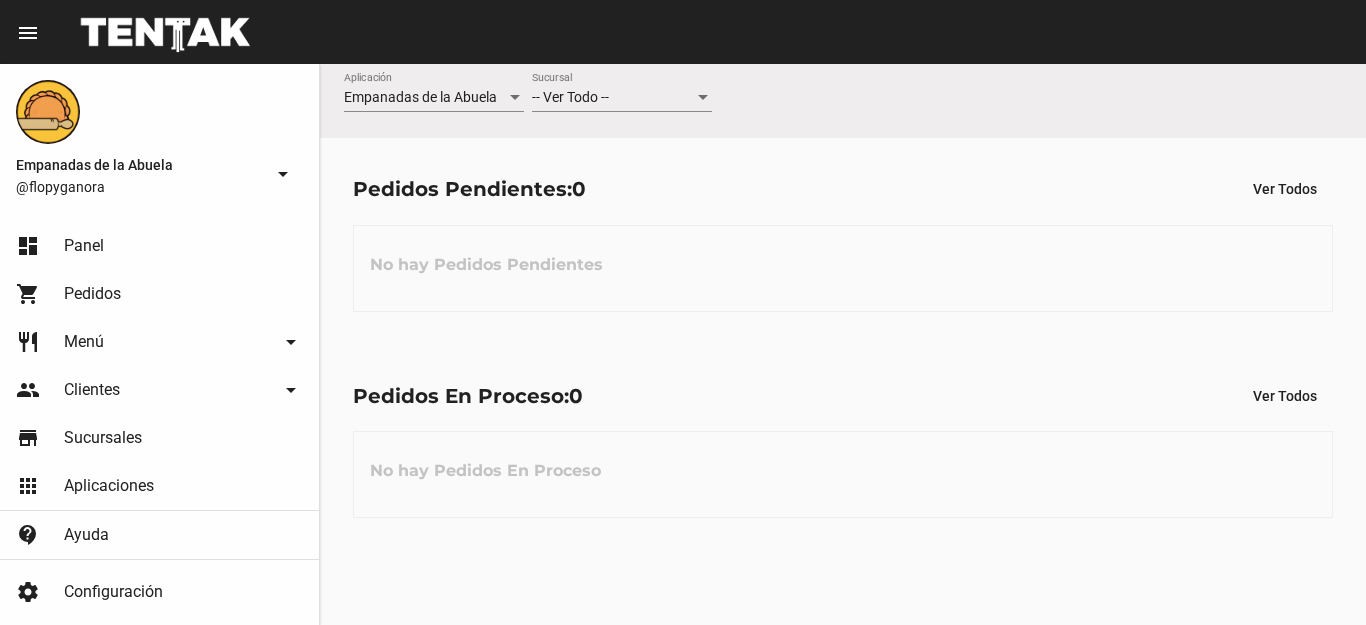 scroll, scrollTop: 0, scrollLeft: 0, axis: both 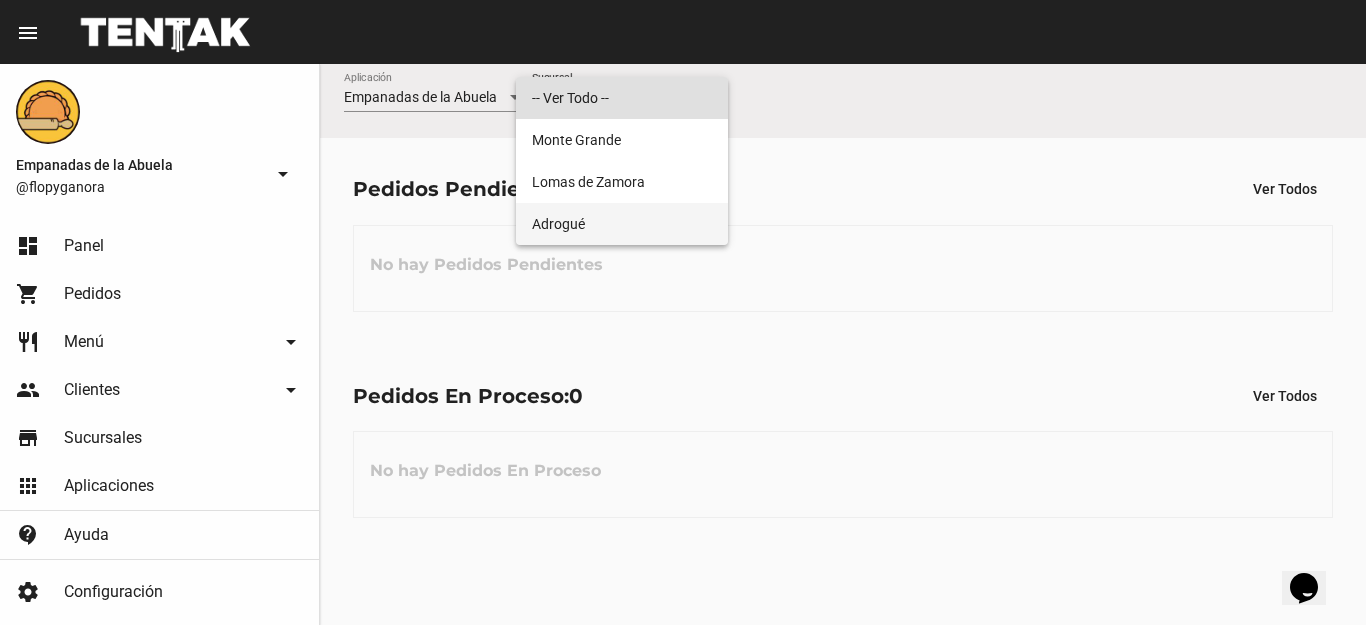 click on "Adrogué" at bounding box center [622, 224] 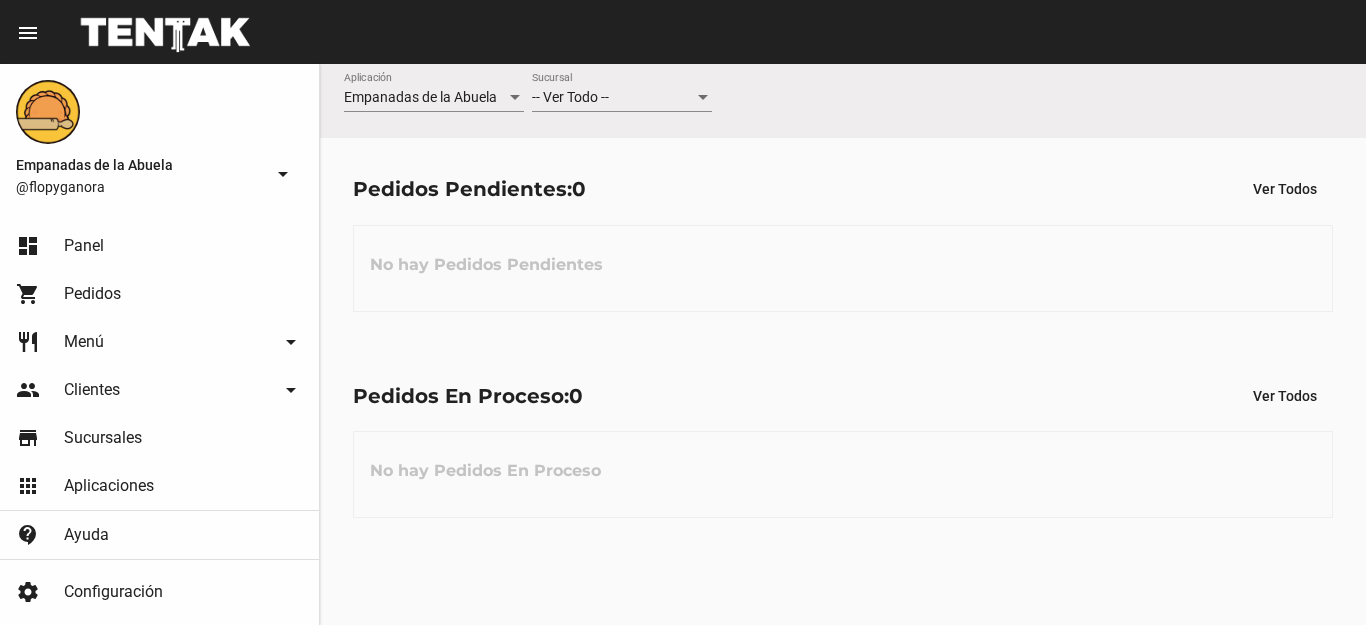 scroll, scrollTop: 0, scrollLeft: 0, axis: both 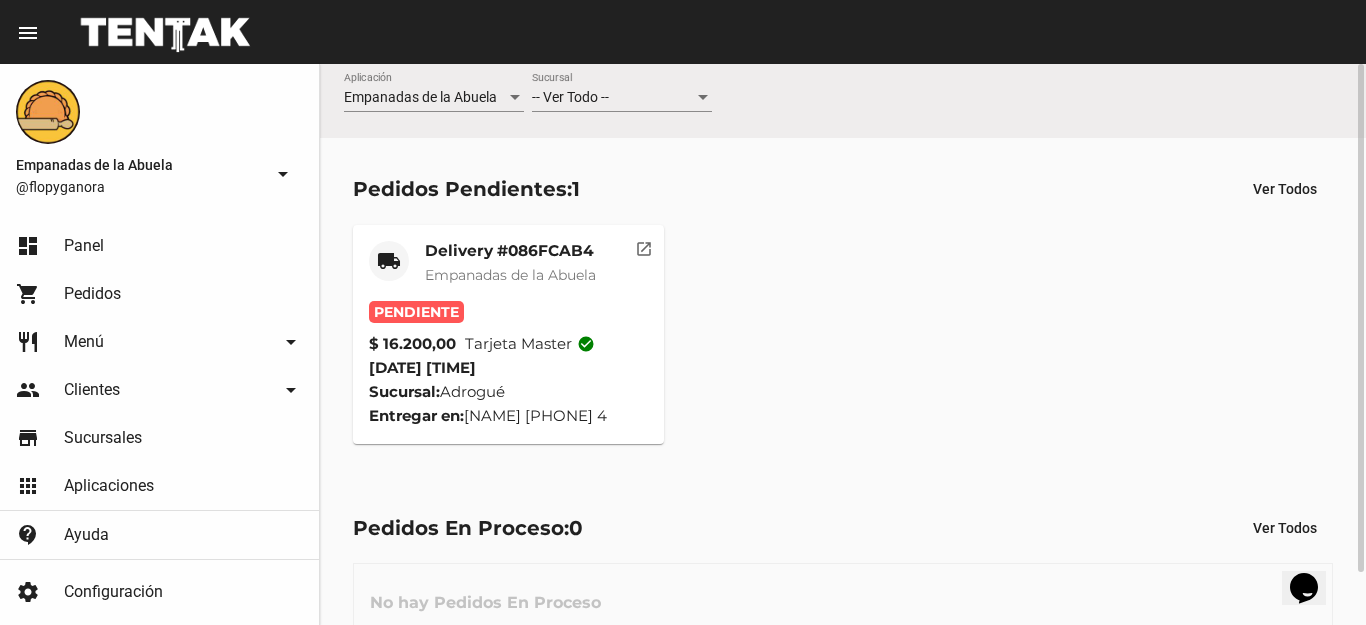 click on "Delivery #086FCAB4" at bounding box center (510, 251) 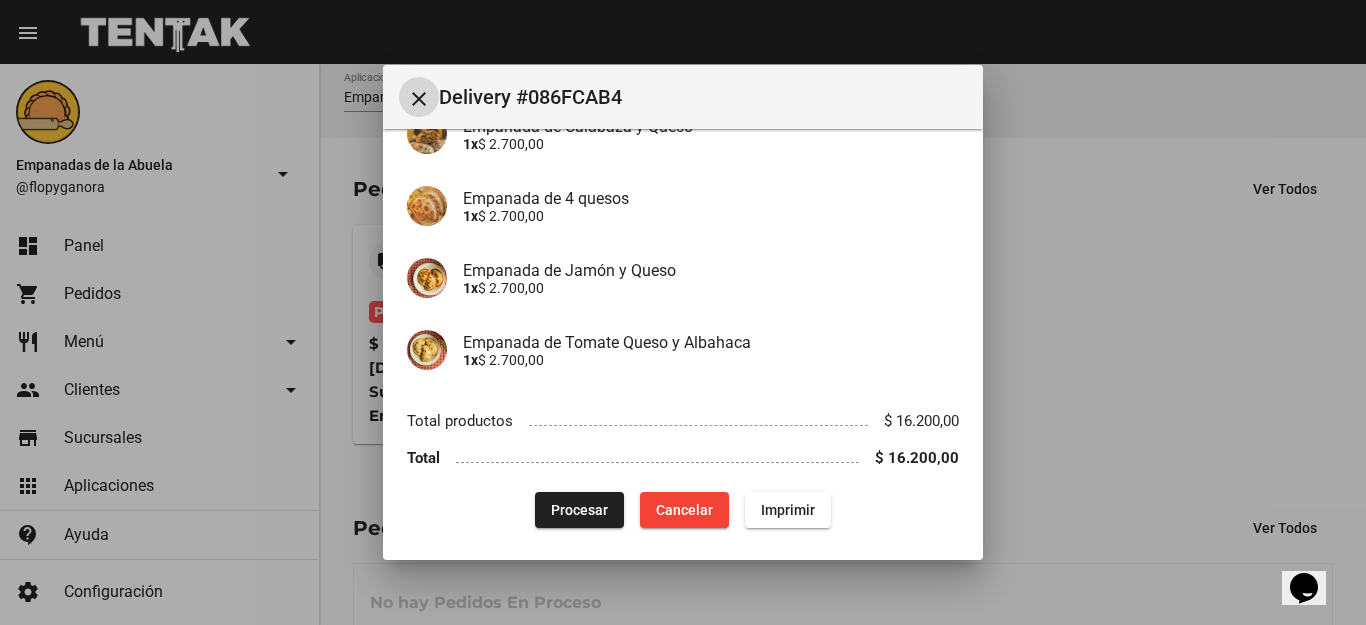 scroll, scrollTop: 279, scrollLeft: 0, axis: vertical 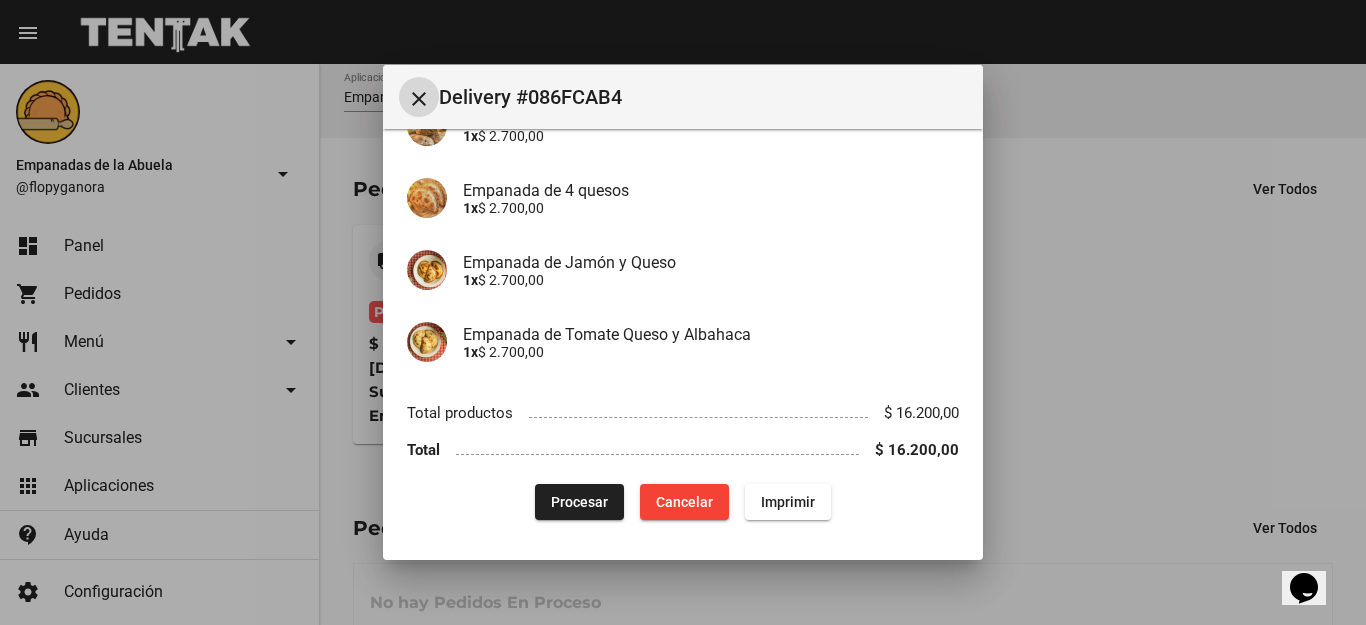 click on "Imprimir" at bounding box center (579, 502) 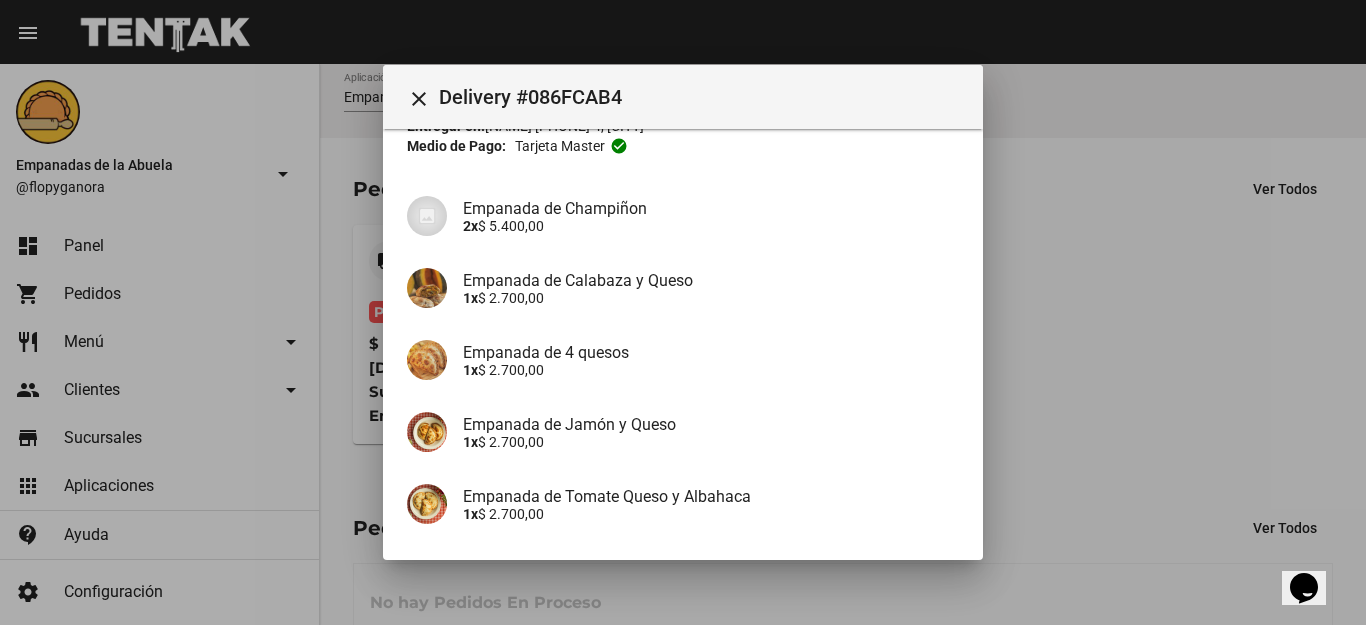 scroll, scrollTop: 279, scrollLeft: 0, axis: vertical 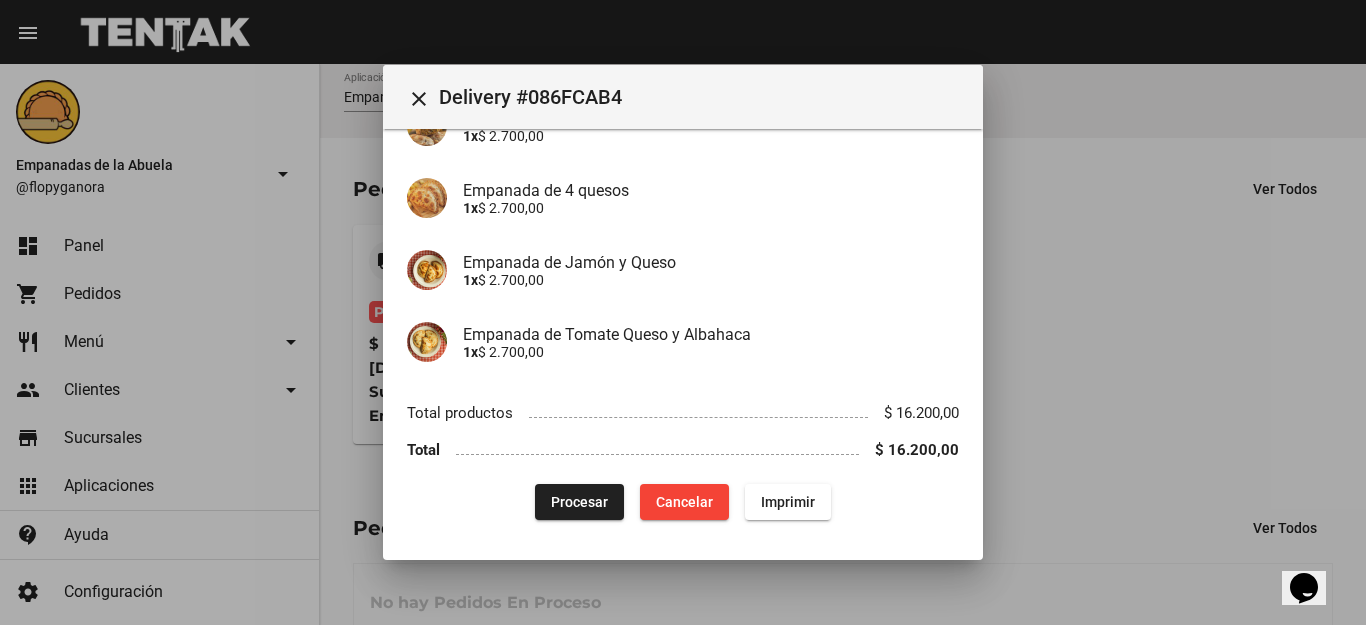 click on "Procesar" at bounding box center (579, 502) 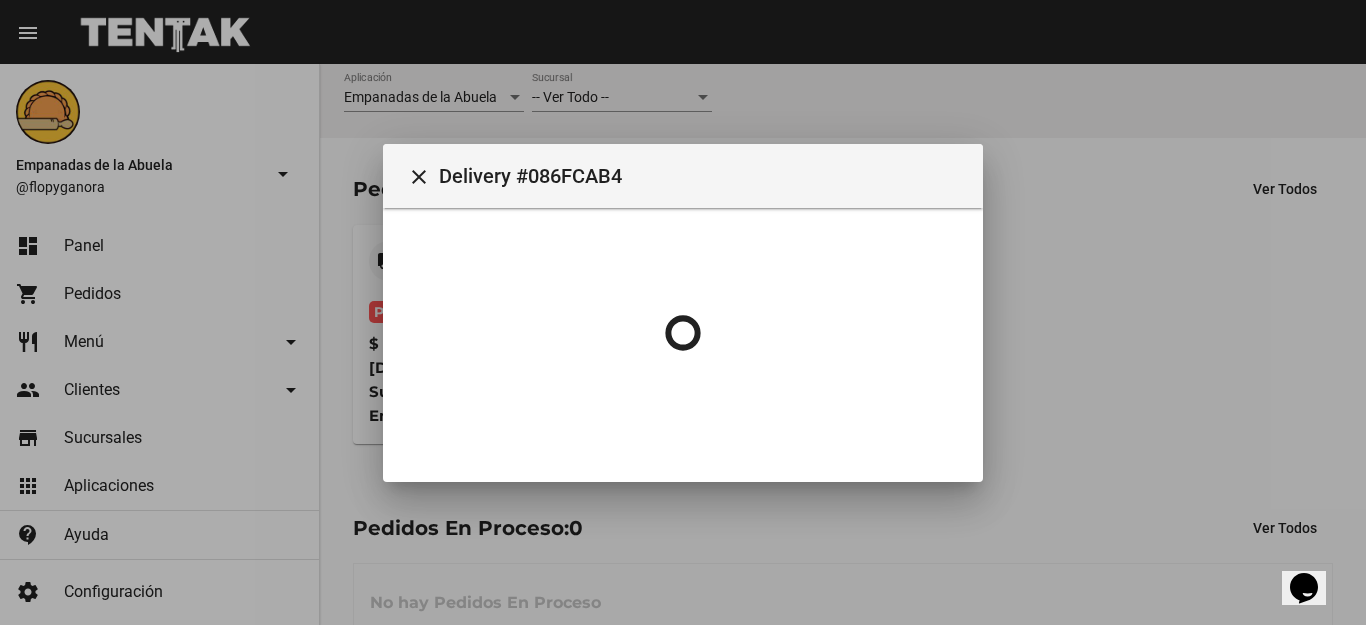 scroll, scrollTop: 0, scrollLeft: 0, axis: both 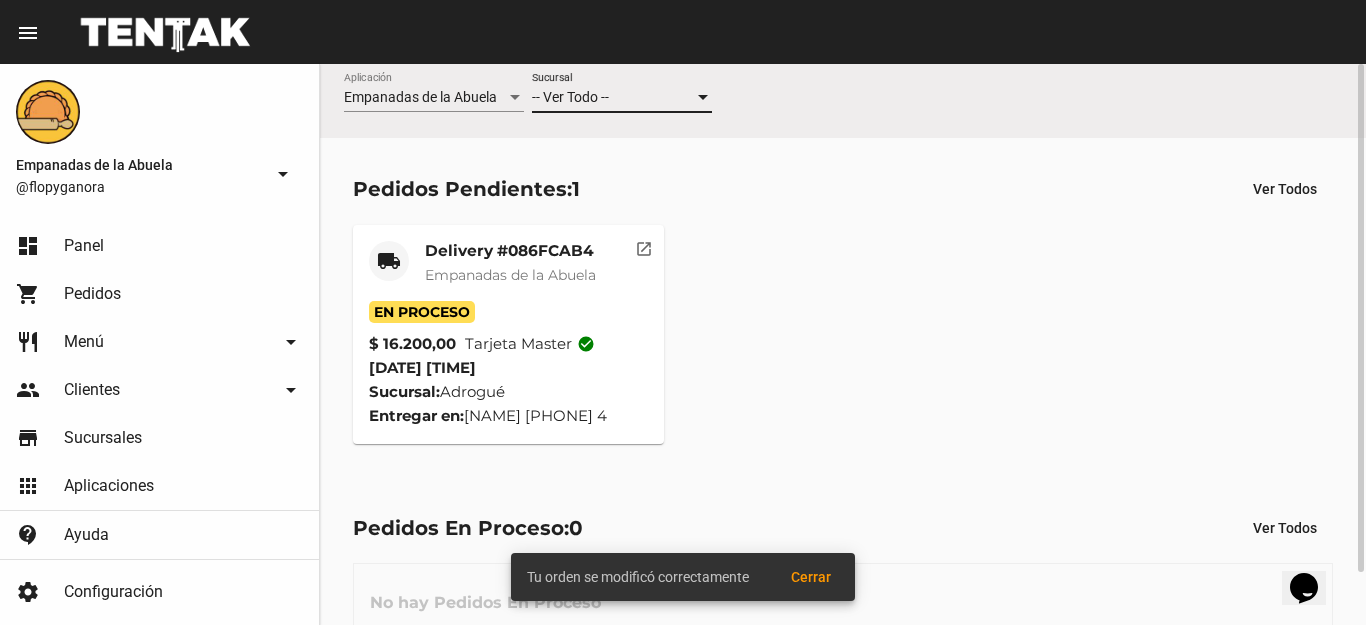 click on "-- Ver Todo --" at bounding box center (570, 97) 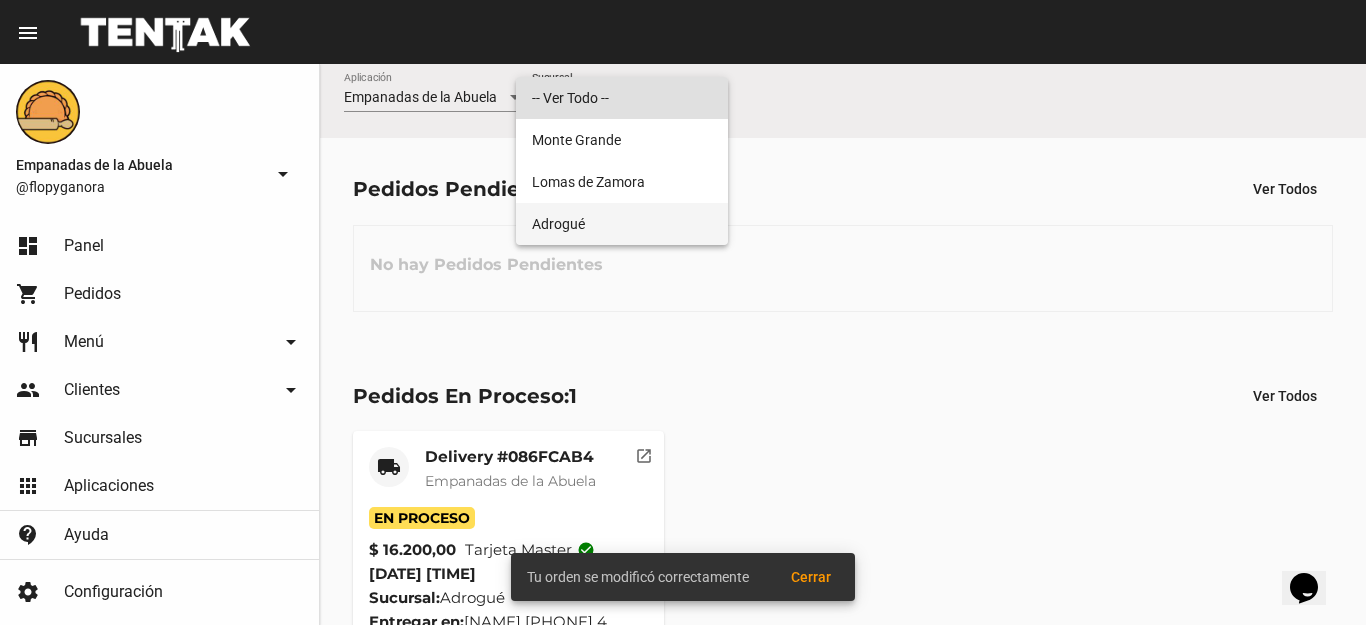 click on "Adrogué" at bounding box center [622, 224] 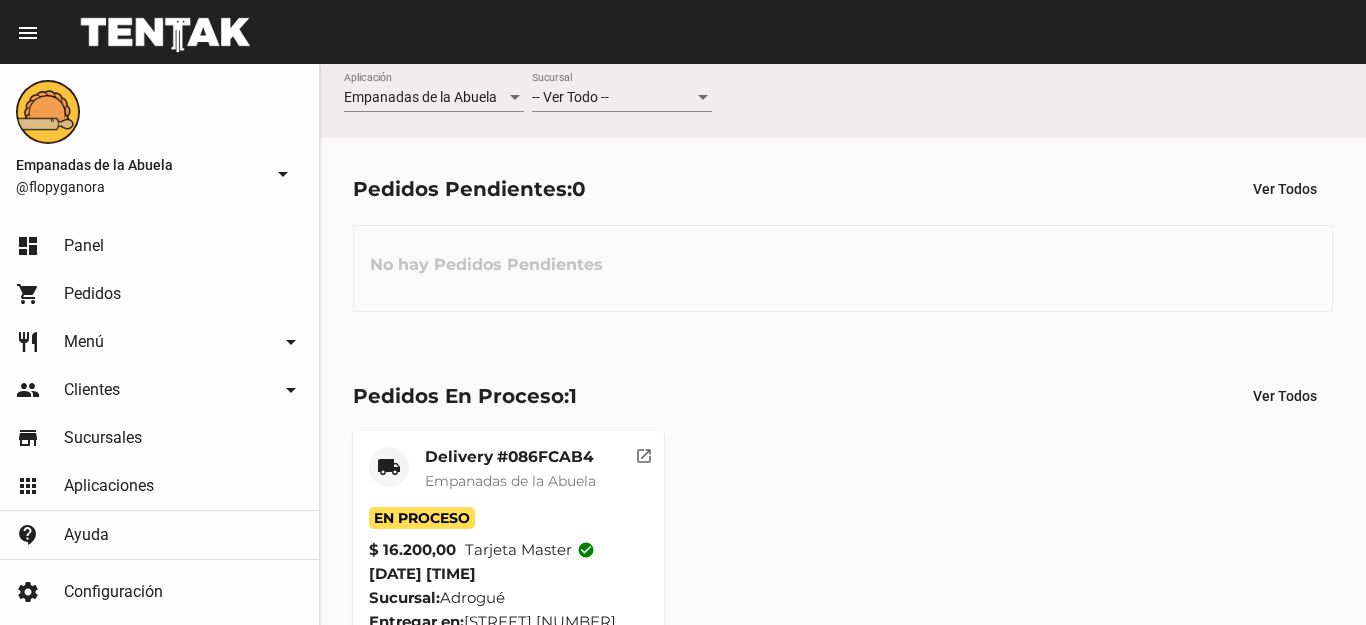 scroll, scrollTop: 0, scrollLeft: 0, axis: both 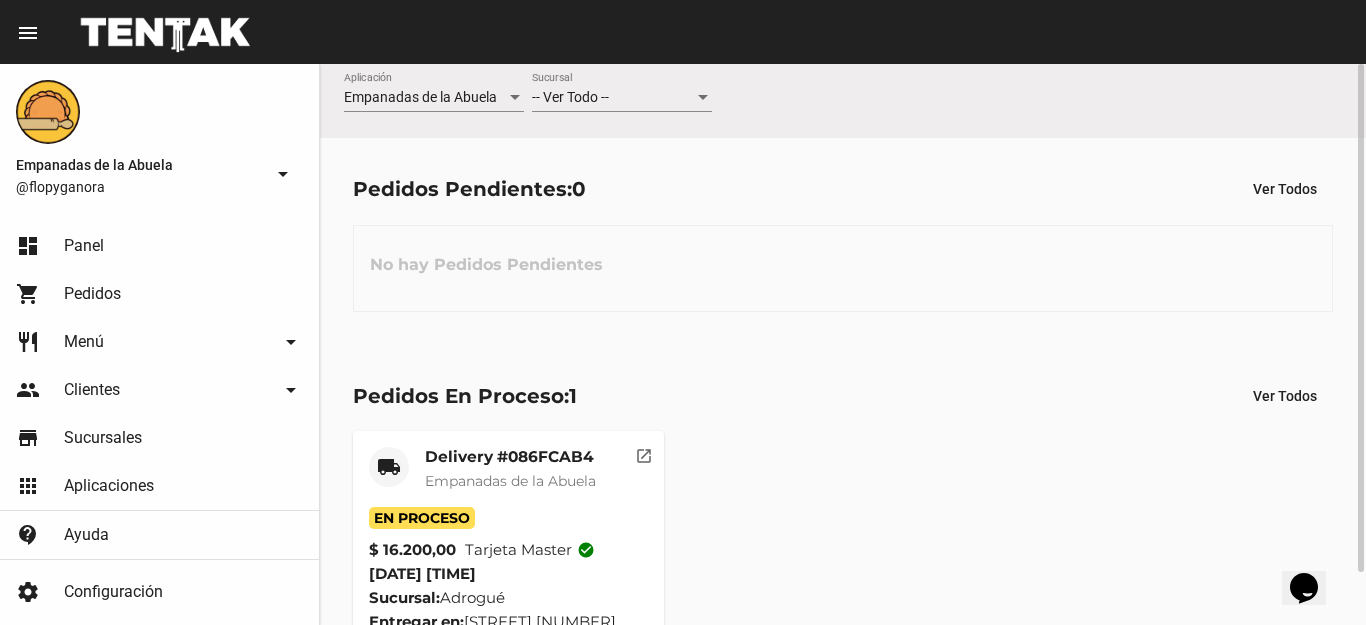 drag, startPoint x: 641, startPoint y: 101, endPoint x: 653, endPoint y: 96, distance: 13 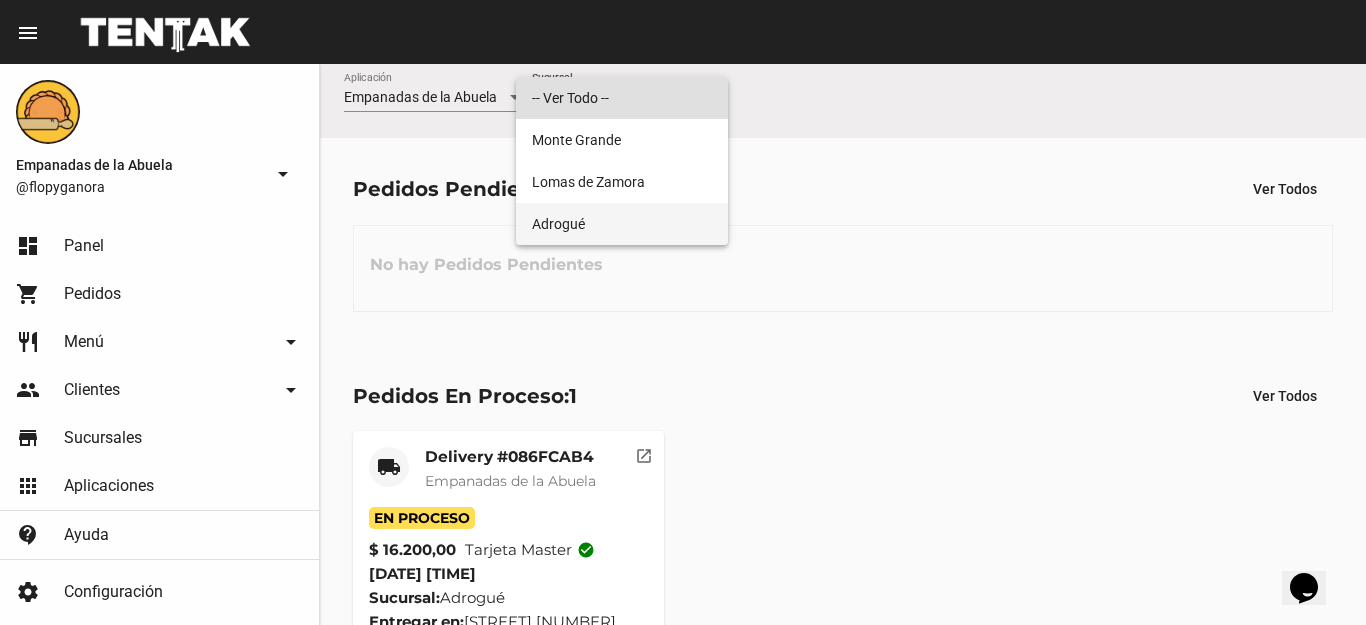 click on "Adrogué" at bounding box center (622, 224) 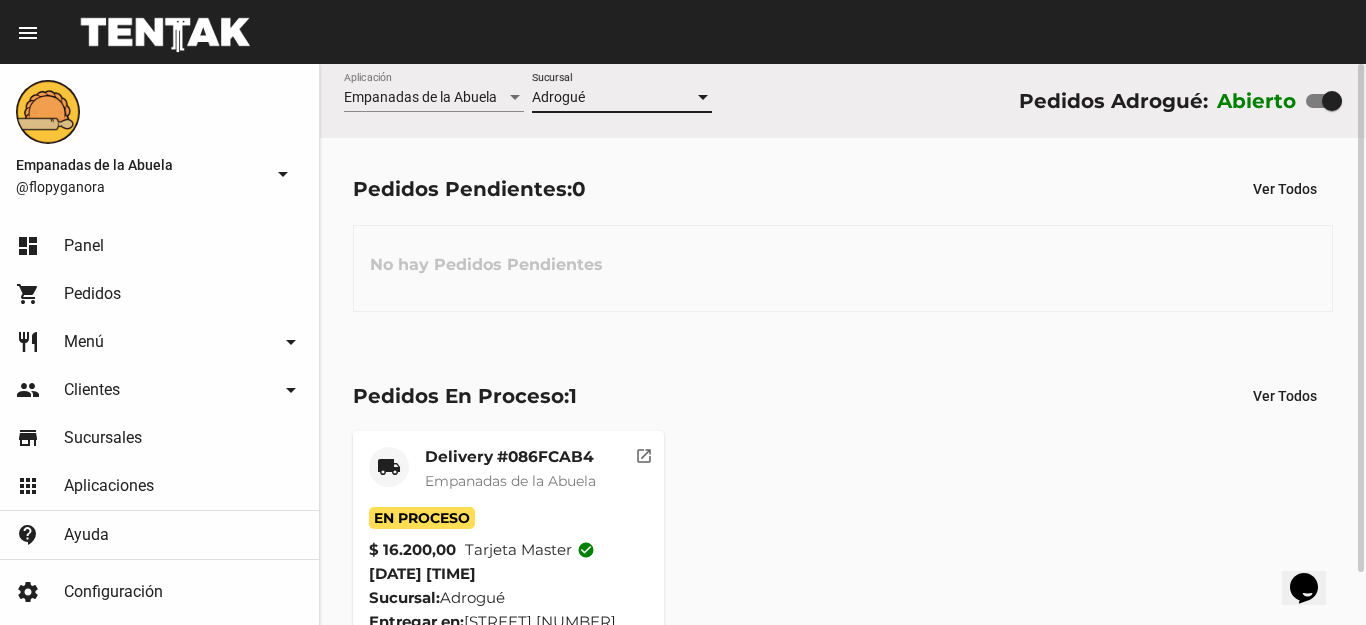 drag, startPoint x: 950, startPoint y: 353, endPoint x: 922, endPoint y: 364, distance: 30.083218 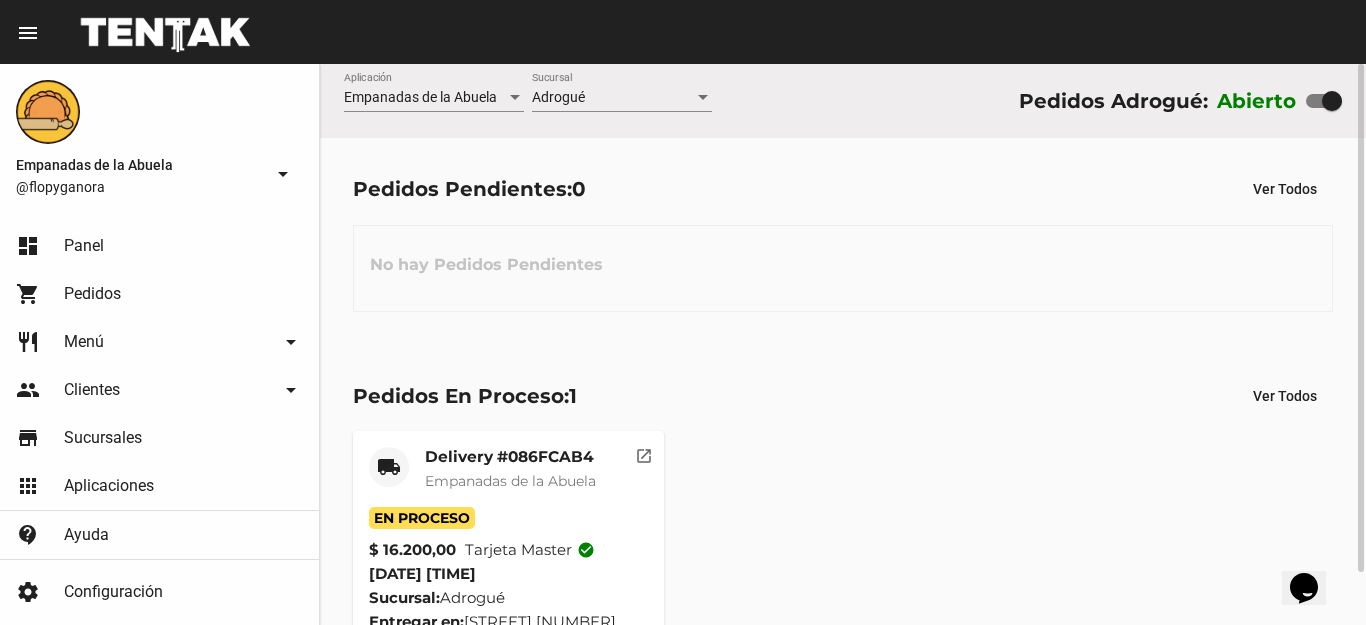 click on "No hay Pedidos Pendientes" at bounding box center [843, 268] 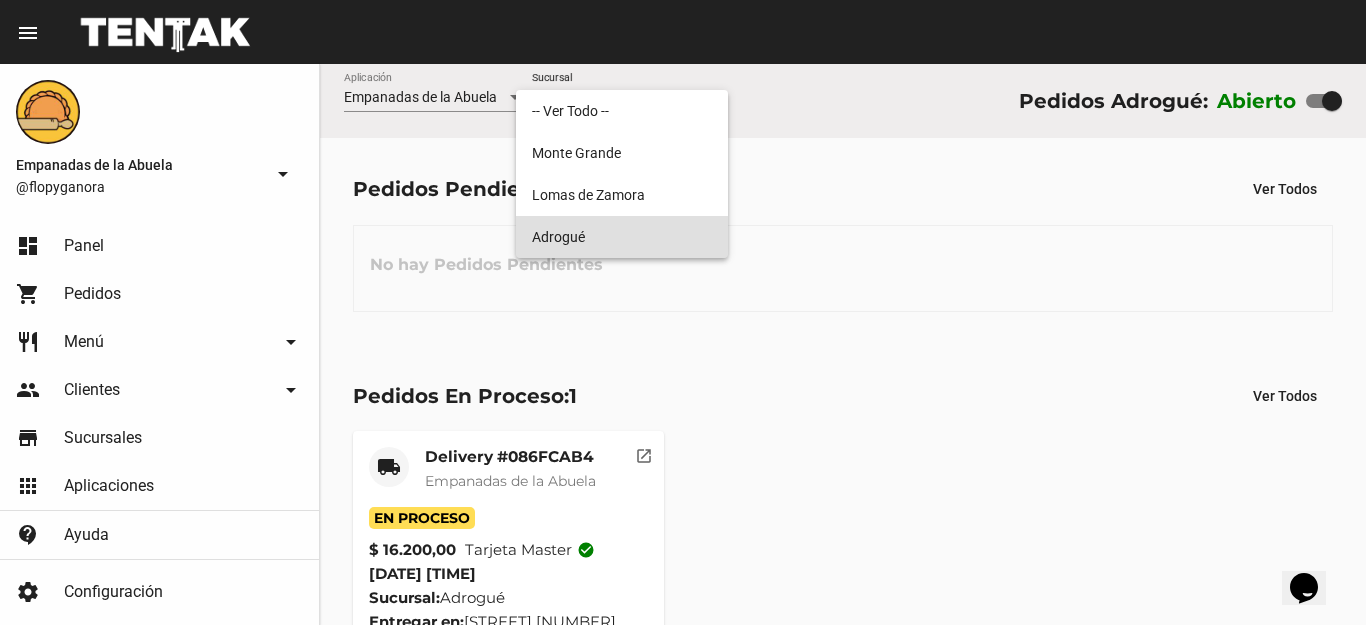 click on "Adrogué" at bounding box center [622, 237] 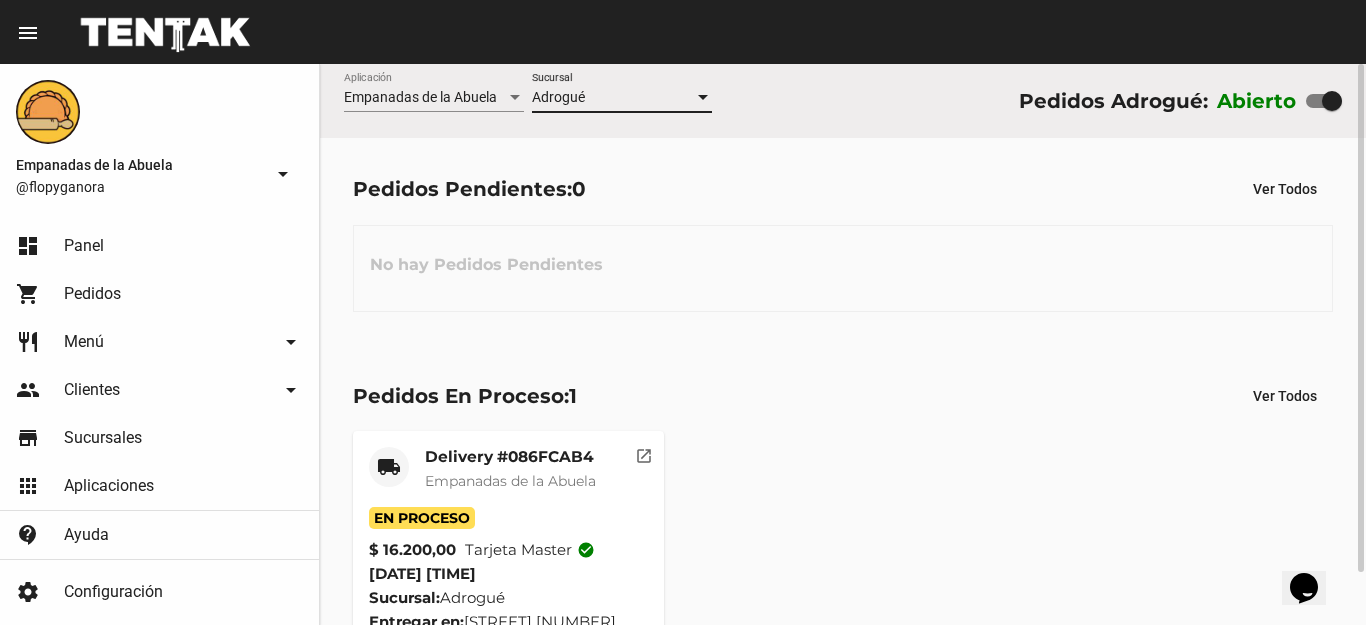 click on "No hay Pedidos Pendientes" at bounding box center (843, 268) 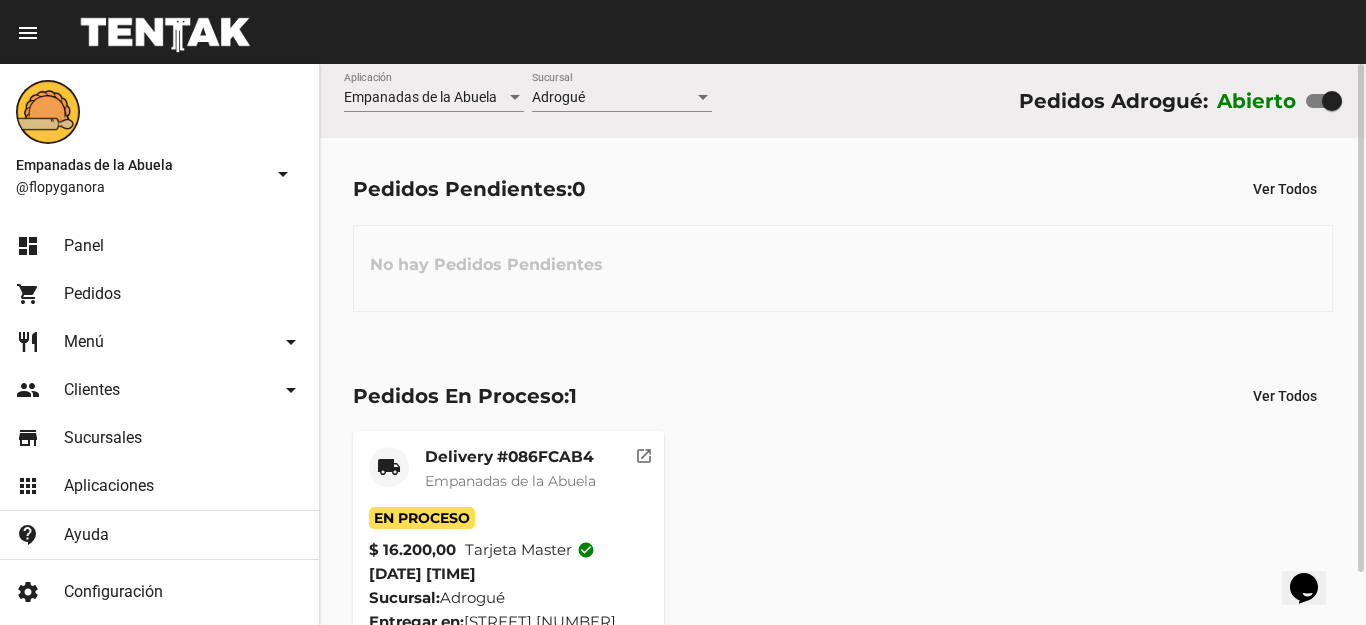 click on "No hay Pedidos Pendientes" at bounding box center [843, 268] 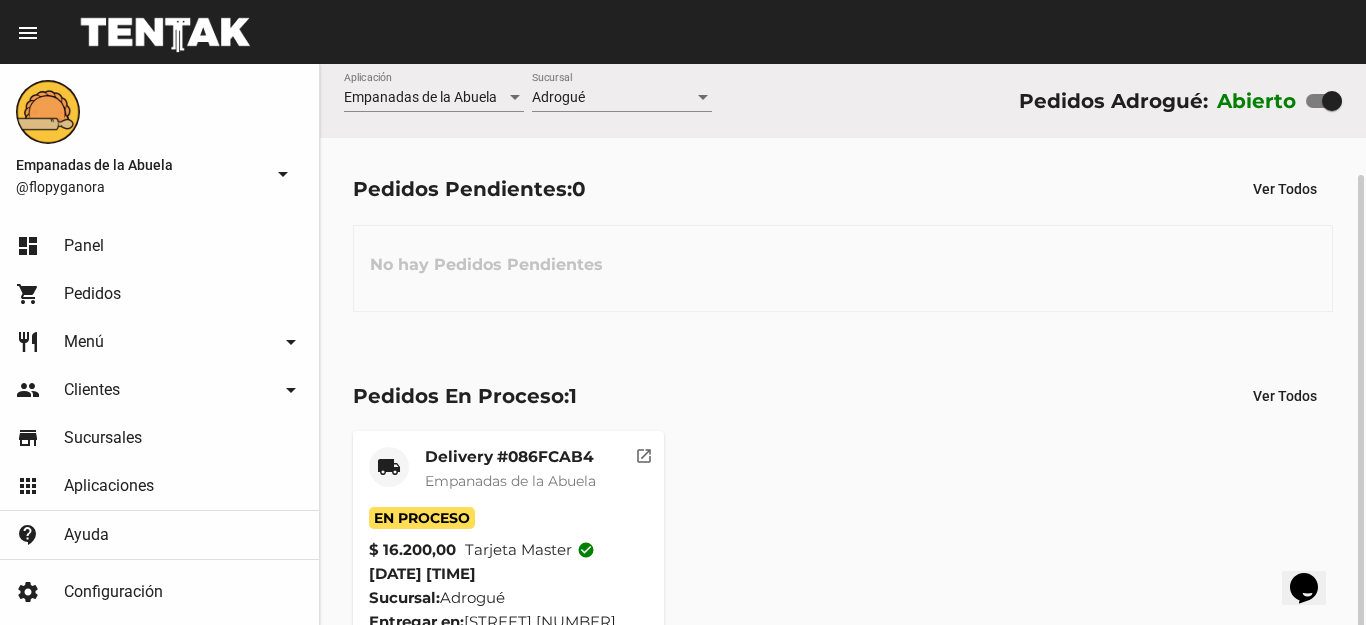scroll, scrollTop: 58, scrollLeft: 0, axis: vertical 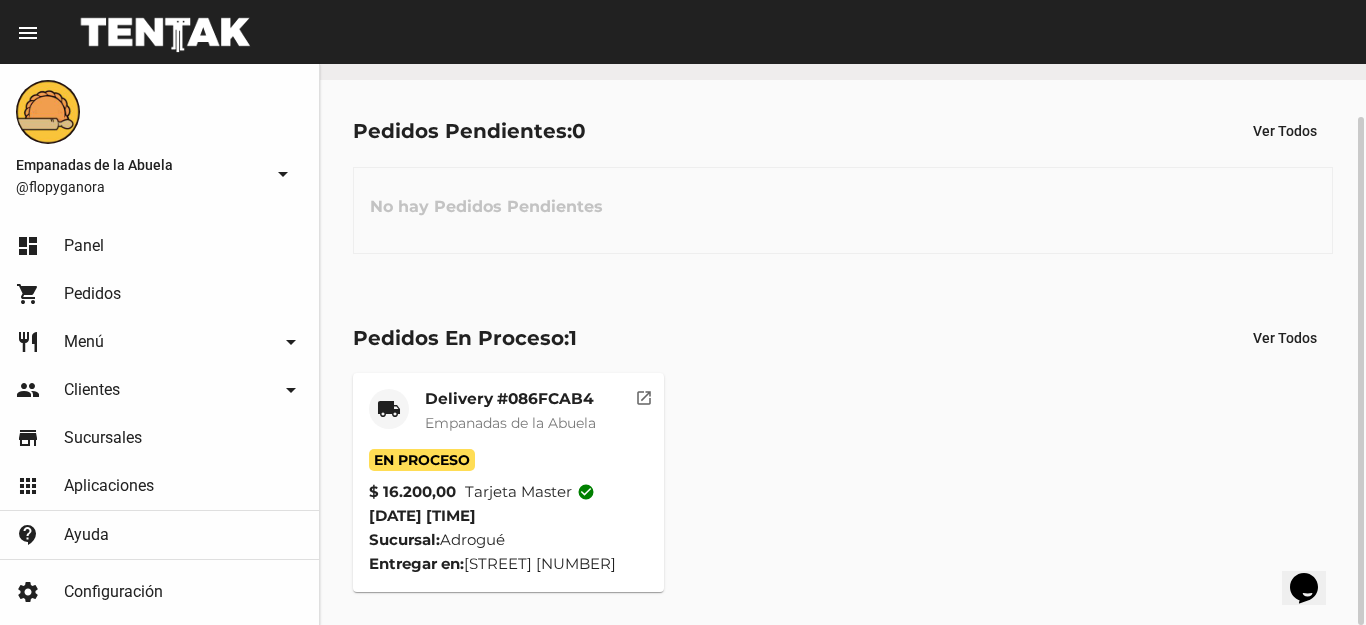 click on "Delivery #086FCAB4" at bounding box center (510, 399) 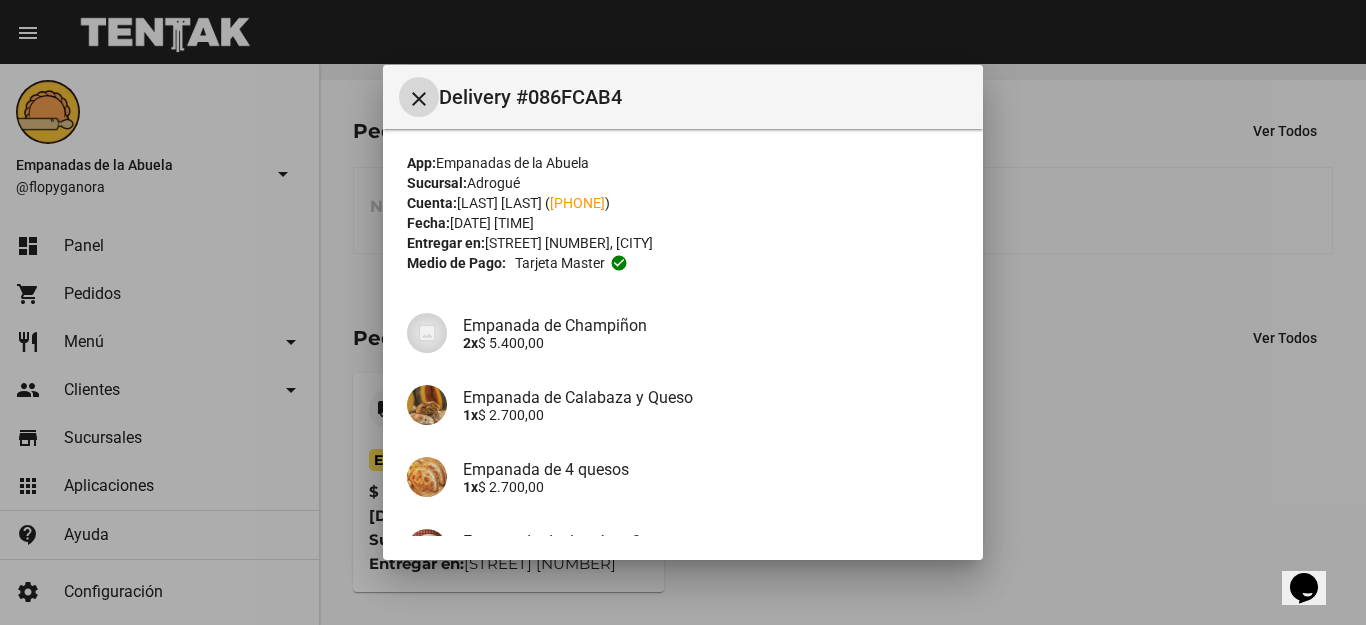 scroll, scrollTop: 279, scrollLeft: 0, axis: vertical 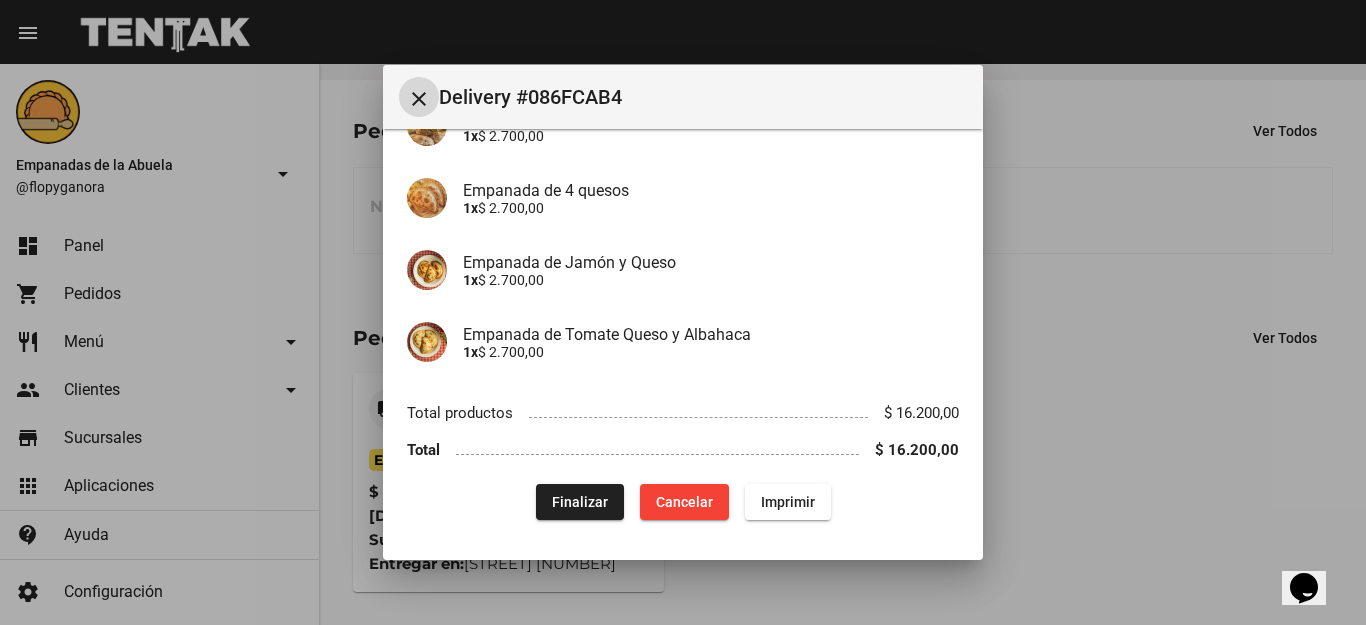 click on "Finalizar" at bounding box center (580, 502) 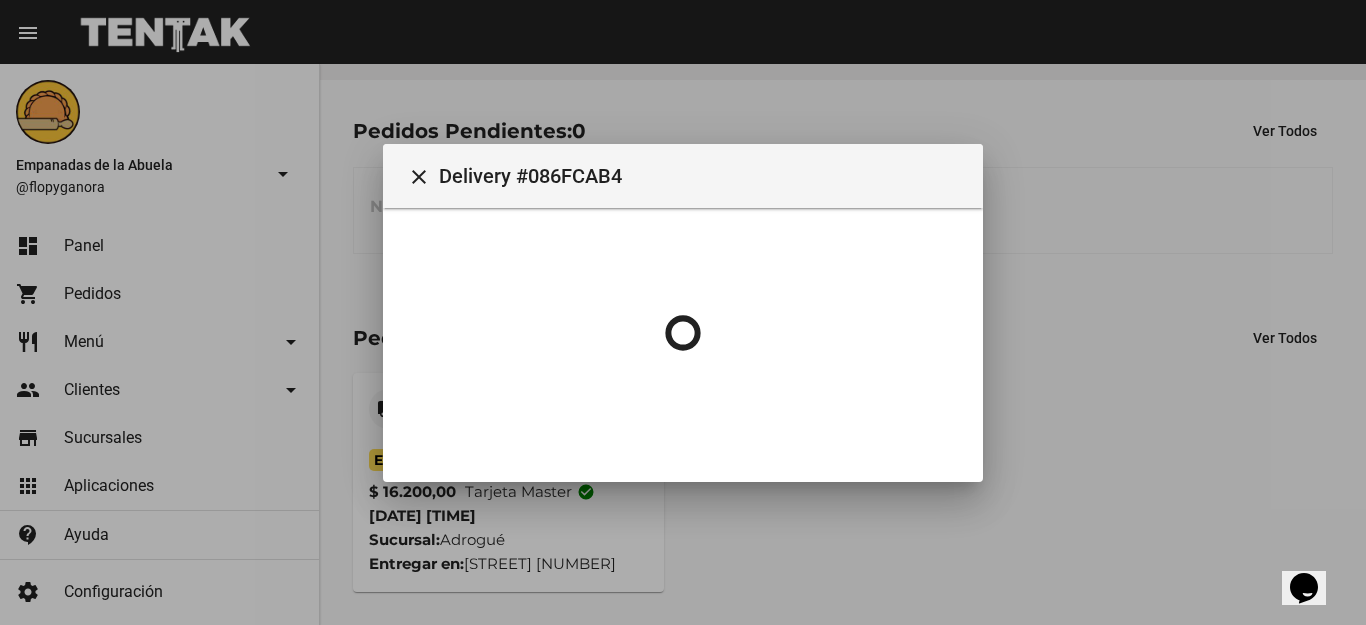 scroll, scrollTop: 0, scrollLeft: 0, axis: both 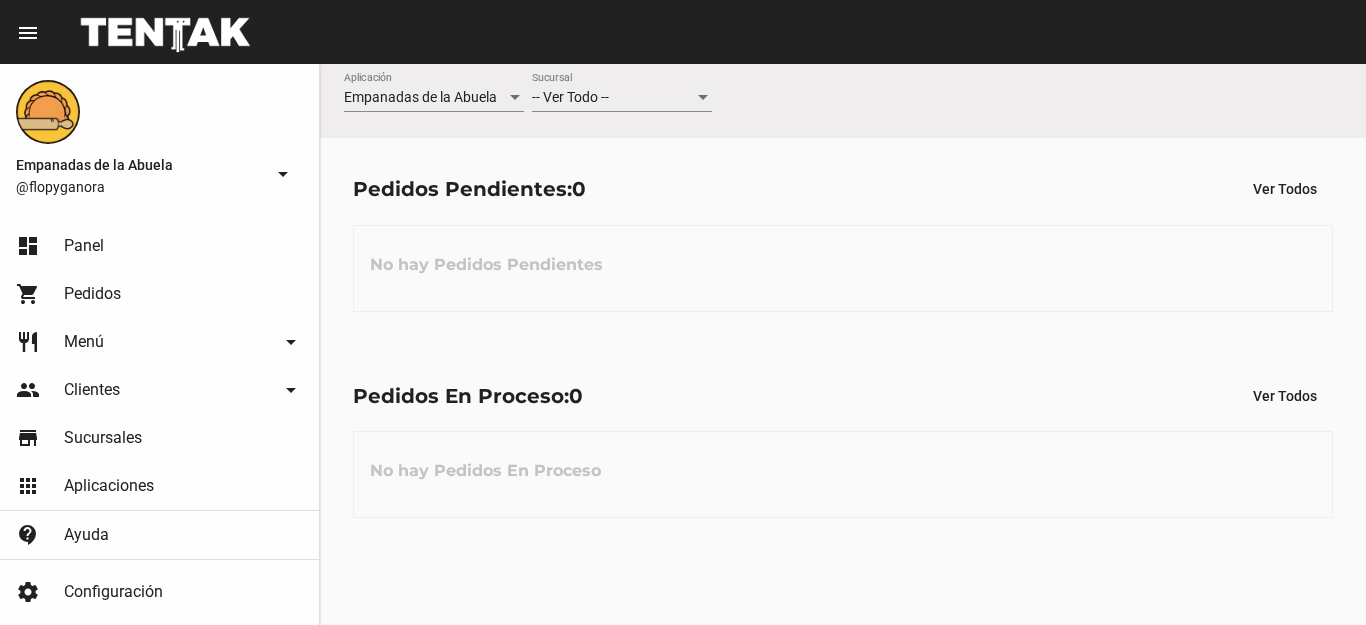 click on "-- Ver Todo --" at bounding box center [613, 98] 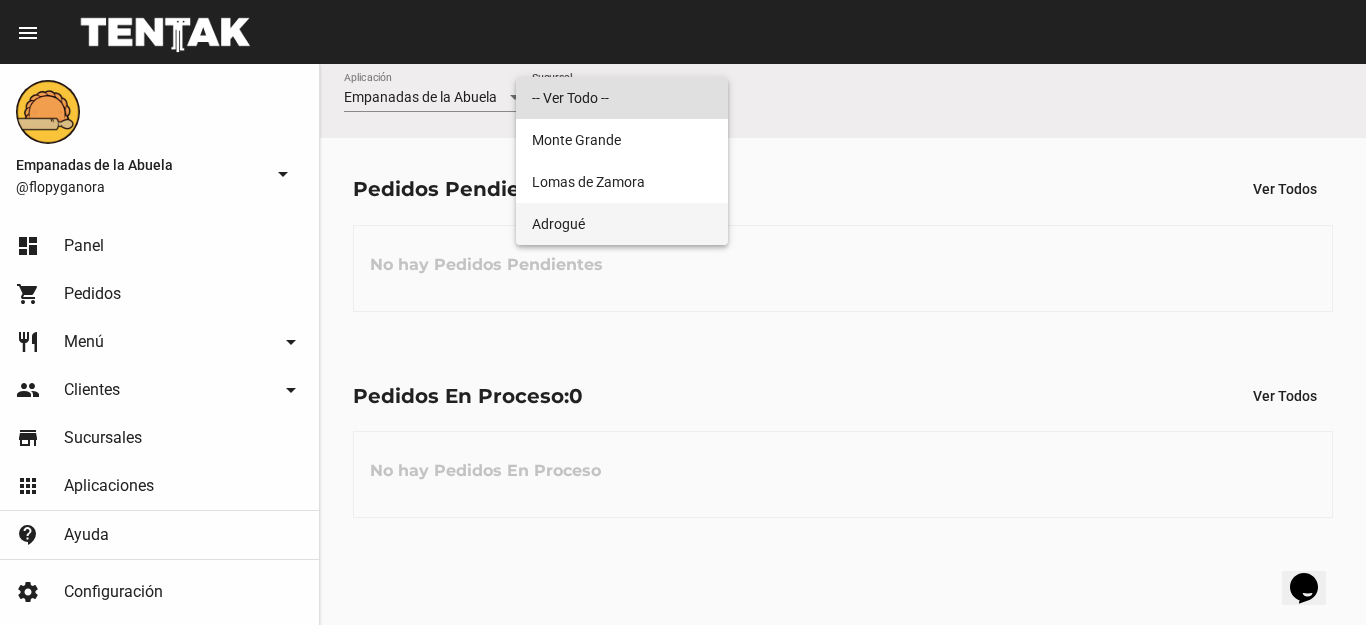 scroll, scrollTop: 0, scrollLeft: 0, axis: both 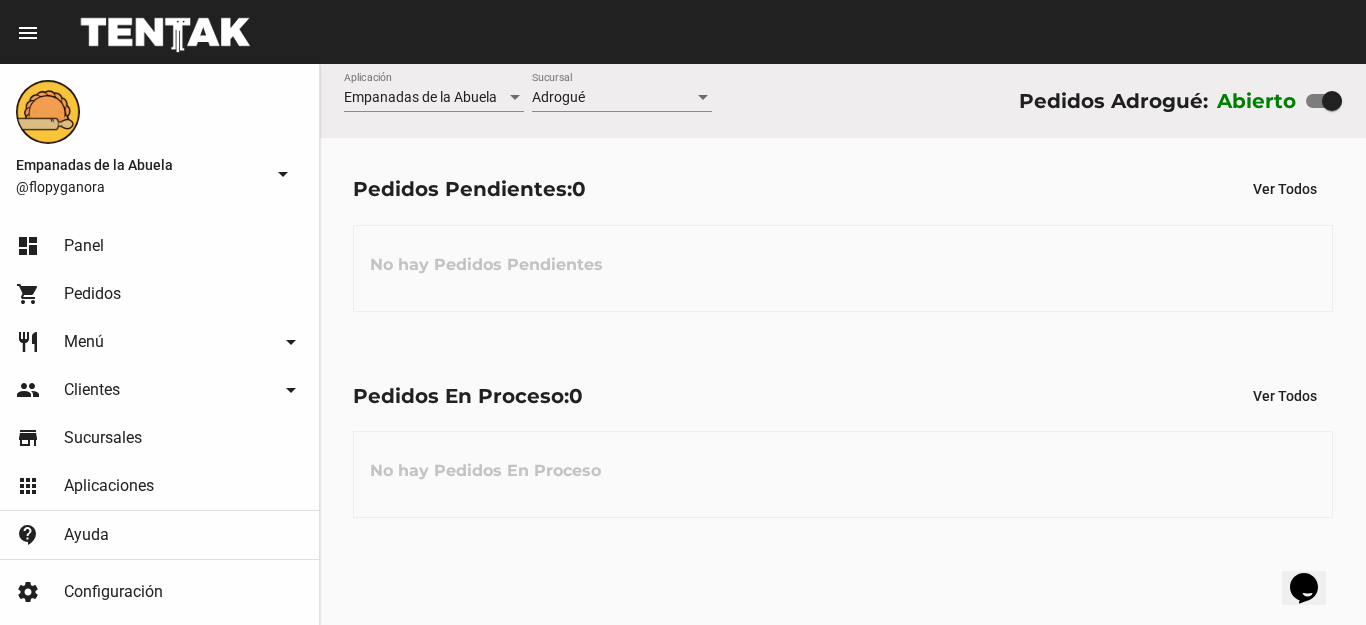 click on "Pedidos En Proceso:  0 Ver Todos No hay Pedidos En Proceso" at bounding box center (843, 241) 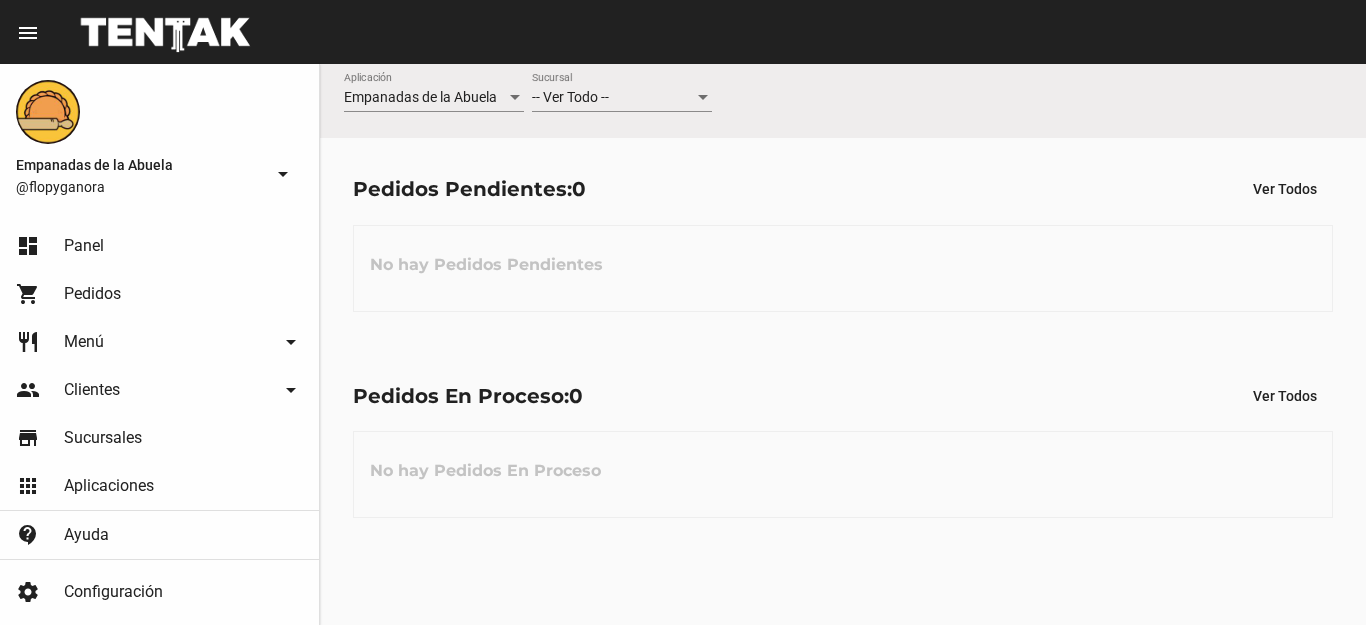 scroll, scrollTop: 0, scrollLeft: 0, axis: both 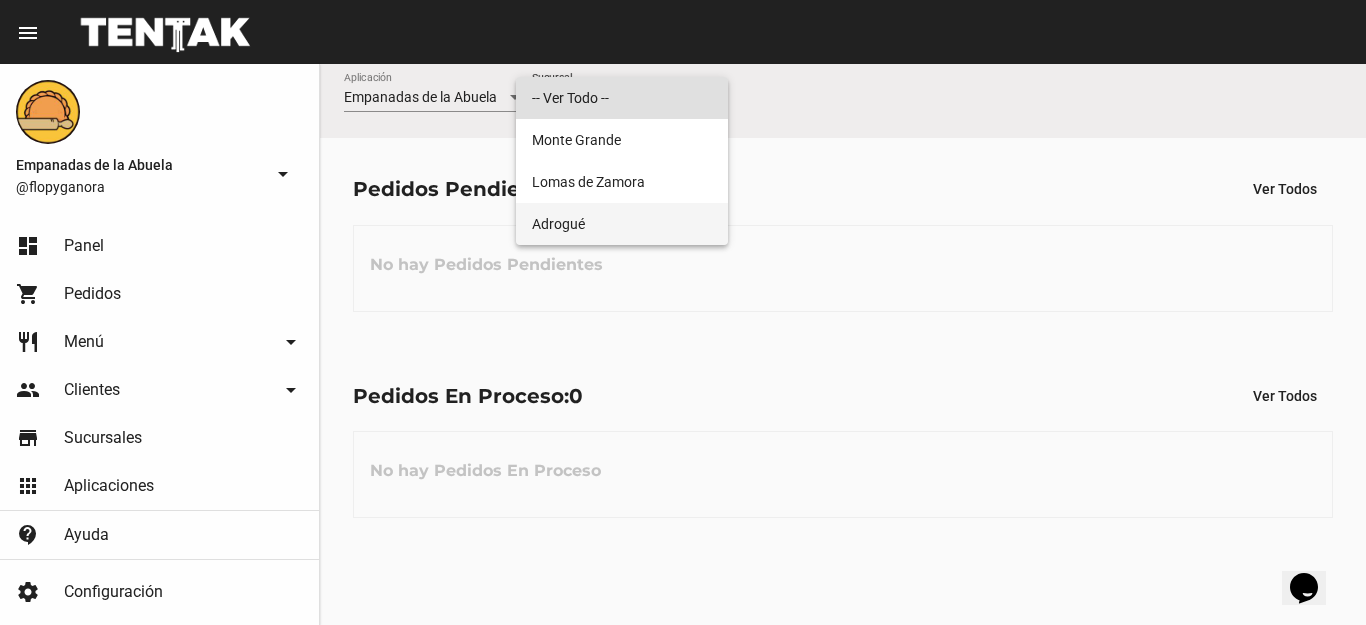 click on "Adrogué" at bounding box center [622, 224] 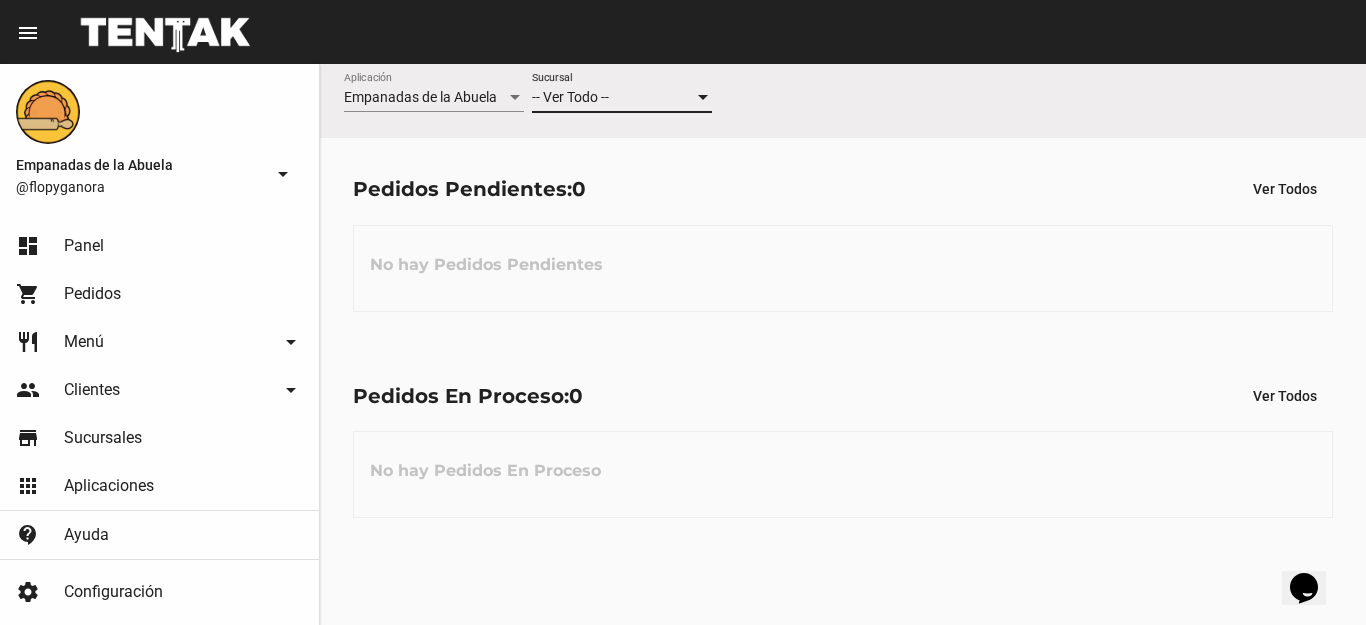 scroll, scrollTop: 0, scrollLeft: 0, axis: both 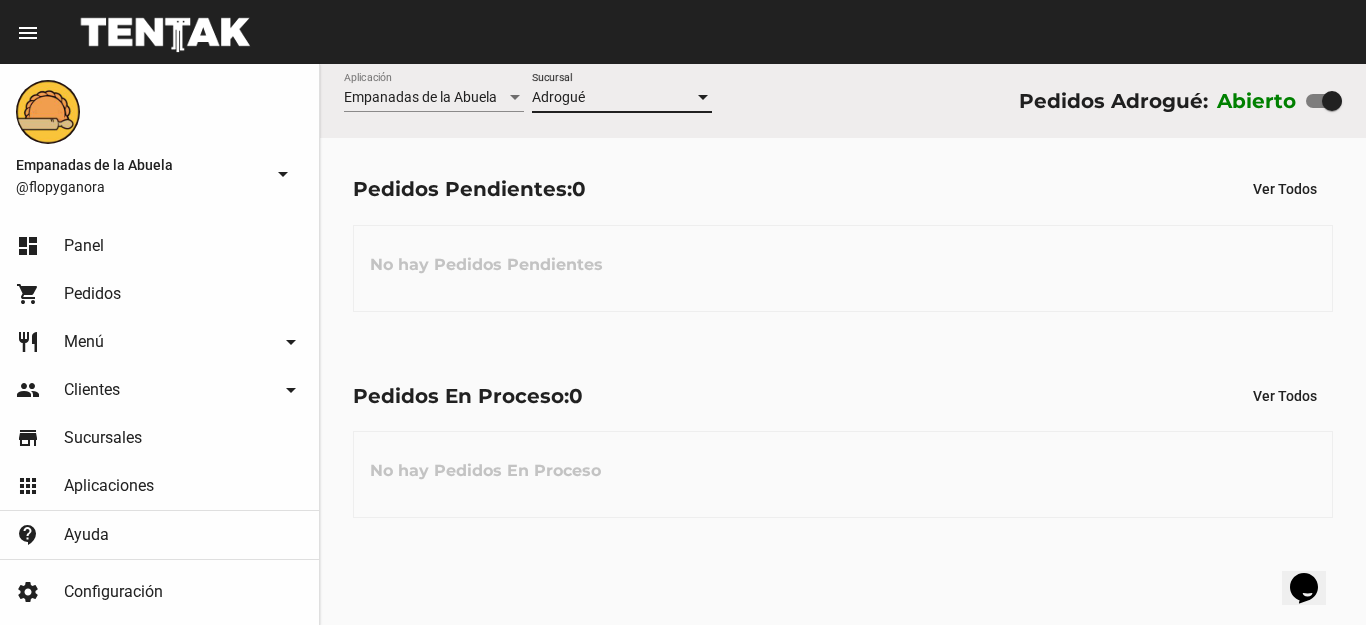 click on "Pedidos Pendientes:  0 Ver Todos No hay Pedidos Pendientes" at bounding box center (843, 241) 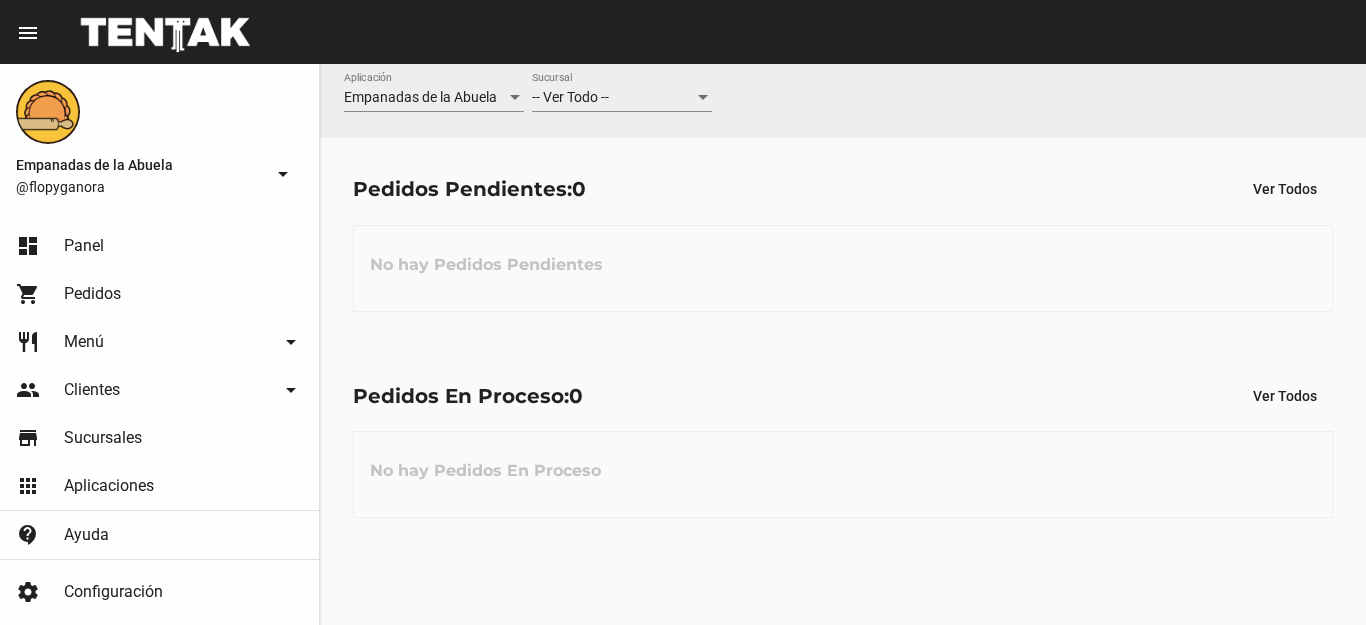 scroll, scrollTop: 0, scrollLeft: 0, axis: both 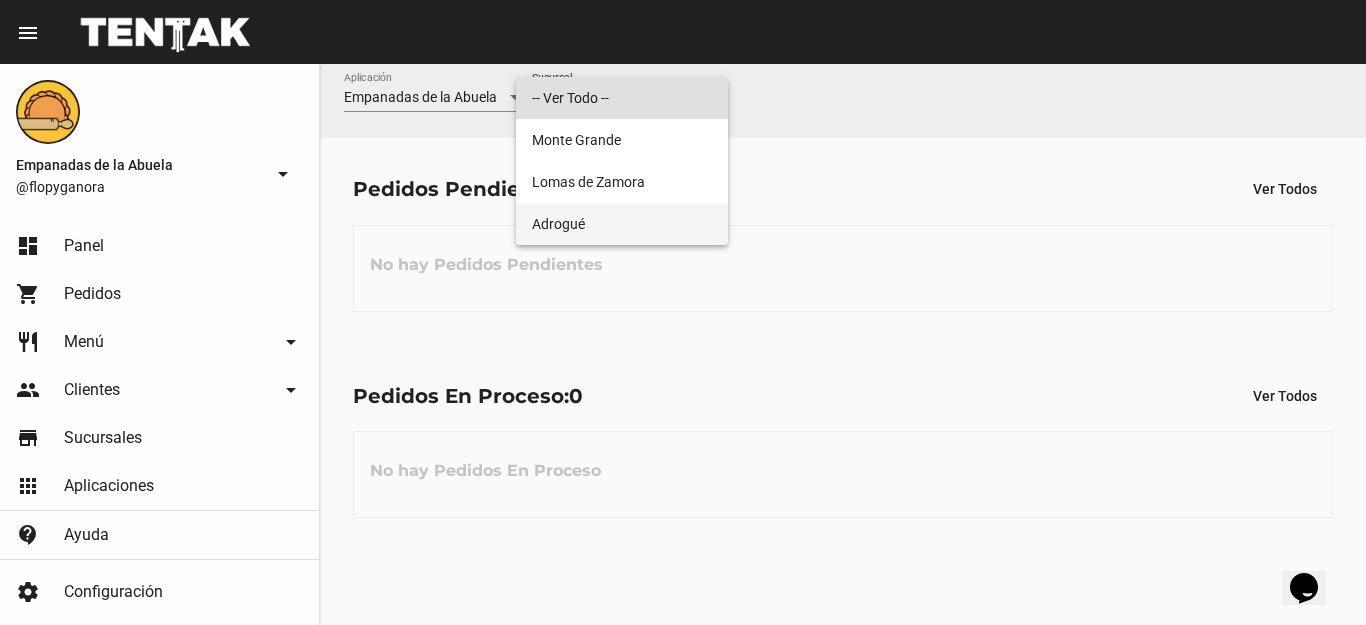 click on "Adrogué" at bounding box center [622, 224] 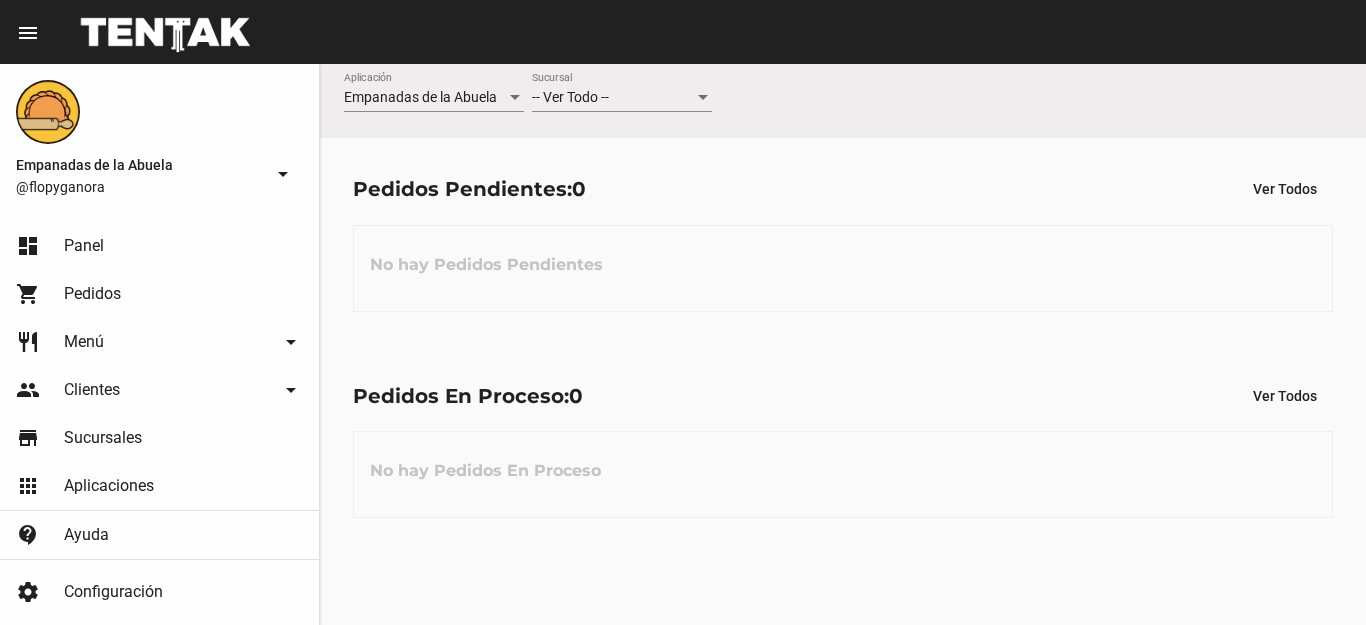 scroll, scrollTop: 0, scrollLeft: 0, axis: both 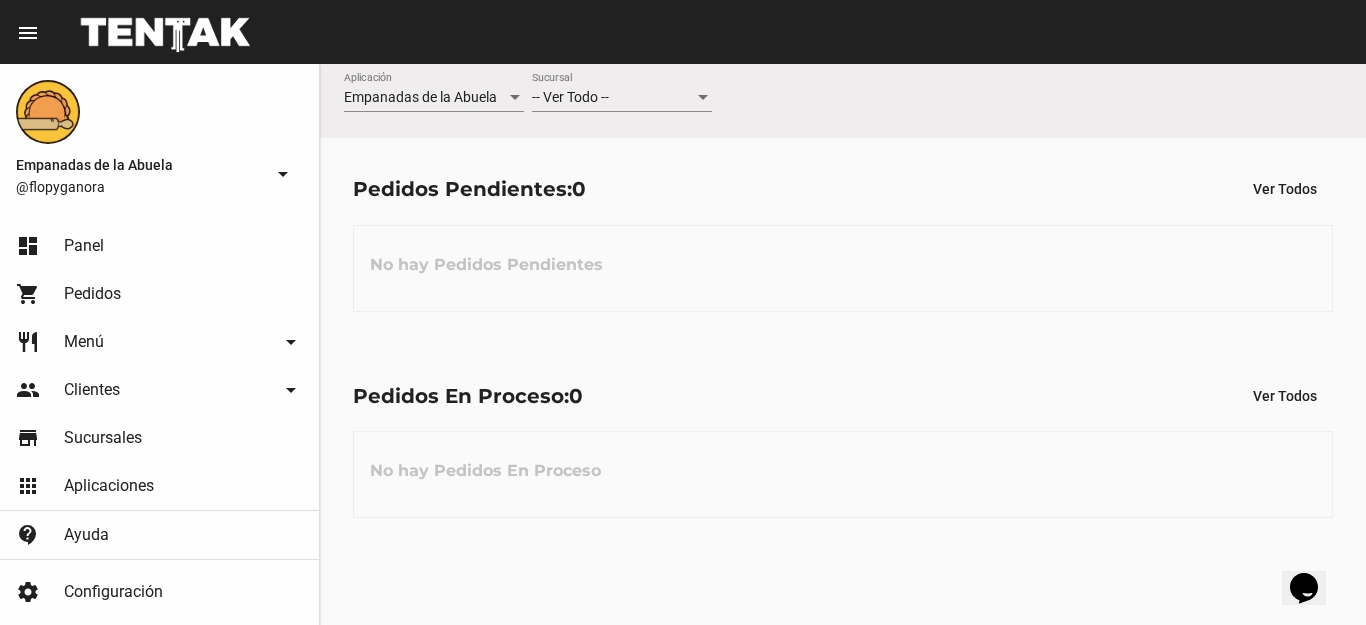 click on "-- Ver Todo --" at bounding box center [570, 97] 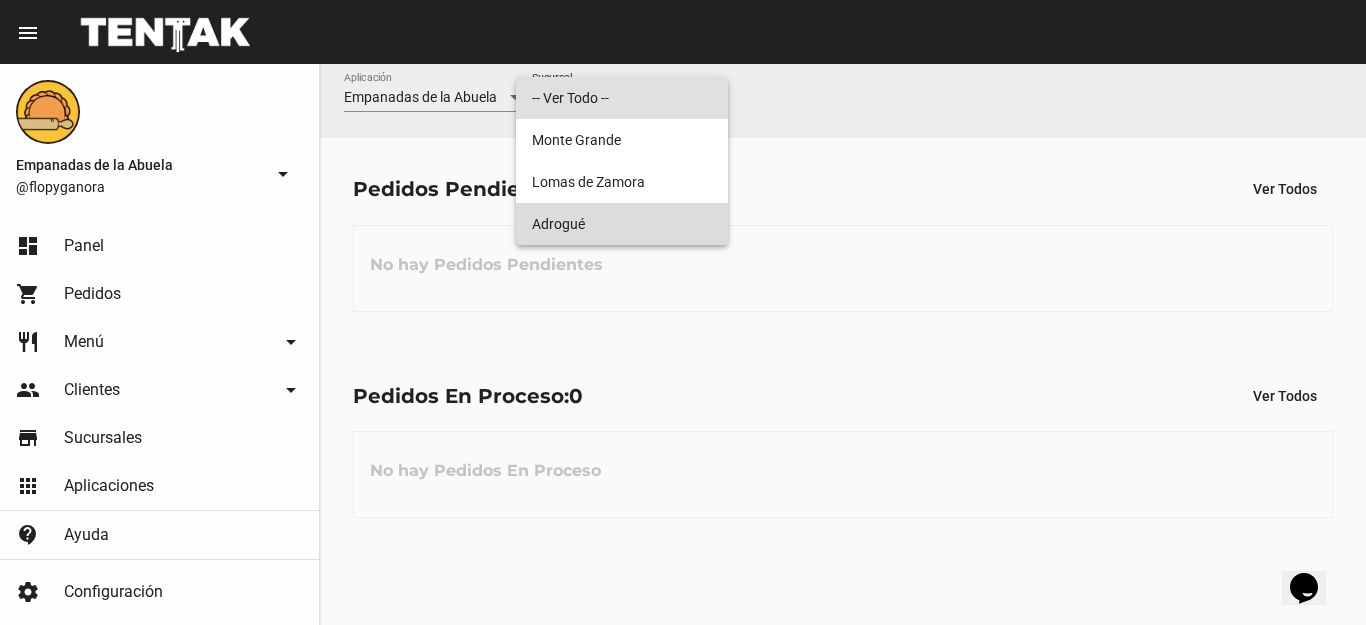 click on "Adrogué" at bounding box center [622, 224] 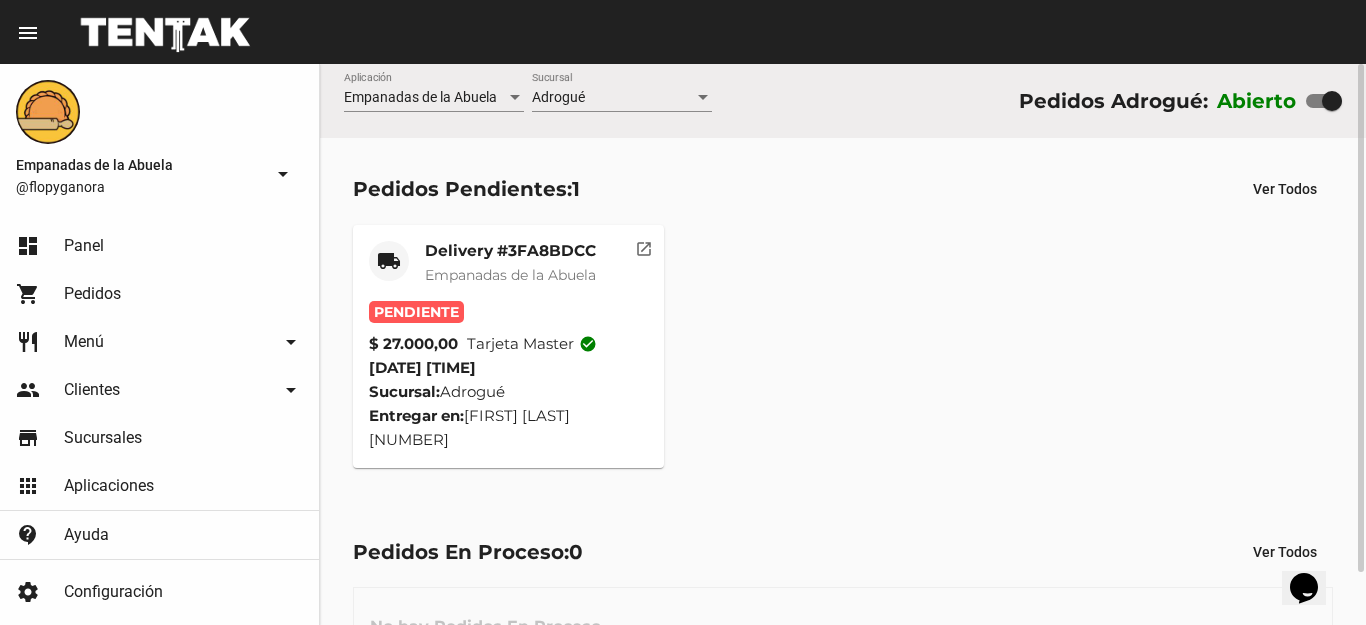 click on "Delivery #3FA8BDCC" at bounding box center [510, 251] 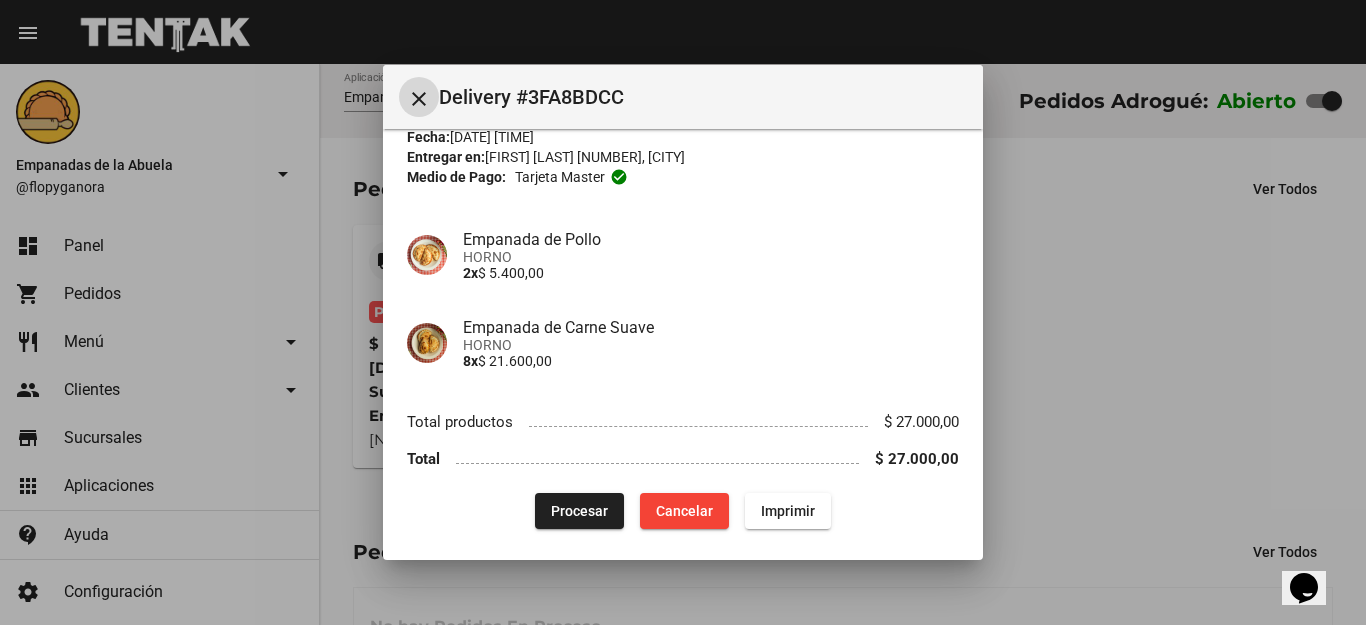 scroll, scrollTop: 95, scrollLeft: 0, axis: vertical 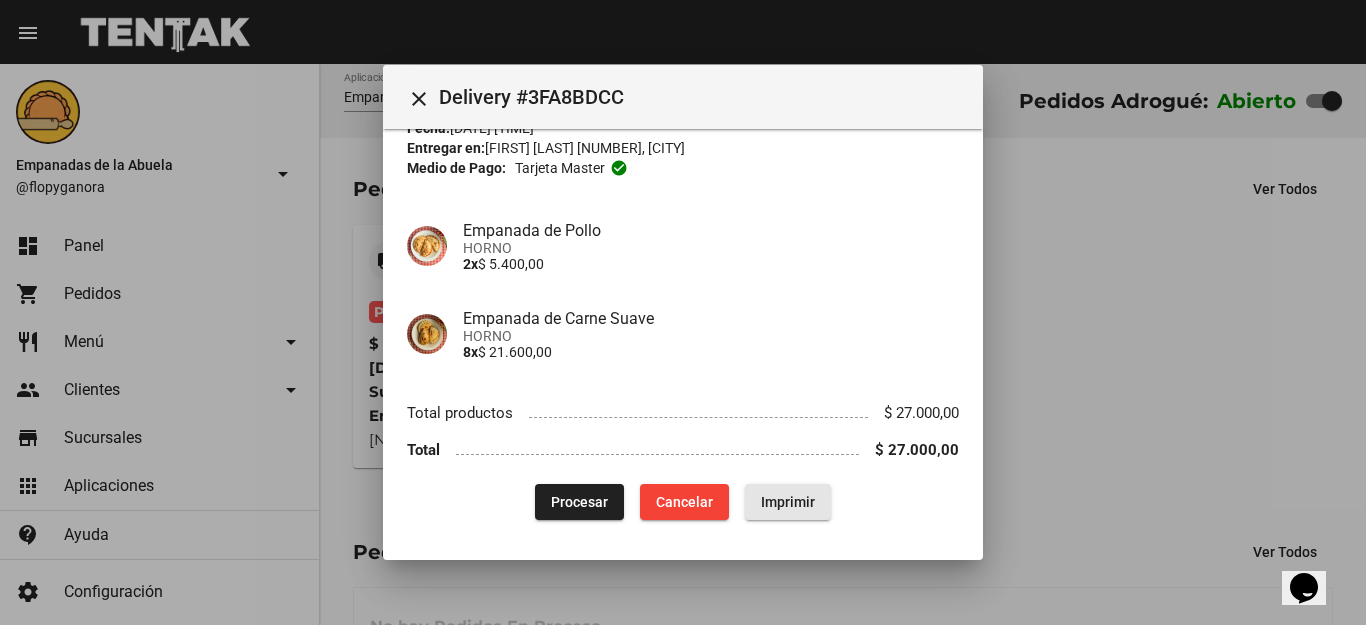 click on "Imprimir" at bounding box center [788, 502] 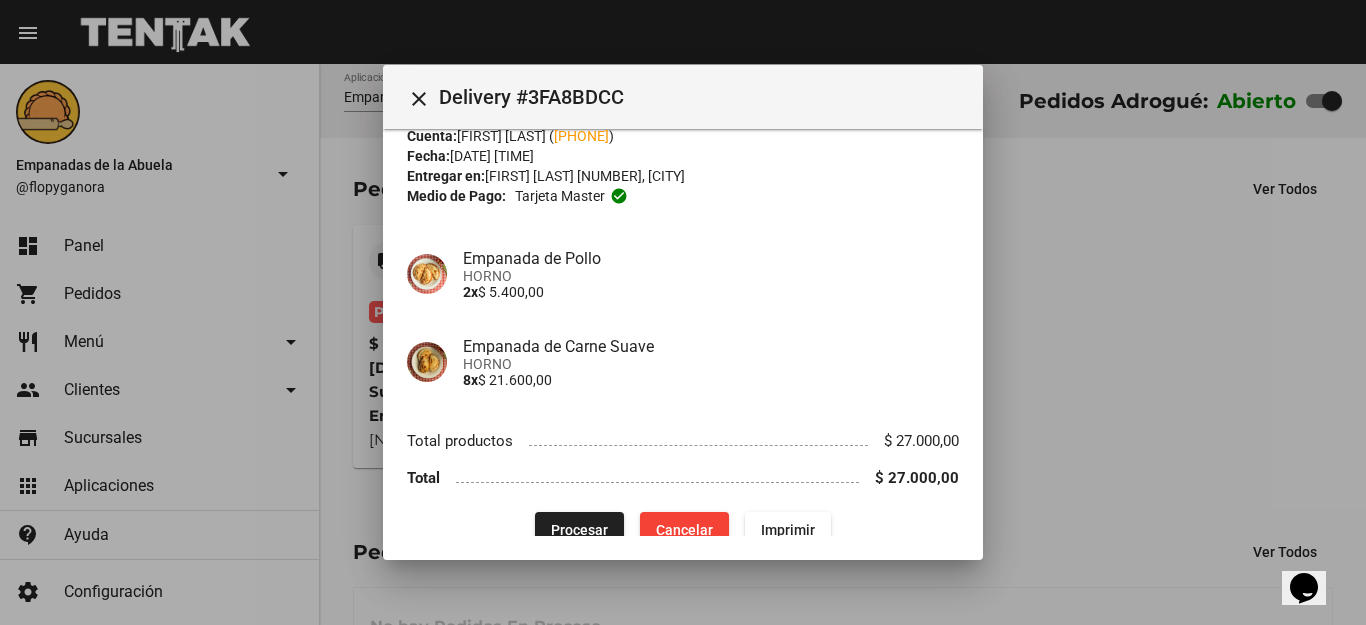 scroll, scrollTop: 95, scrollLeft: 0, axis: vertical 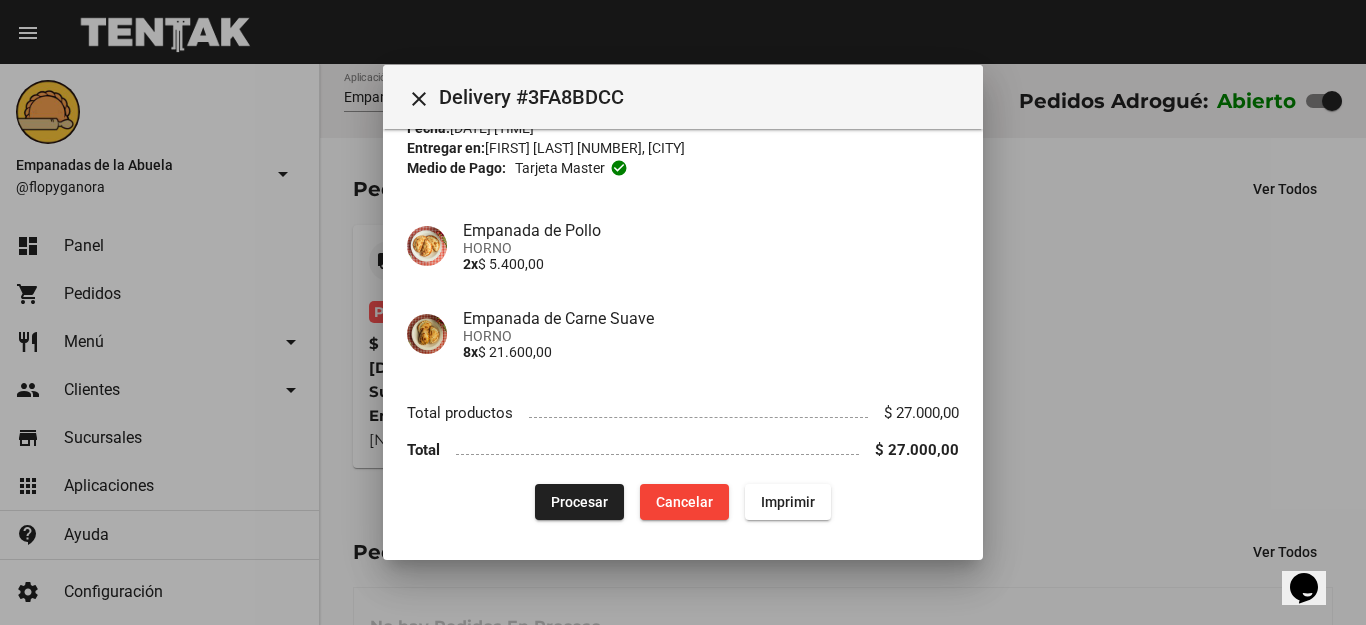 click on "Procesar" at bounding box center (579, 502) 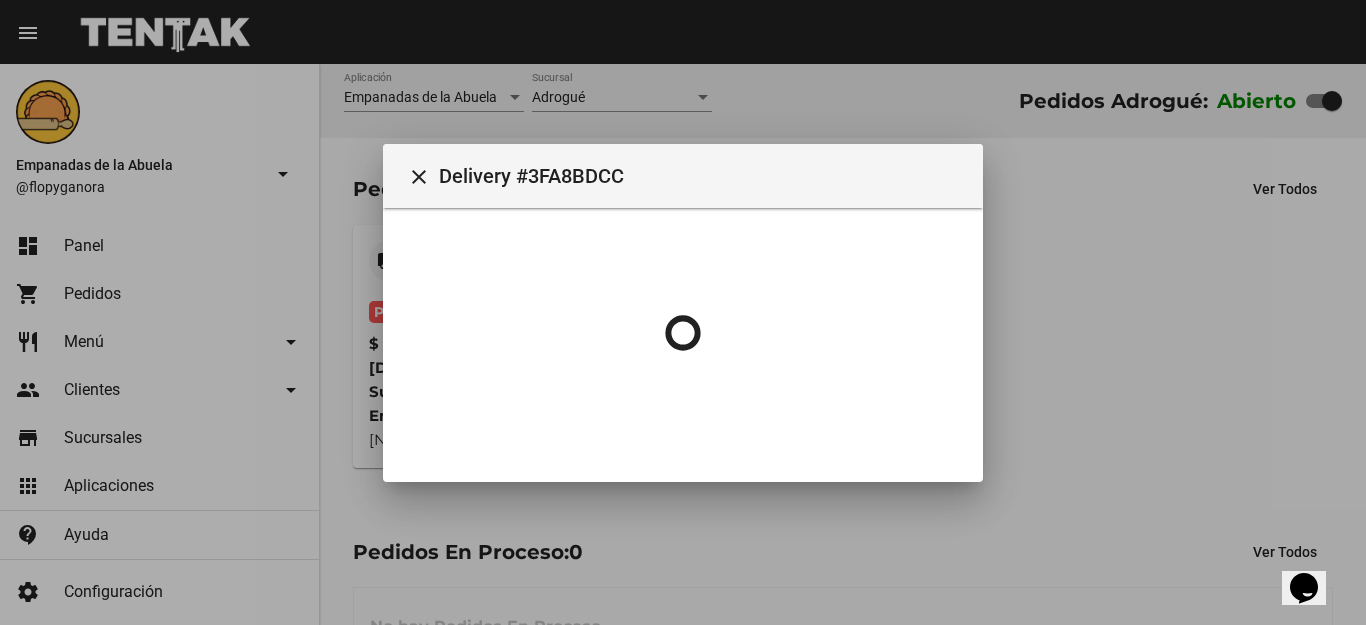 scroll, scrollTop: 0, scrollLeft: 0, axis: both 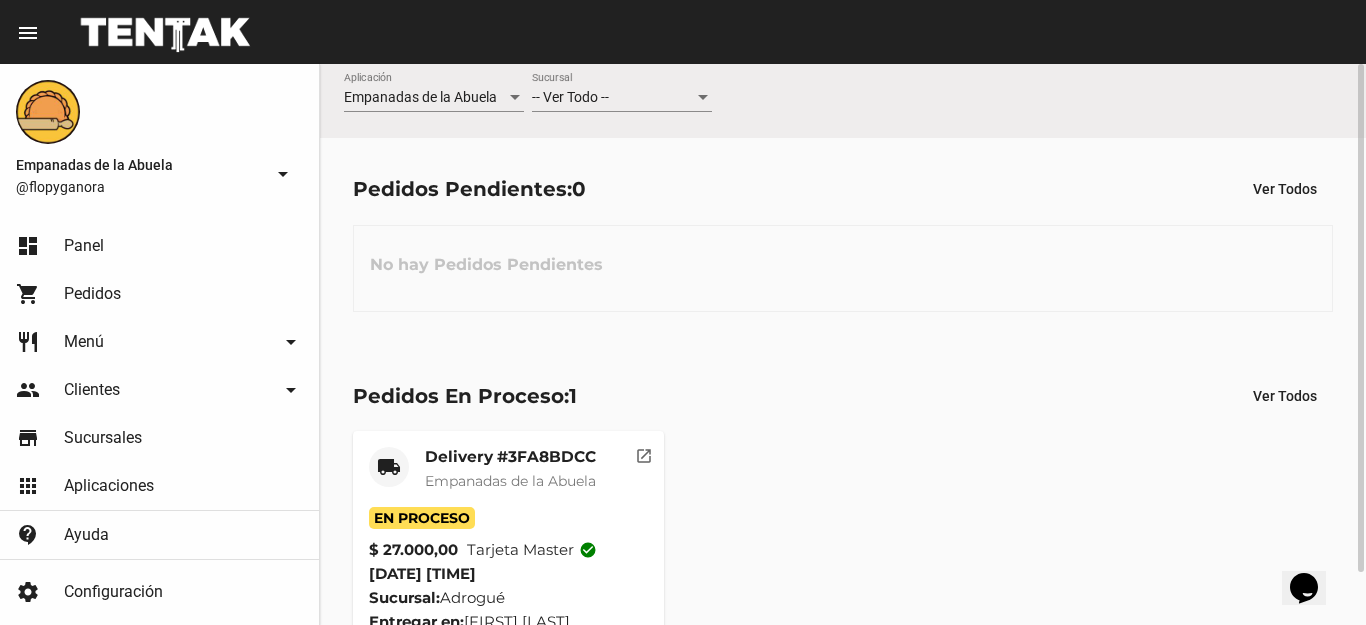 click on "-- Ver Todo --" at bounding box center (570, 97) 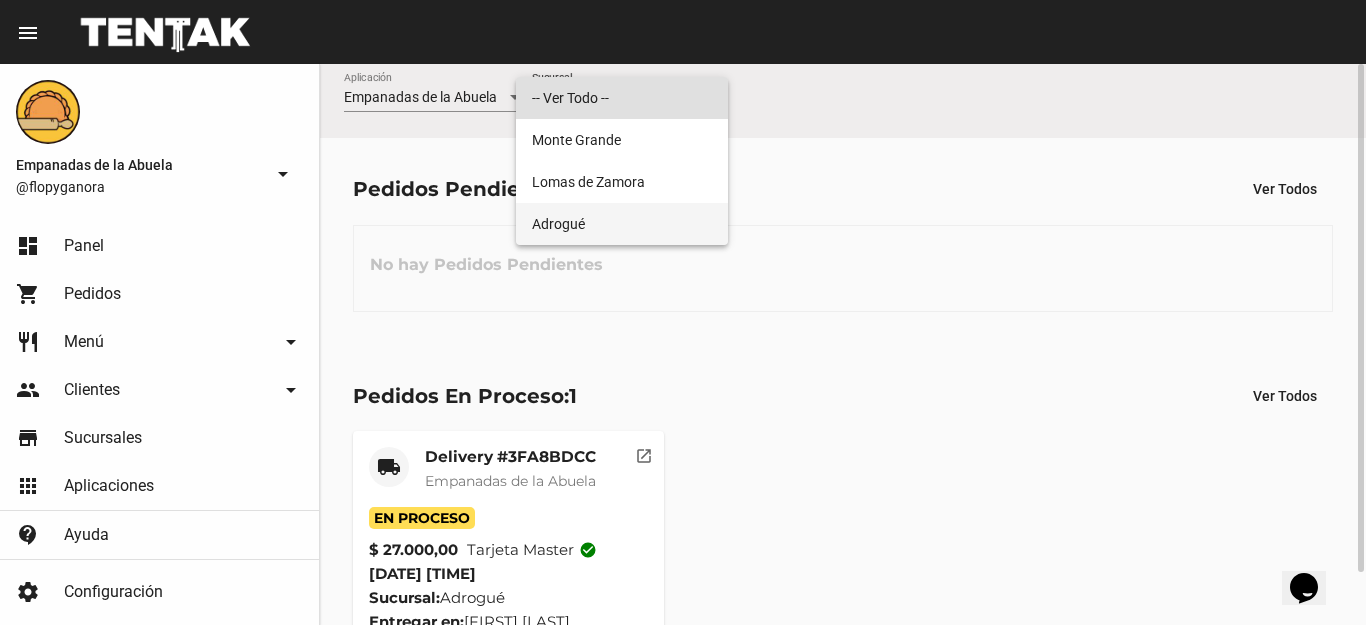 drag, startPoint x: 594, startPoint y: 223, endPoint x: 609, endPoint y: 225, distance: 15.132746 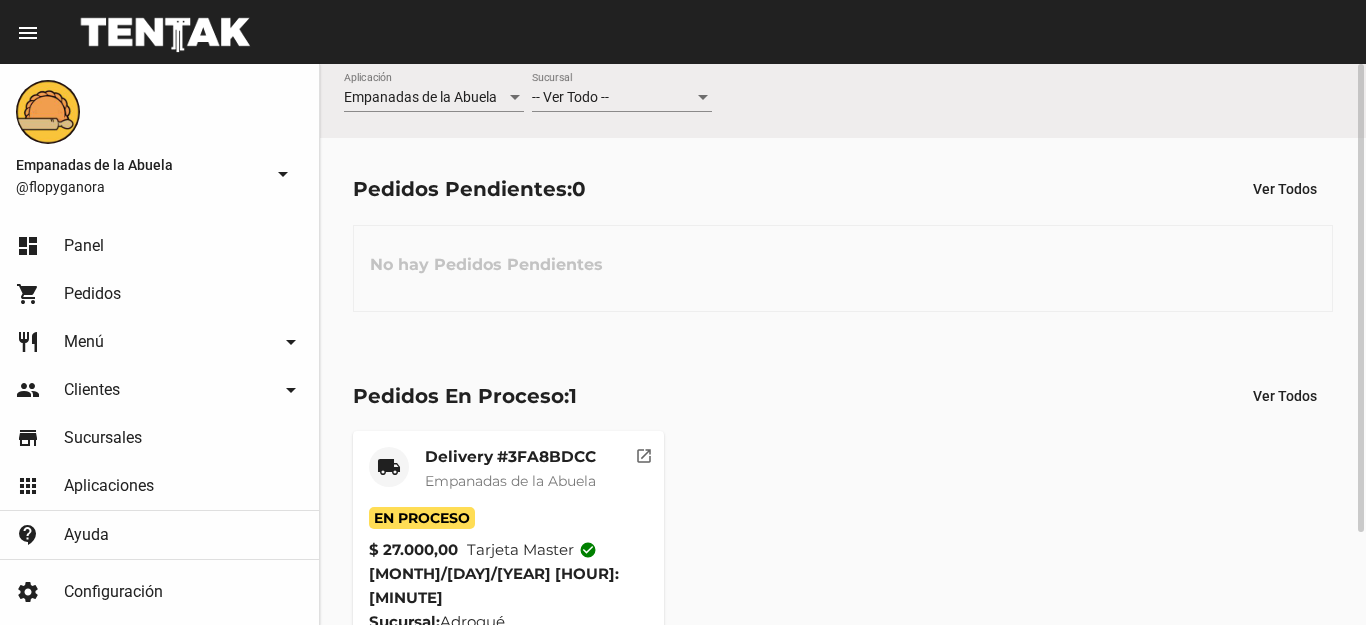 scroll, scrollTop: 0, scrollLeft: 0, axis: both 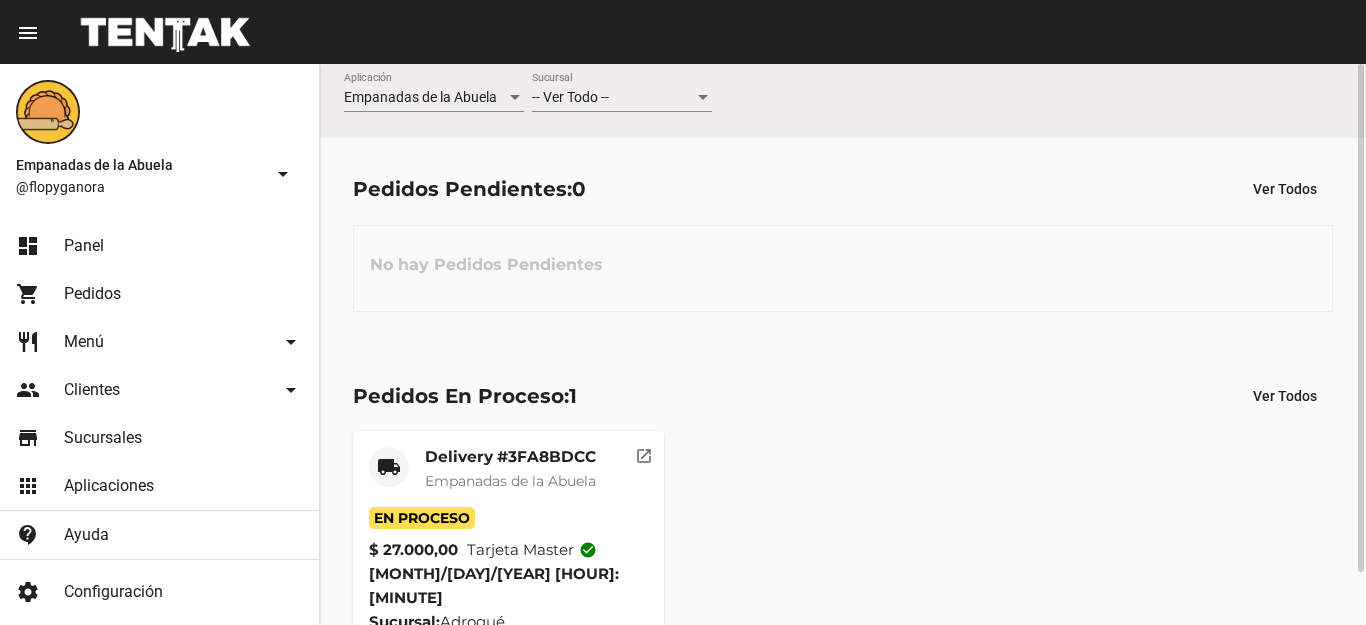 click on "-- Ver Todo --" at bounding box center (570, 97) 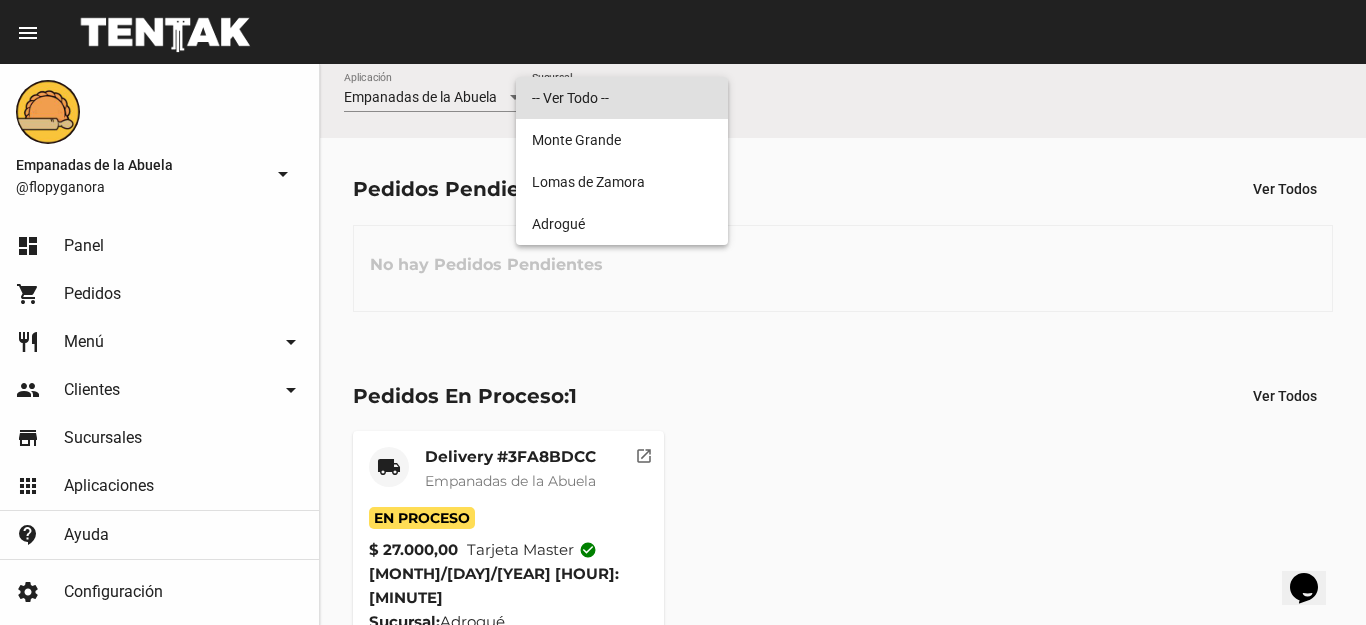 scroll, scrollTop: 0, scrollLeft: 0, axis: both 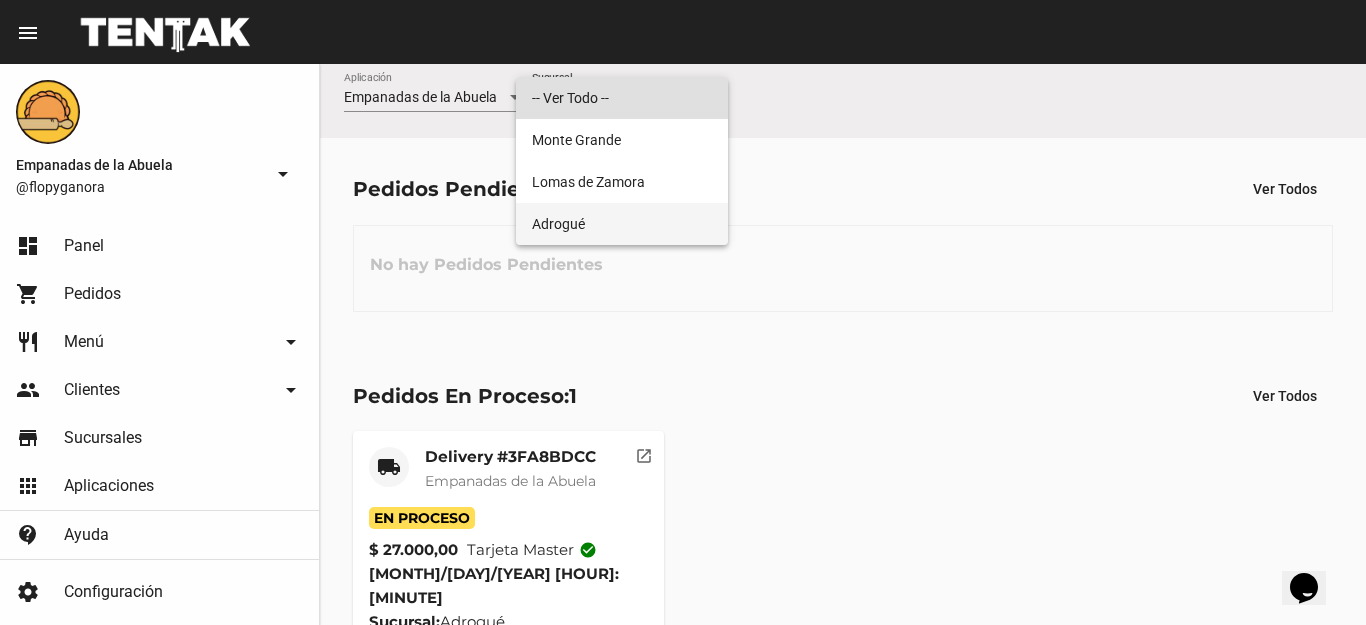 click on "Adrogué" at bounding box center [622, 224] 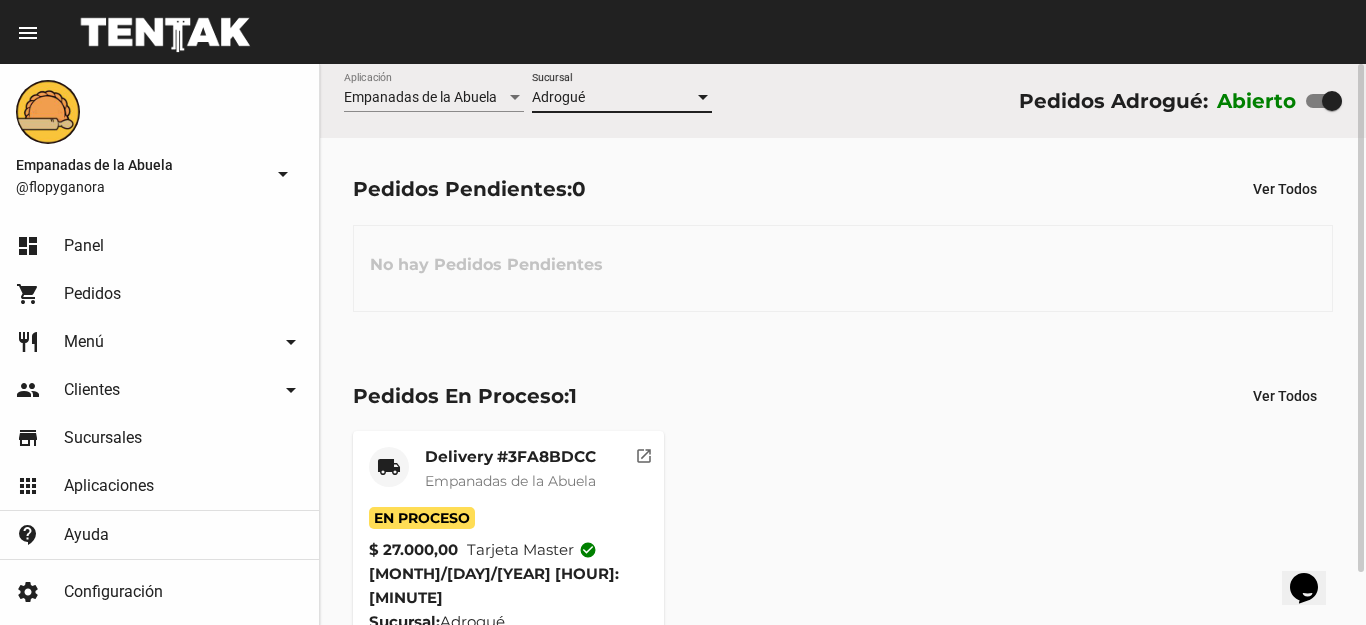 click on "Delivery #3FA8BDCC" at bounding box center [510, 457] 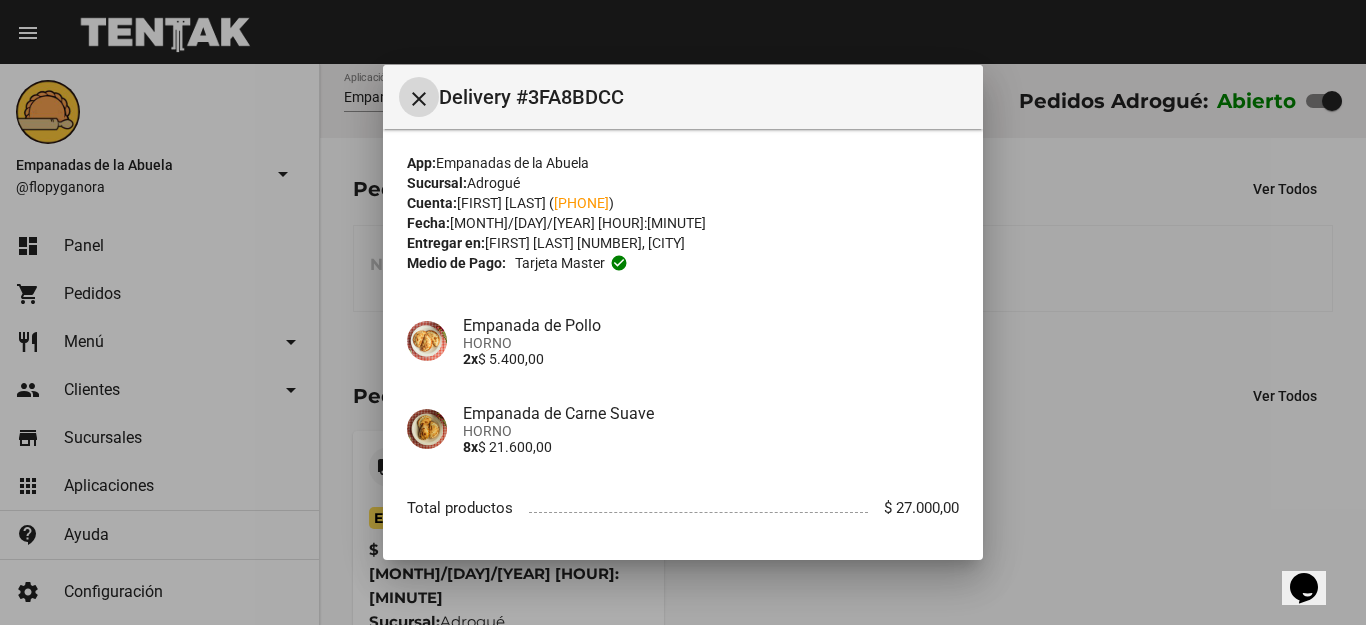 scroll, scrollTop: 95, scrollLeft: 0, axis: vertical 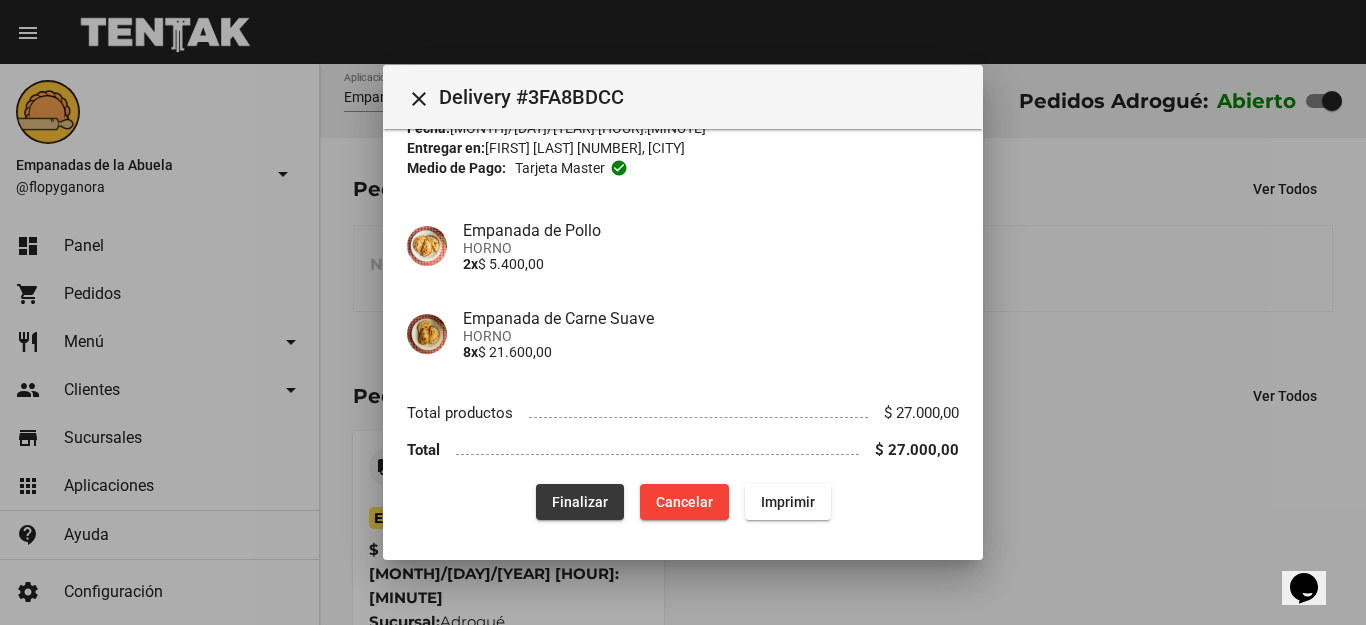 click on "Finalizar" at bounding box center (580, 502) 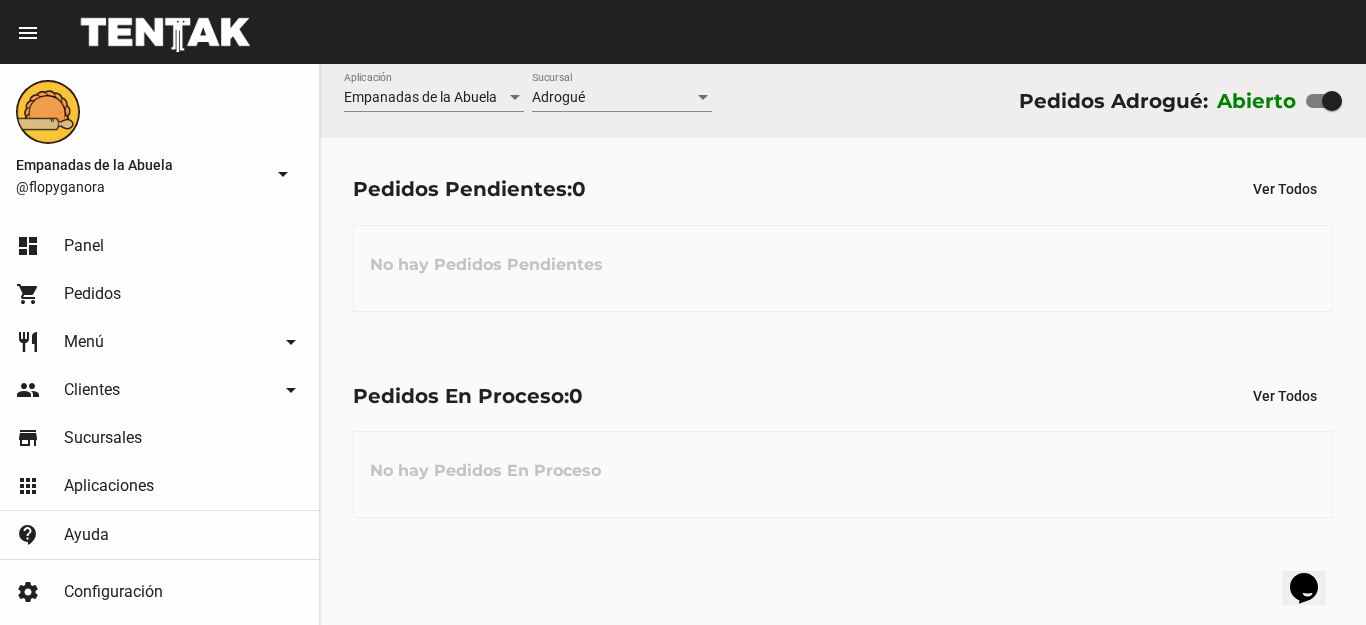 click on "Adrogué" at bounding box center [613, 98] 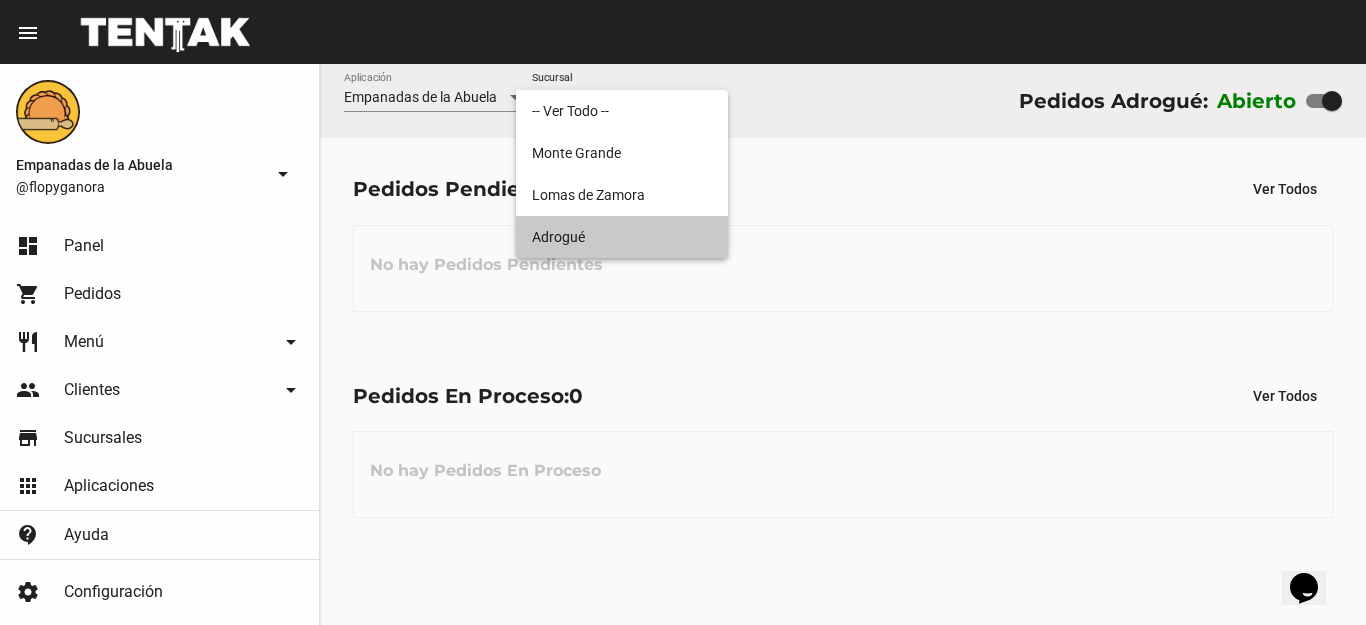click on "Adrogué" at bounding box center (622, 237) 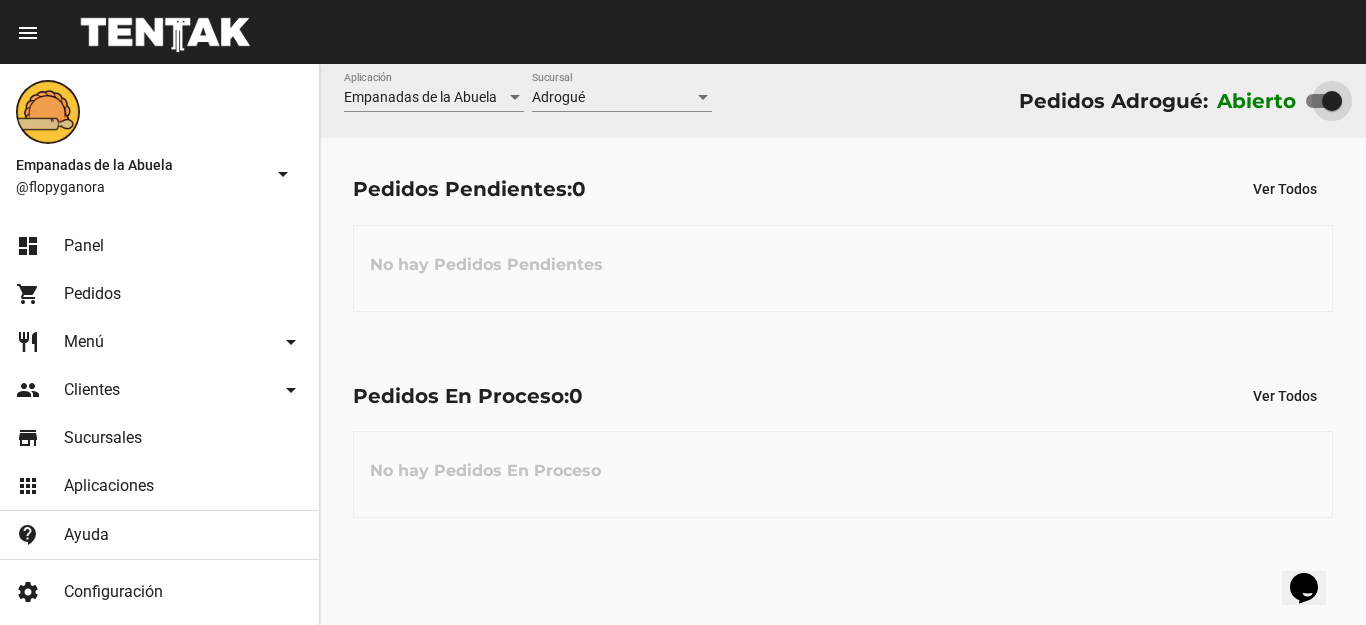 click at bounding box center [1324, 101] 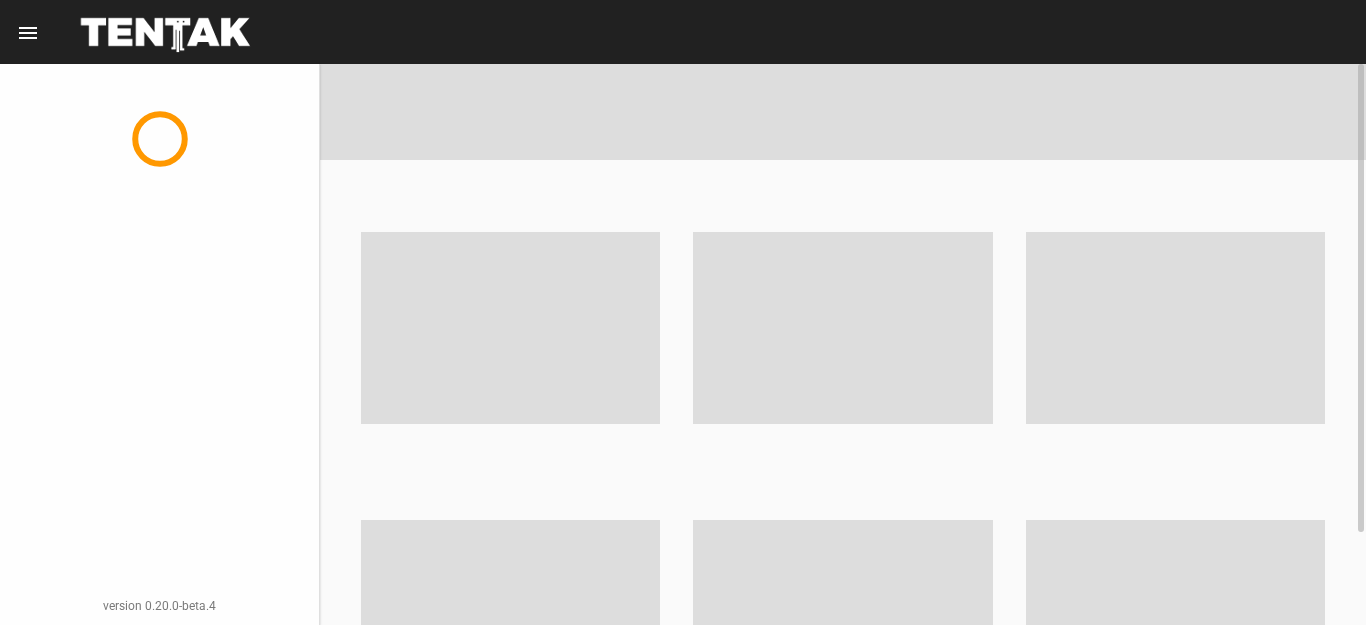 scroll, scrollTop: 0, scrollLeft: 0, axis: both 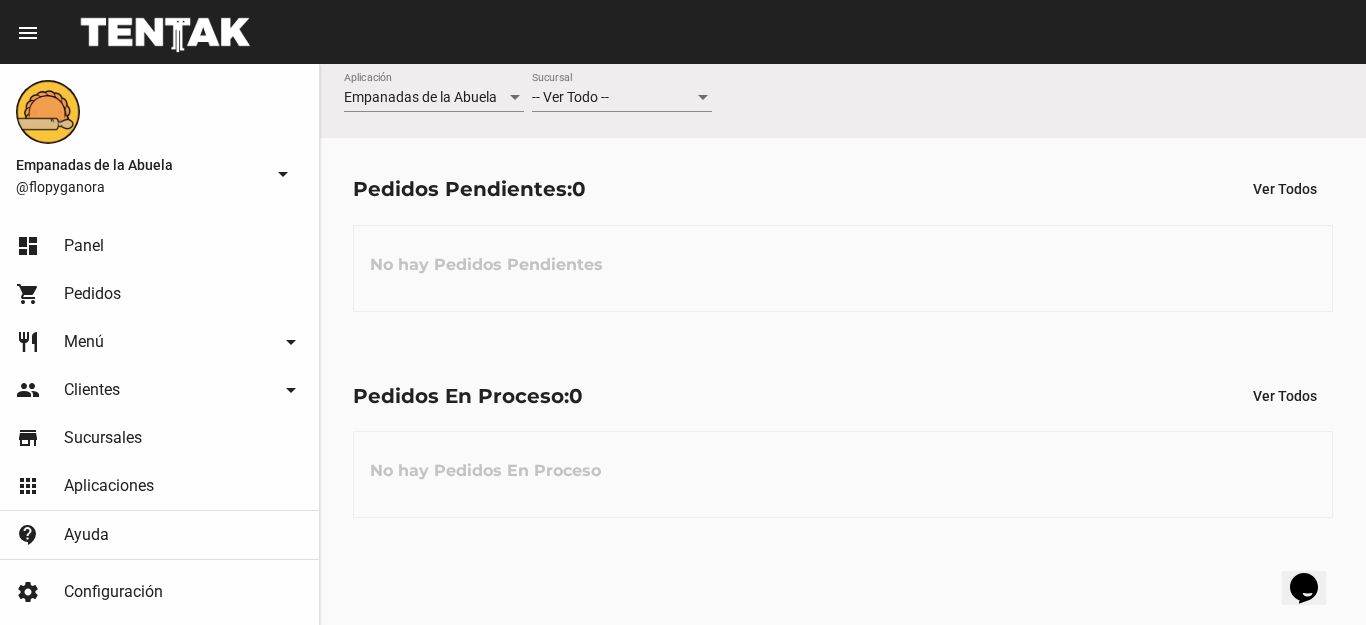 click on "-- Ver Todo --" at bounding box center [613, 98] 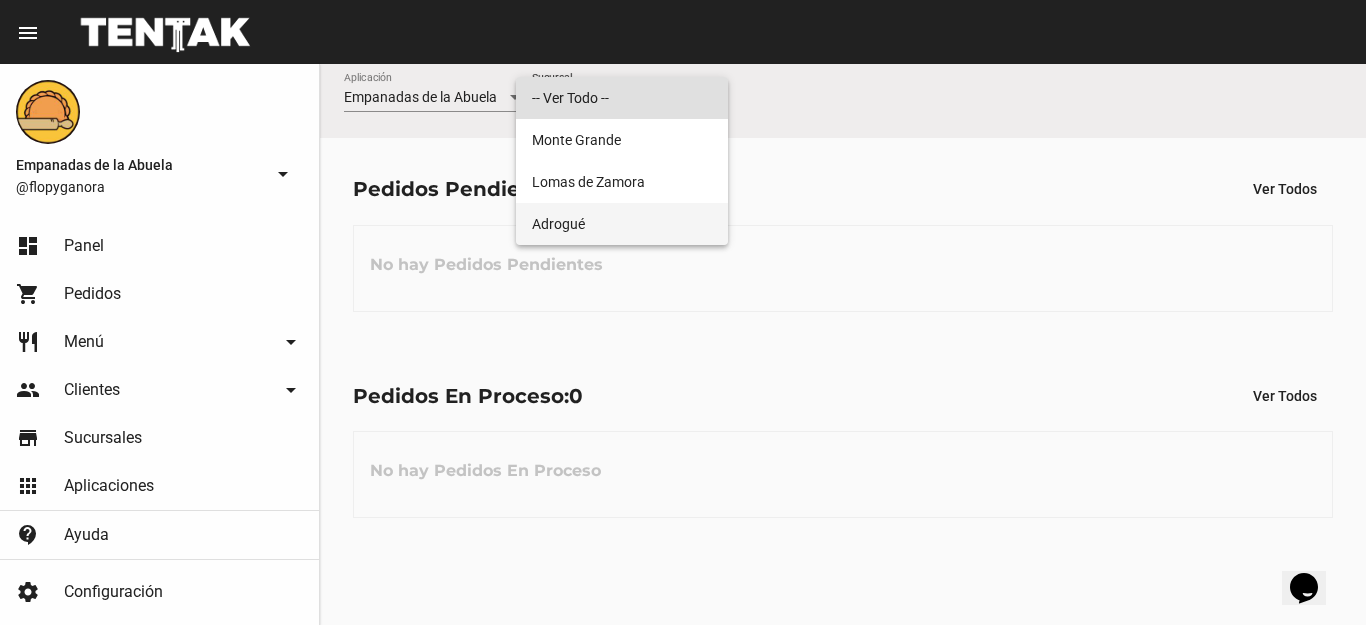 click on "Adrogué" at bounding box center [622, 224] 